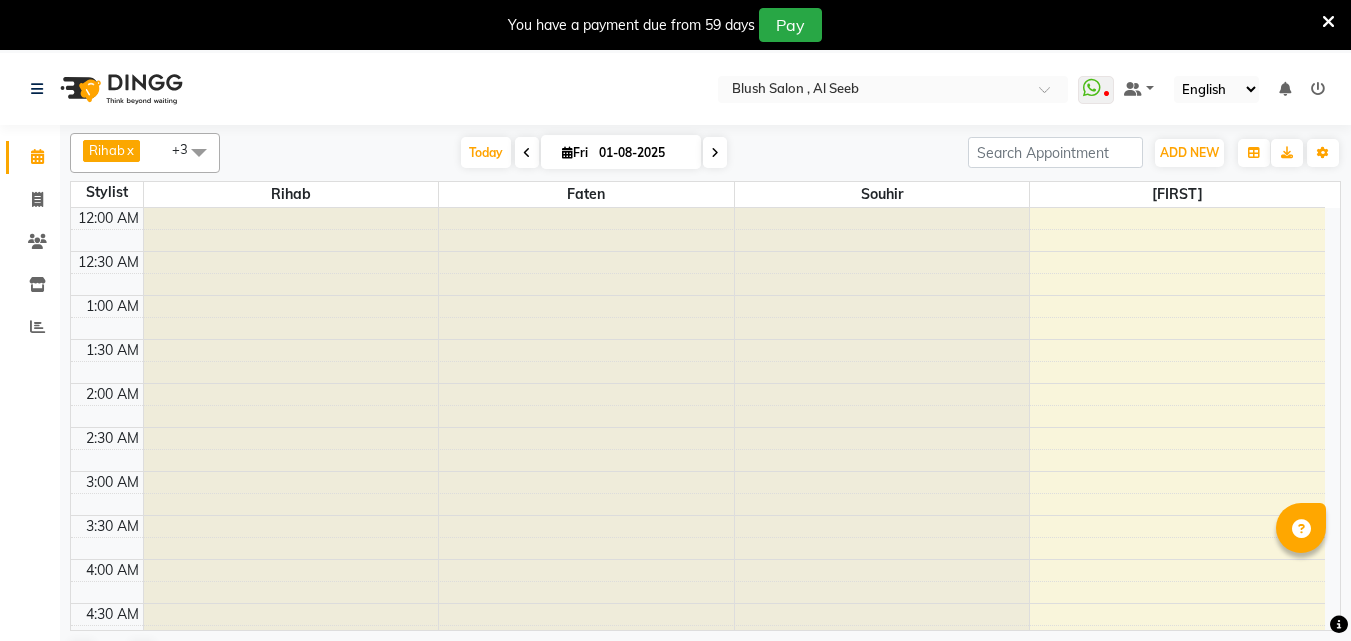scroll, scrollTop: 52, scrollLeft: 0, axis: vertical 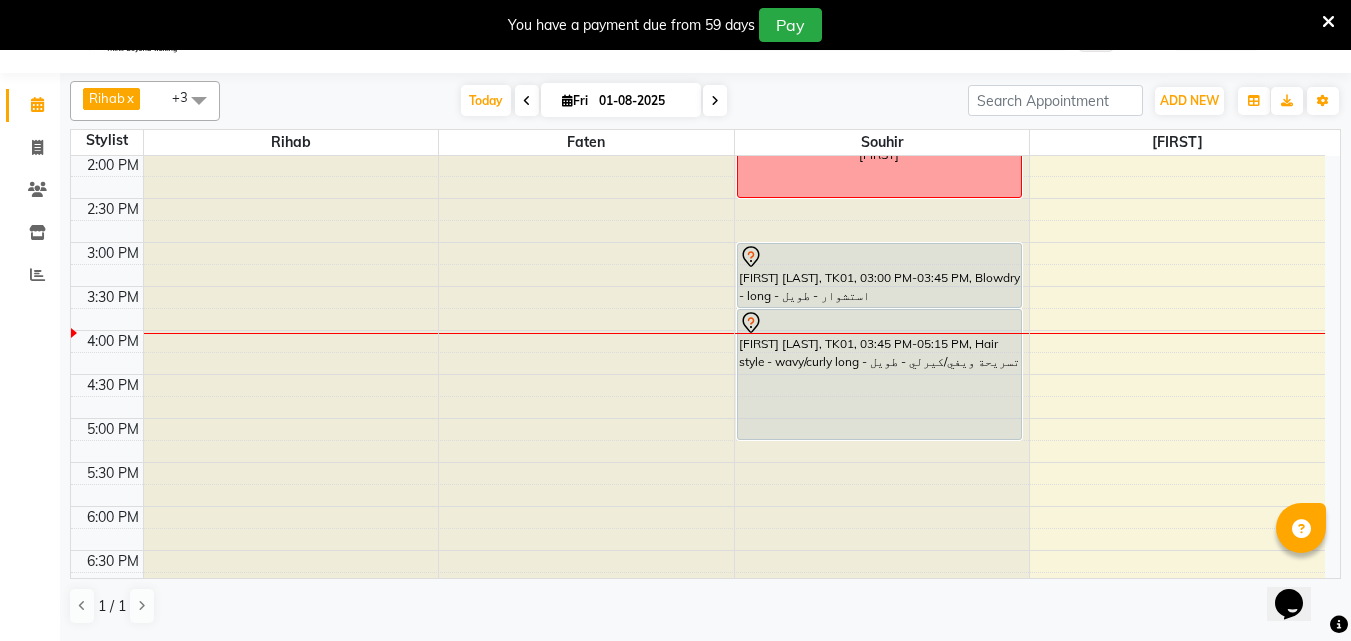 click on "Fri" at bounding box center (575, 100) 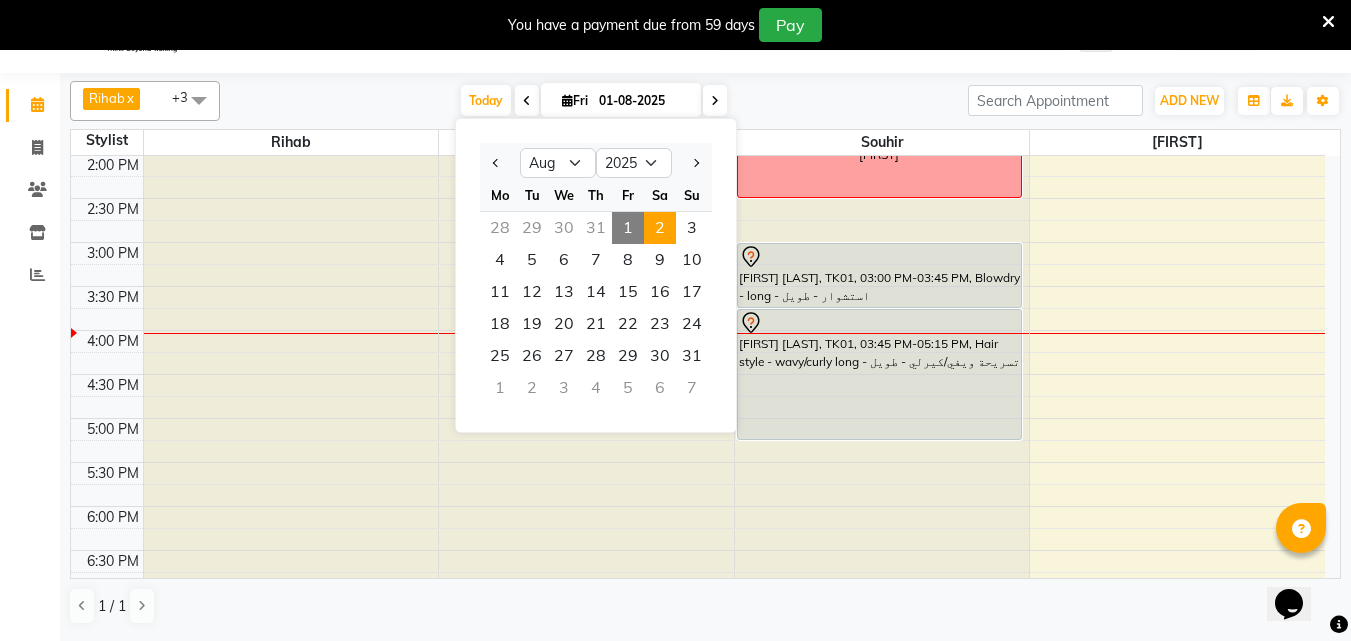 click on "2" at bounding box center (660, 228) 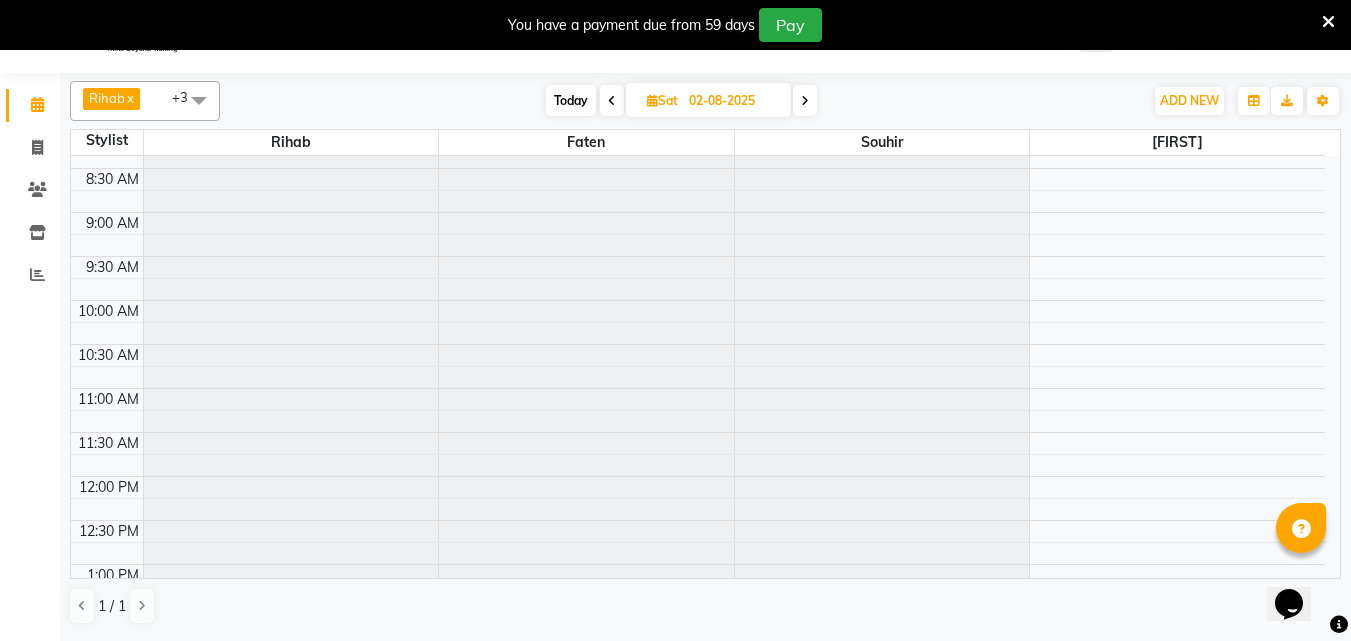 scroll, scrollTop: 709, scrollLeft: 0, axis: vertical 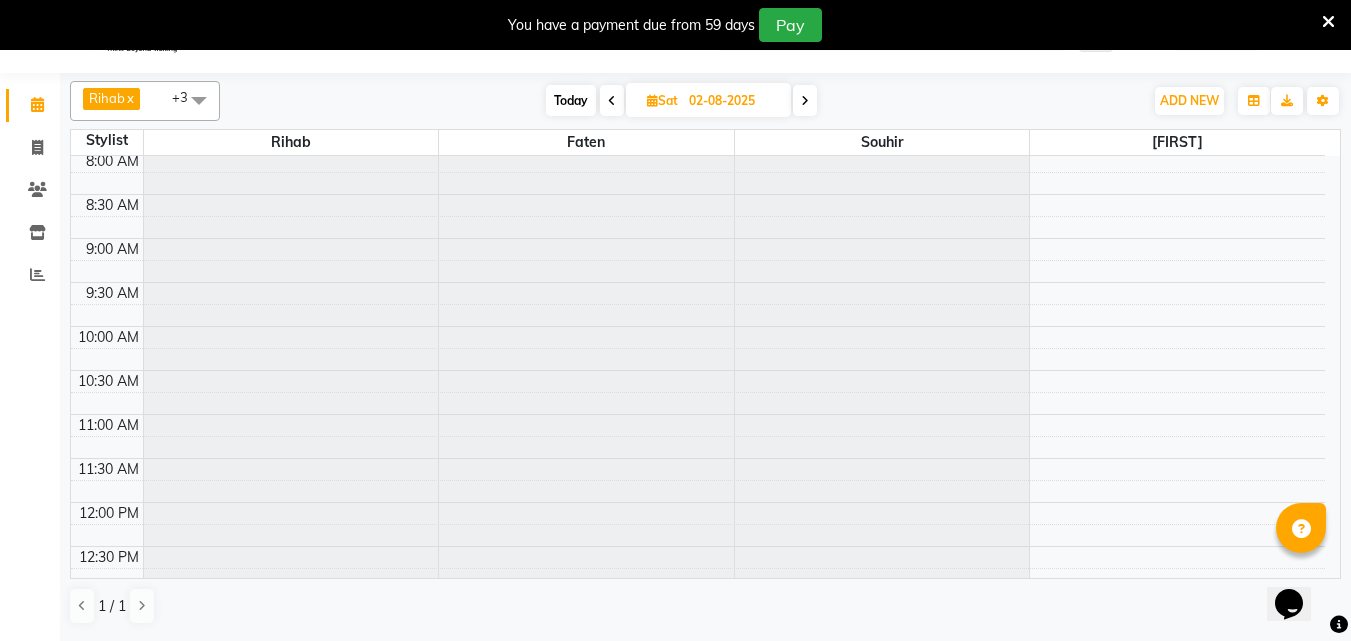 click at bounding box center (291, -553) 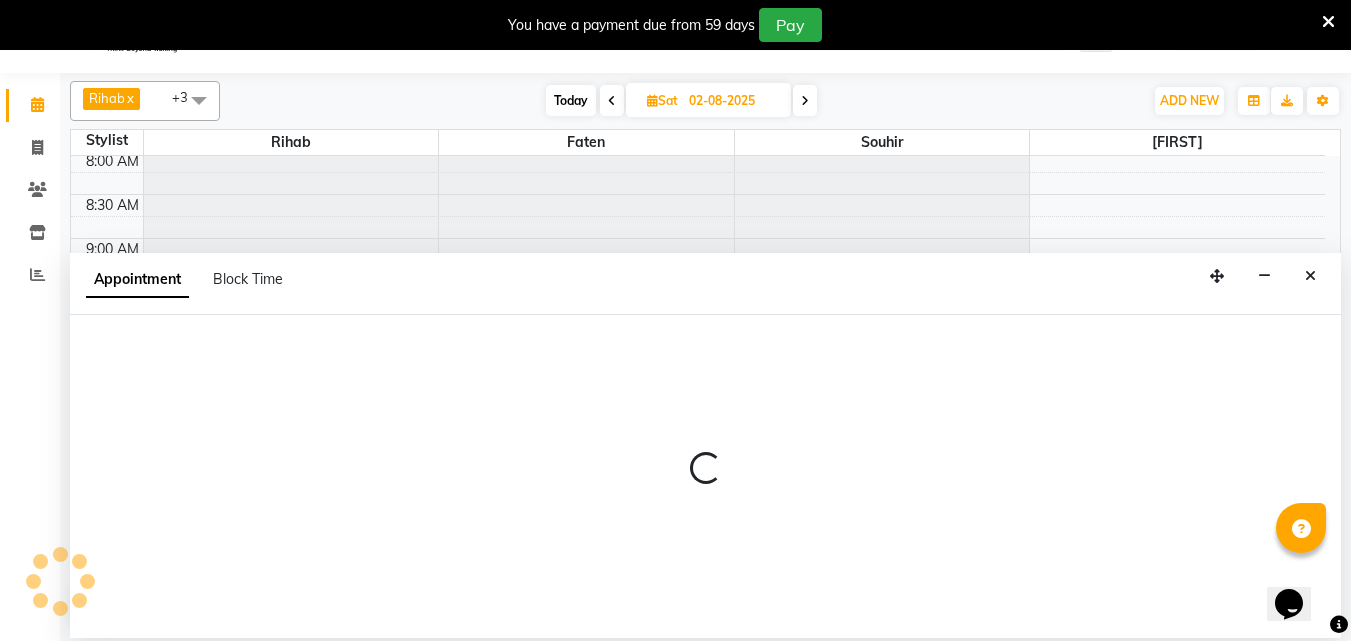 scroll, scrollTop: 53, scrollLeft: 0, axis: vertical 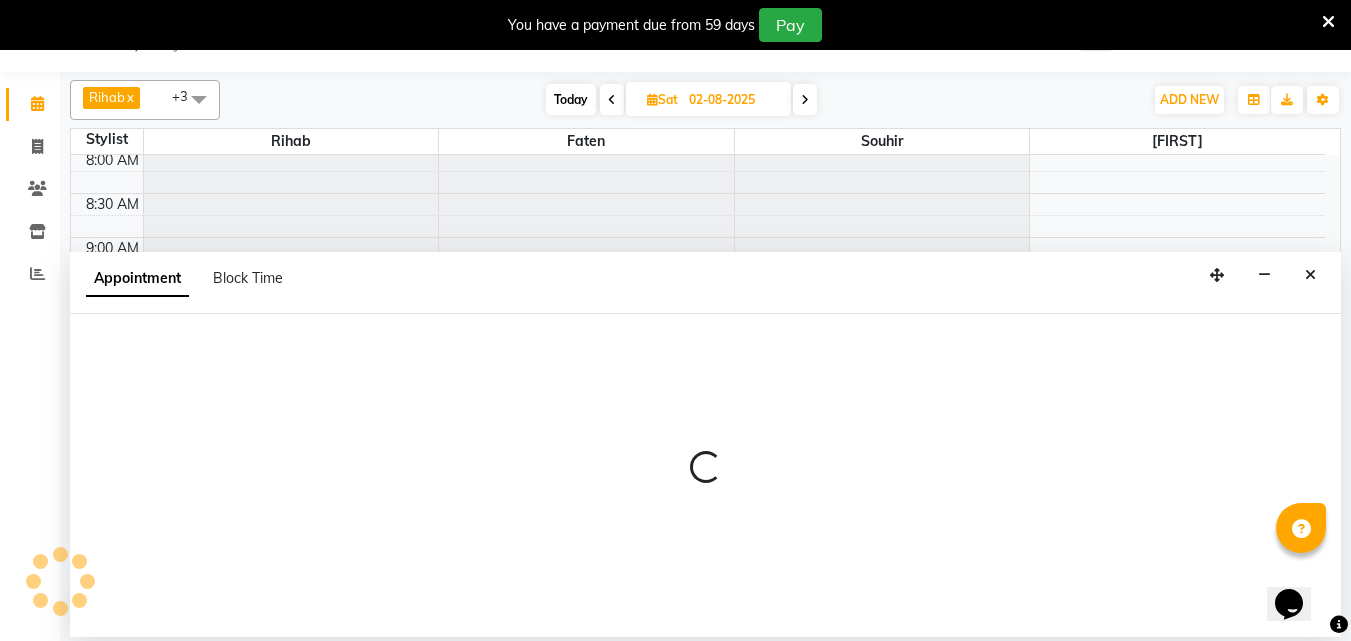 select on "38037" 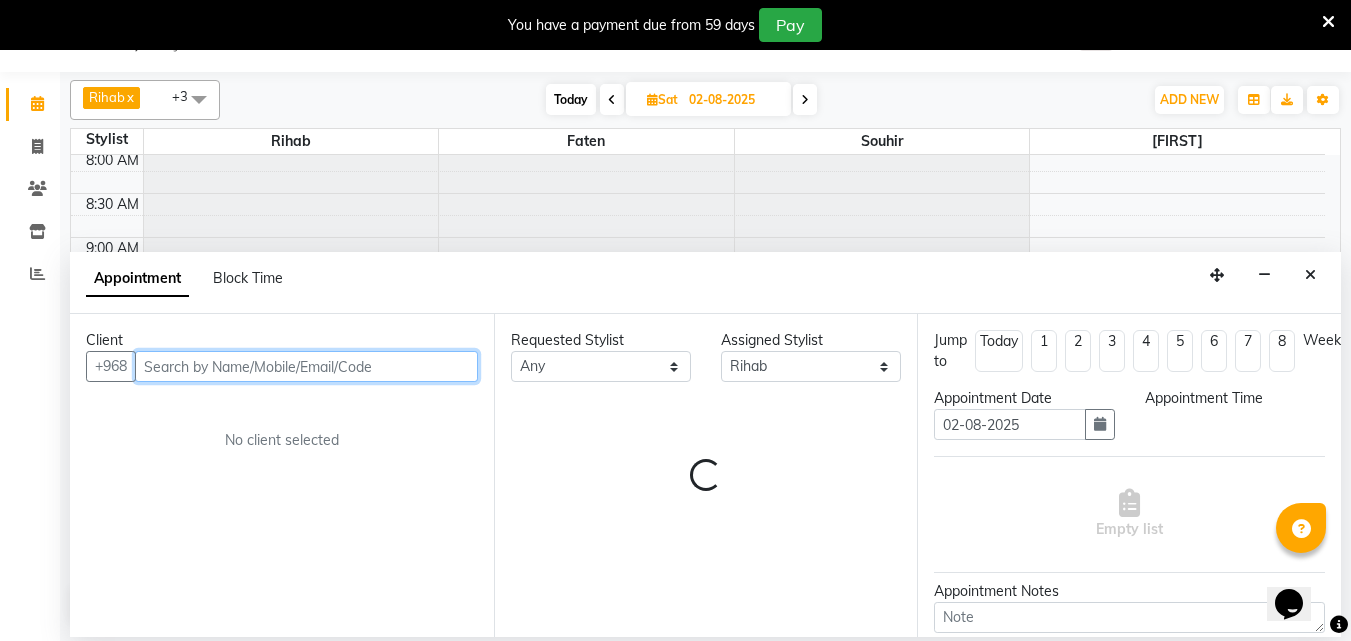 select on "660" 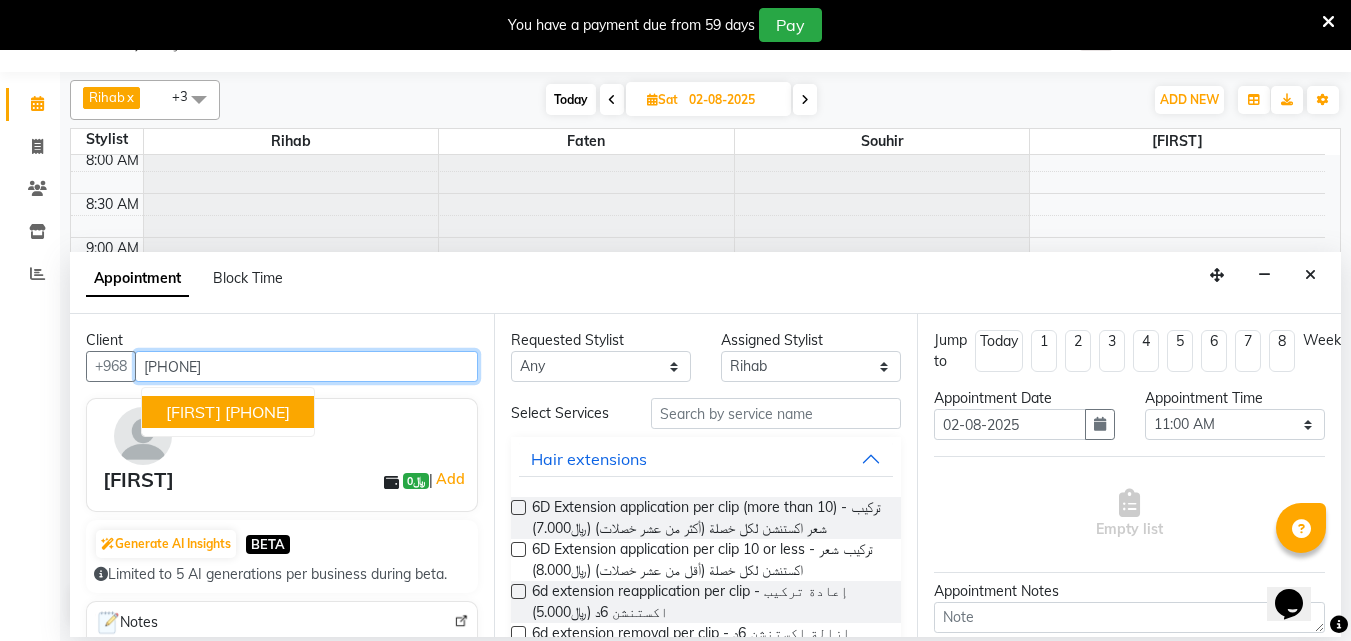 click on "77****29" at bounding box center (257, 412) 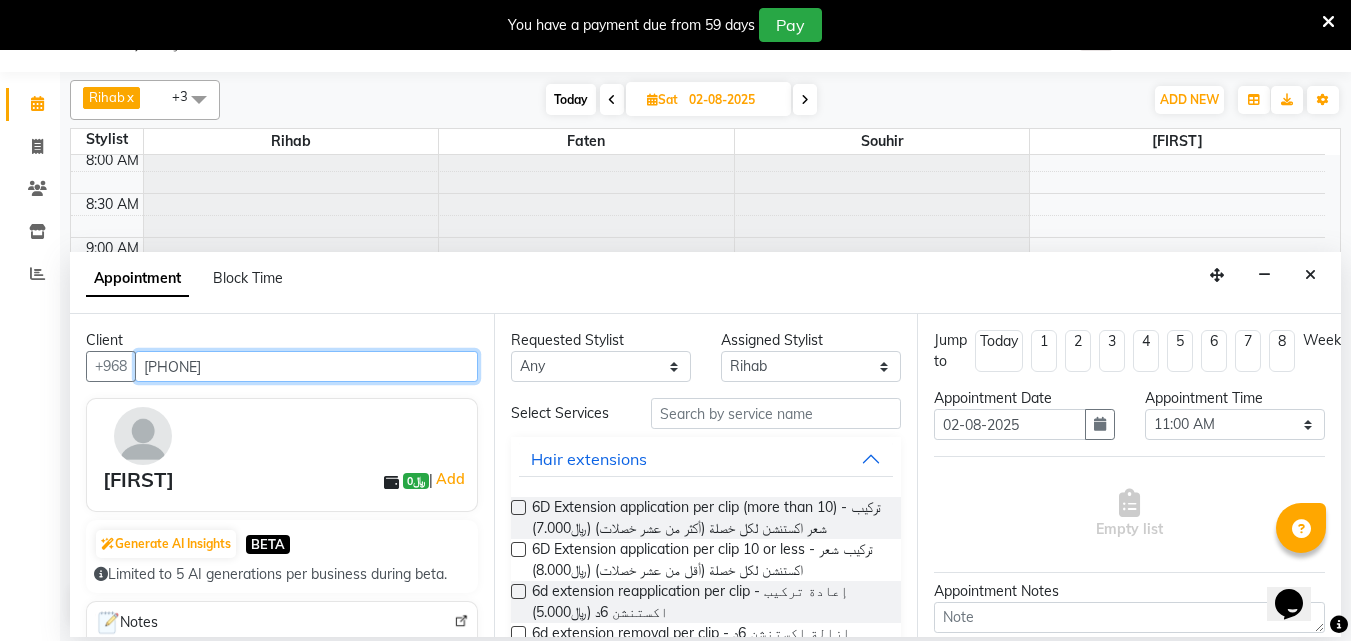 type on "77****29" 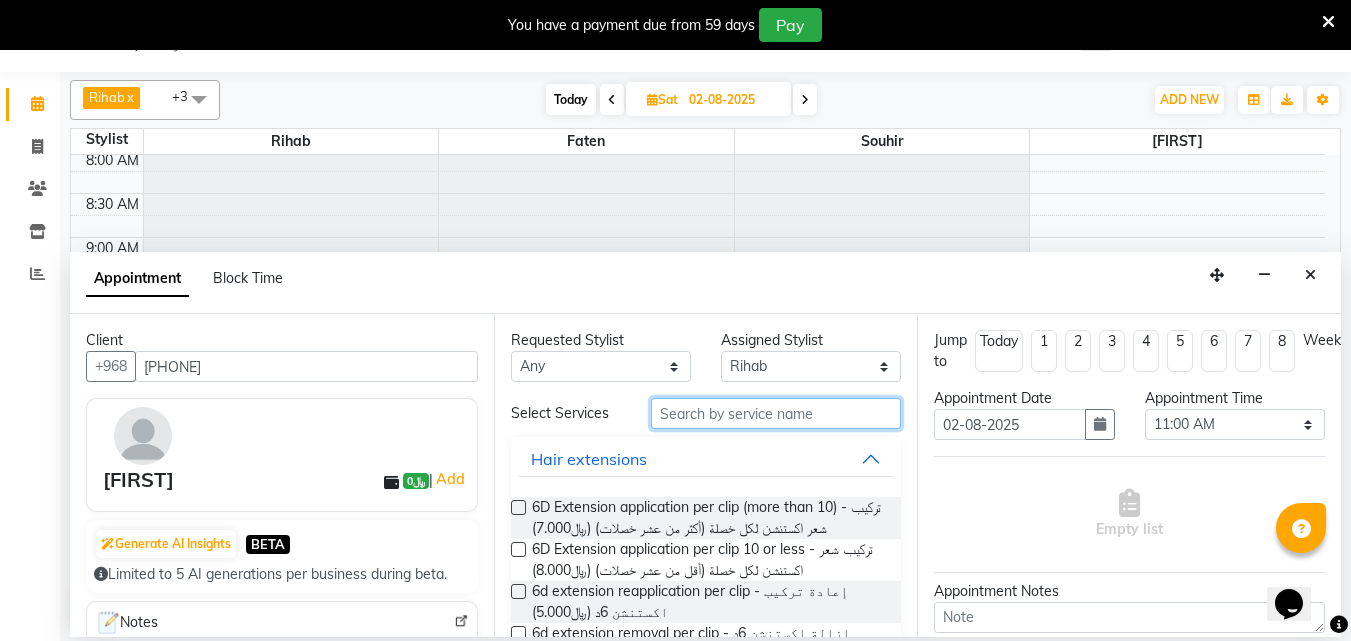 click at bounding box center [776, 413] 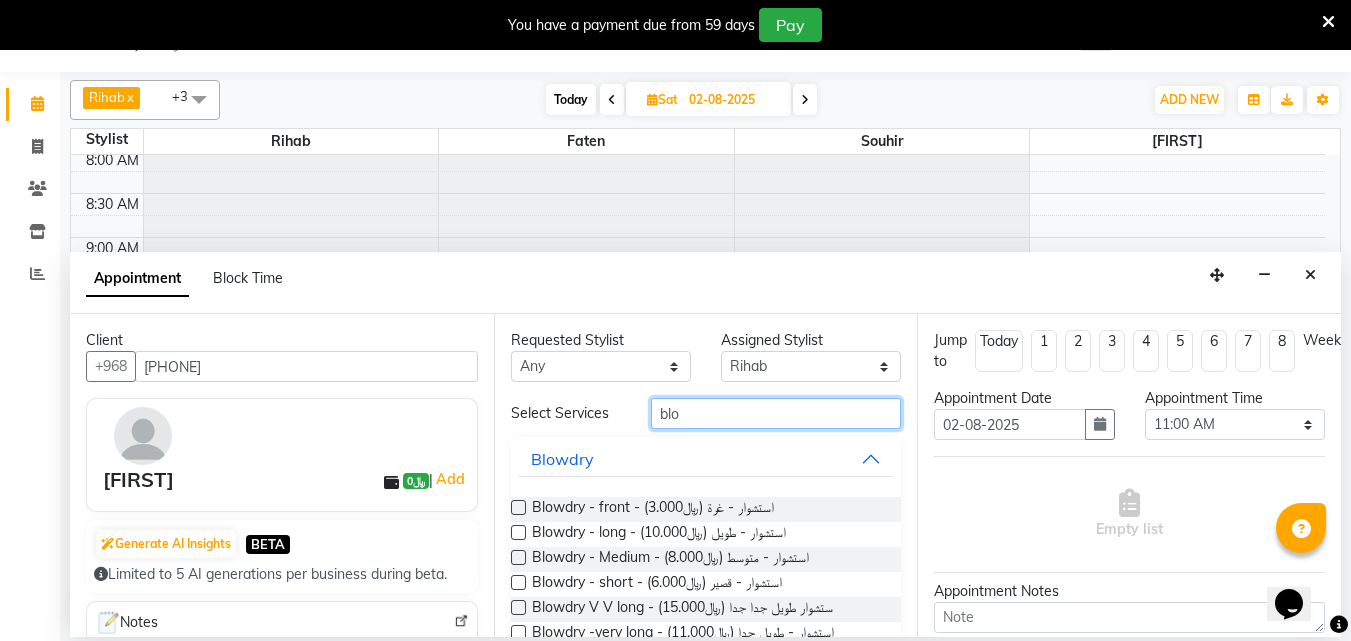 type on "blo" 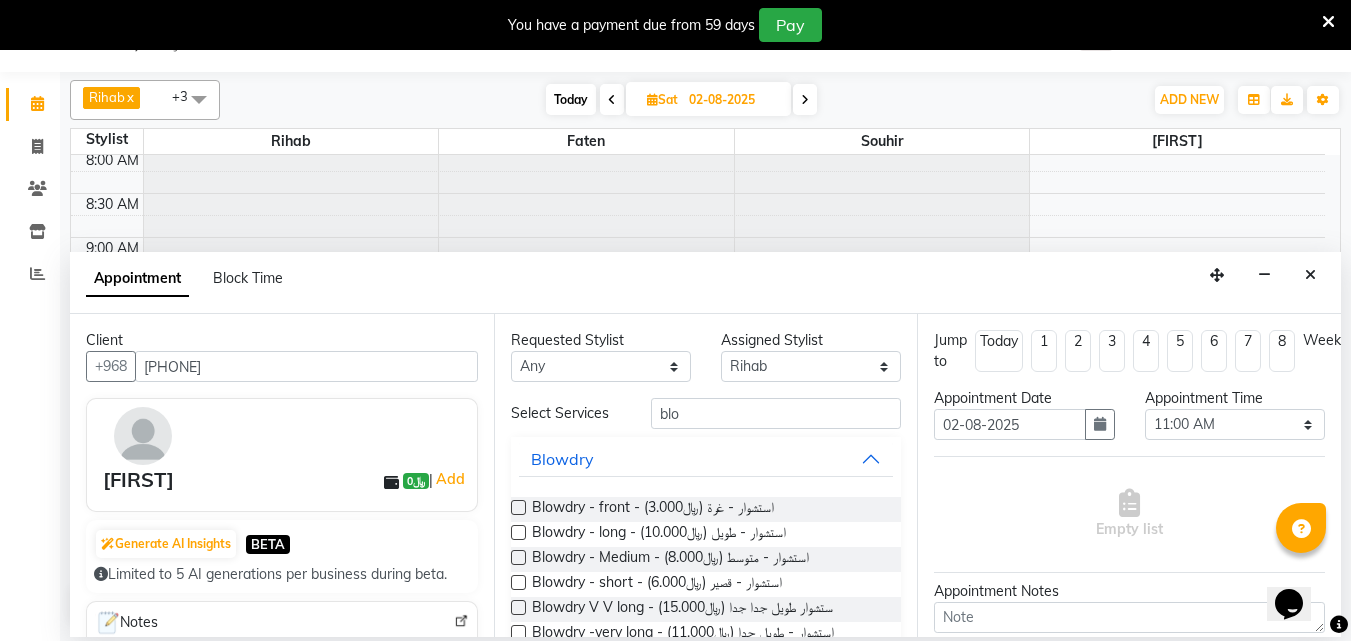 click at bounding box center [518, 532] 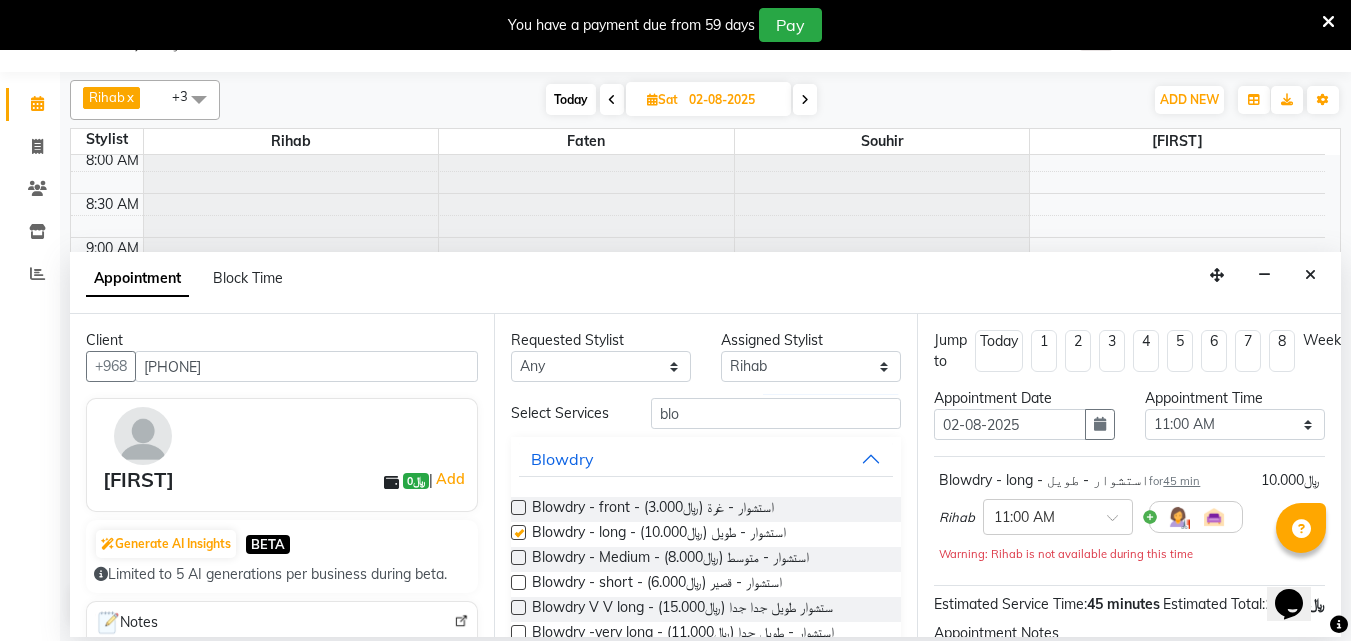 checkbox on "false" 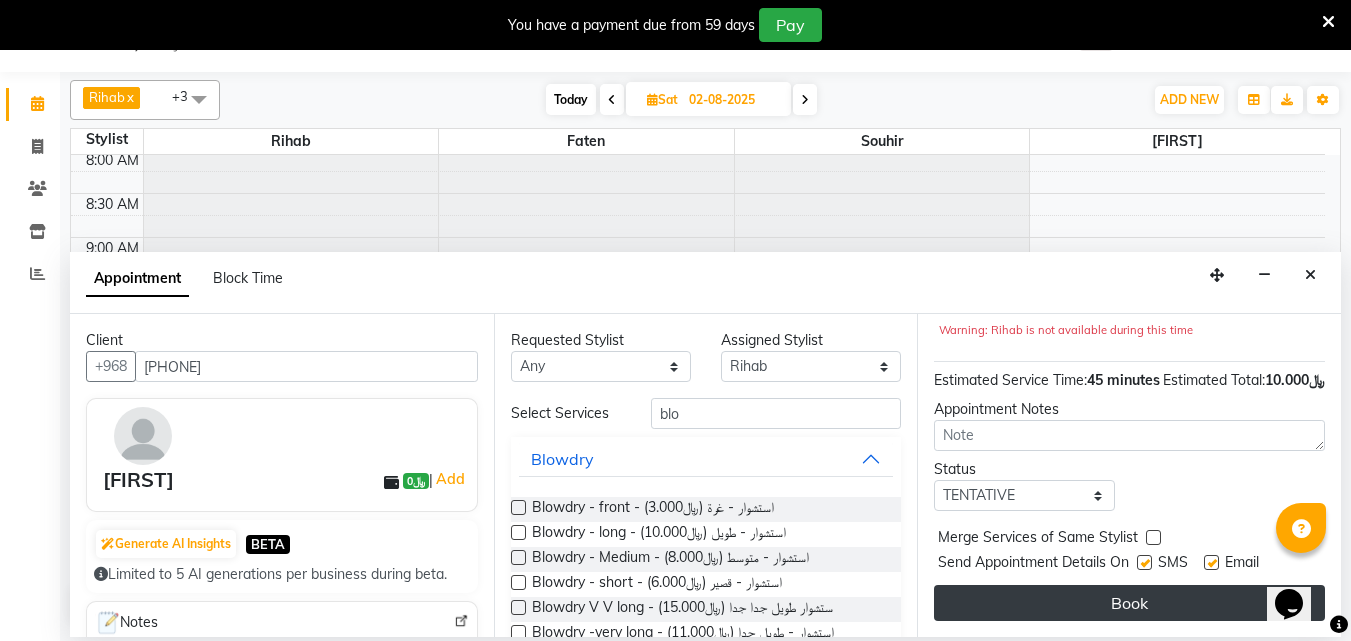 scroll, scrollTop: 281, scrollLeft: 0, axis: vertical 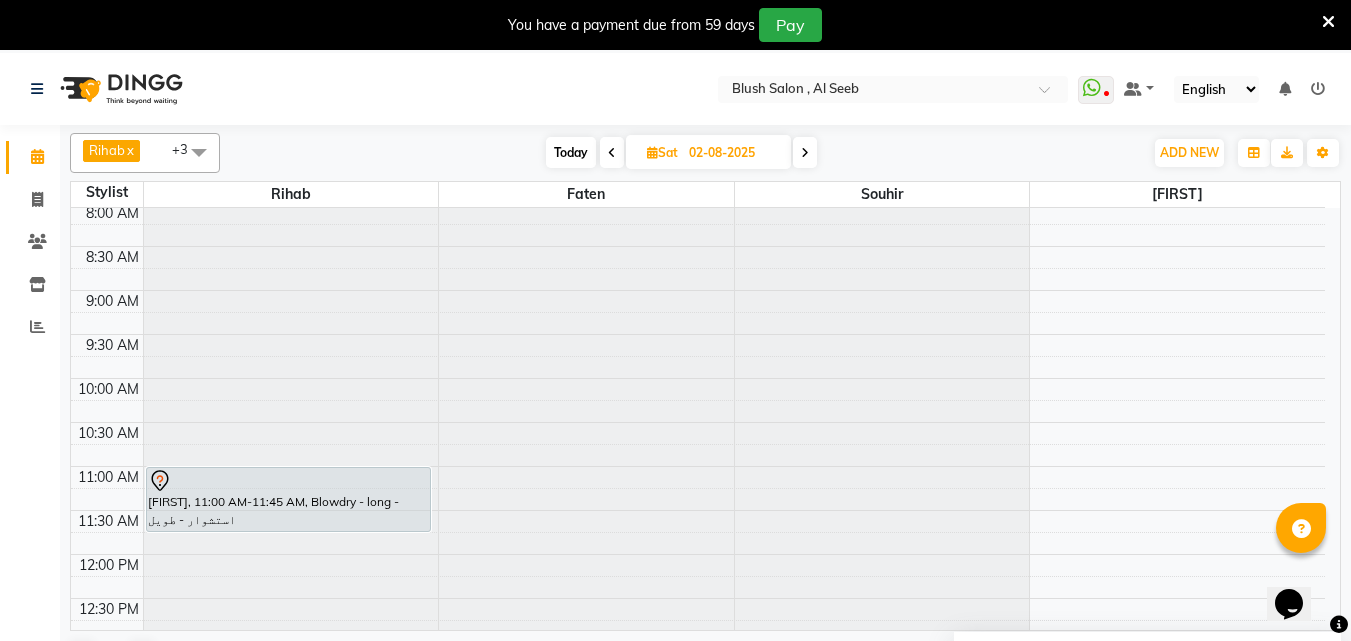 click on "Today" at bounding box center [571, 152] 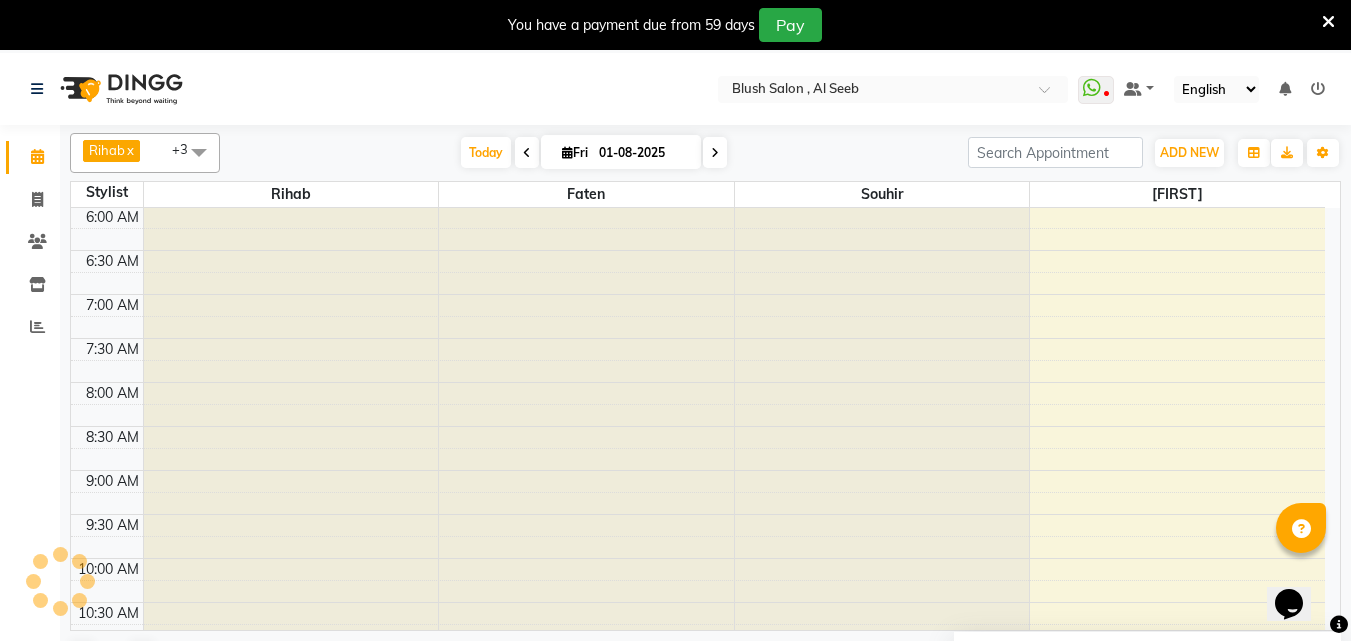 scroll, scrollTop: 1409, scrollLeft: 0, axis: vertical 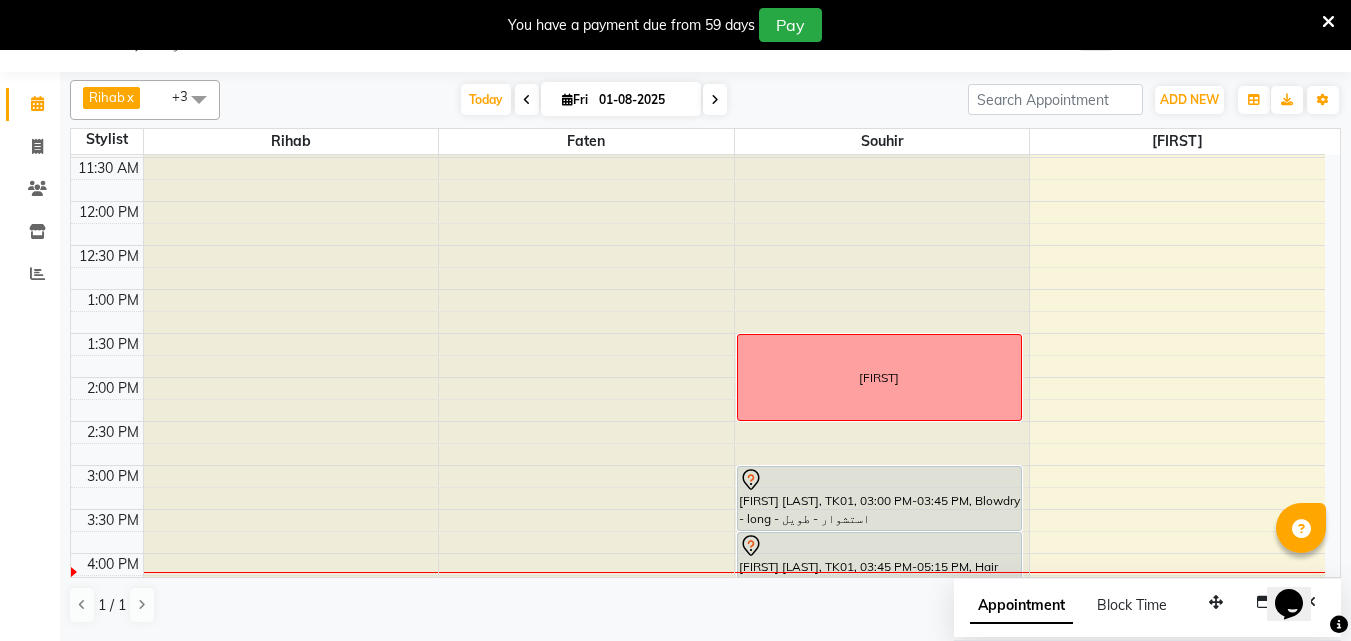 click at bounding box center [567, 99] 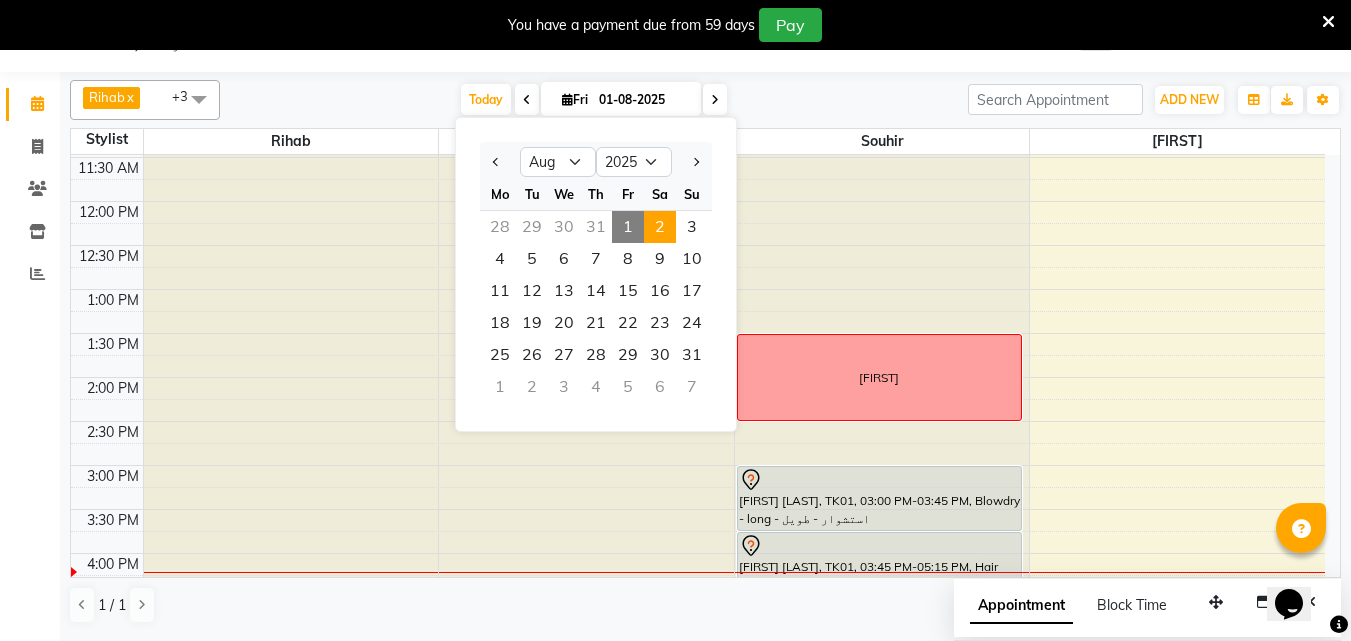 click on "2" at bounding box center [660, 227] 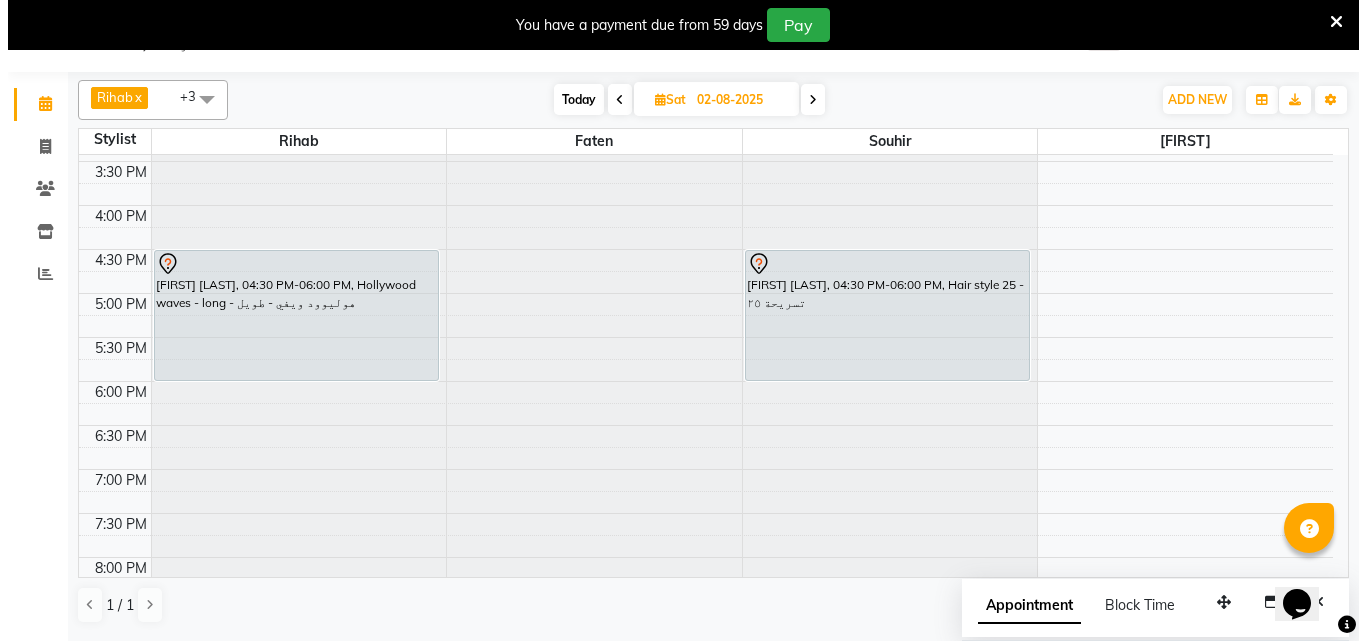 scroll, scrollTop: 1209, scrollLeft: 0, axis: vertical 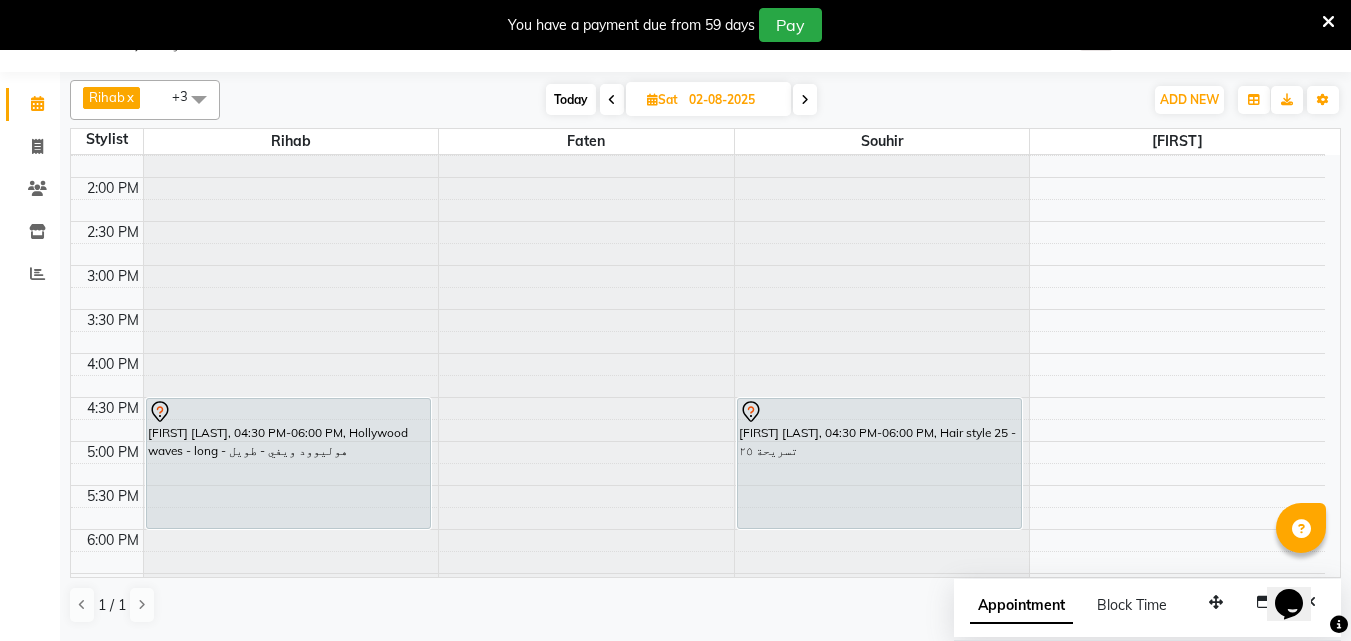 click on "nadineal naamani, 04:30 PM-06:00 PM, Hair style 25 - تسريحة ٢٥" at bounding box center (879, 463) 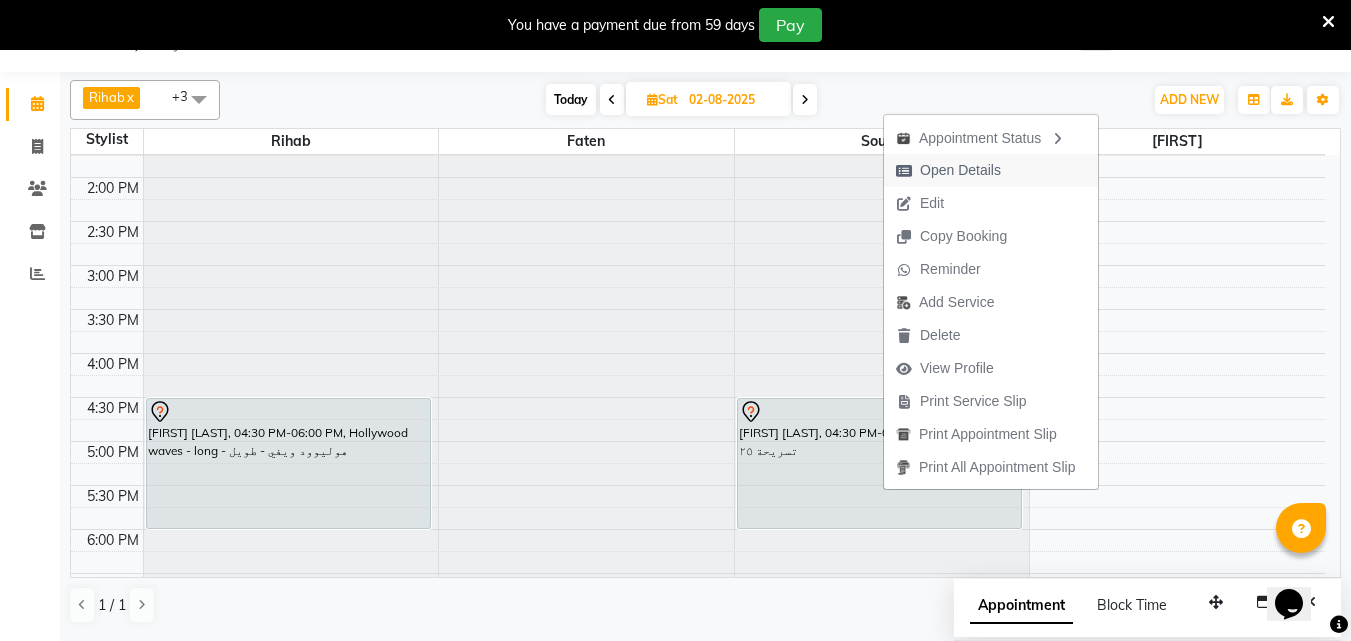 click on "Open Details" at bounding box center (960, 170) 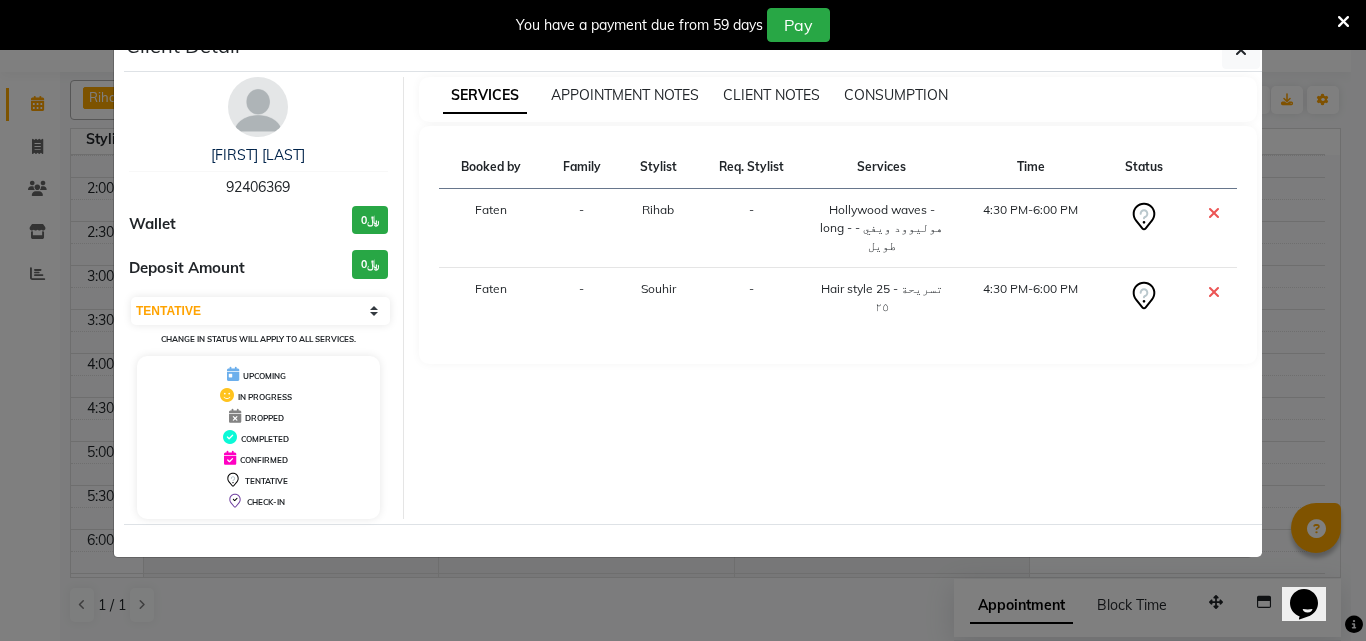 click at bounding box center (1214, 213) 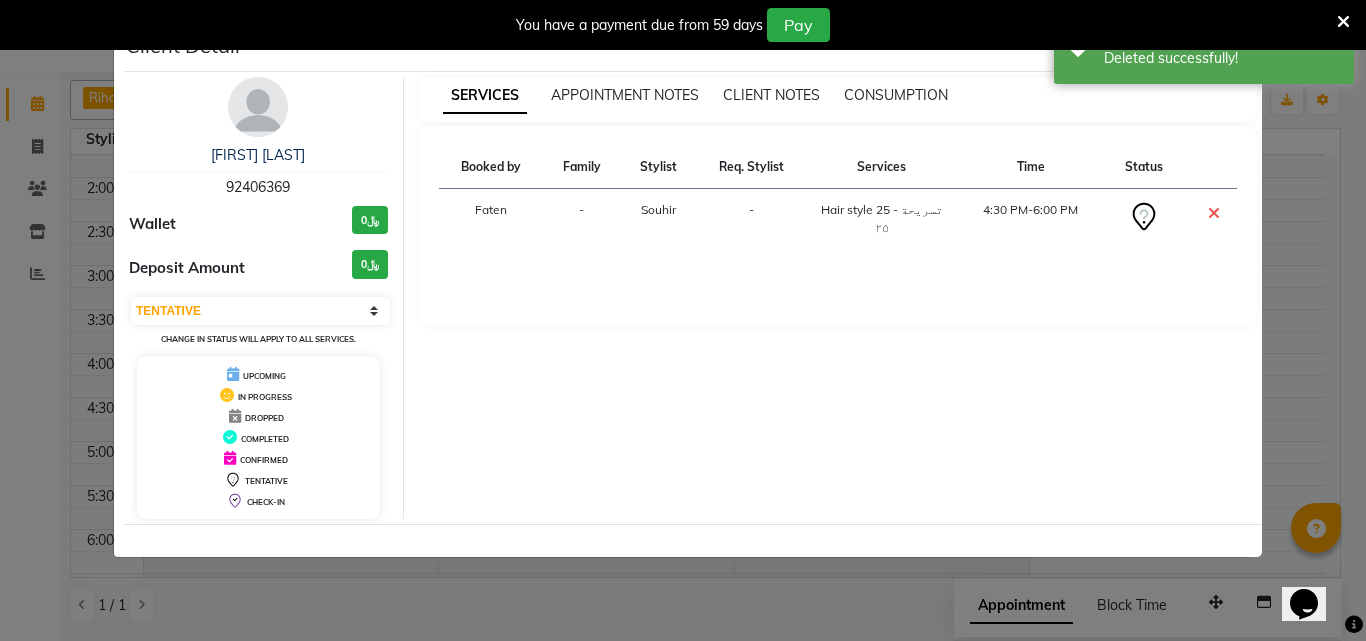 click at bounding box center [1214, 213] 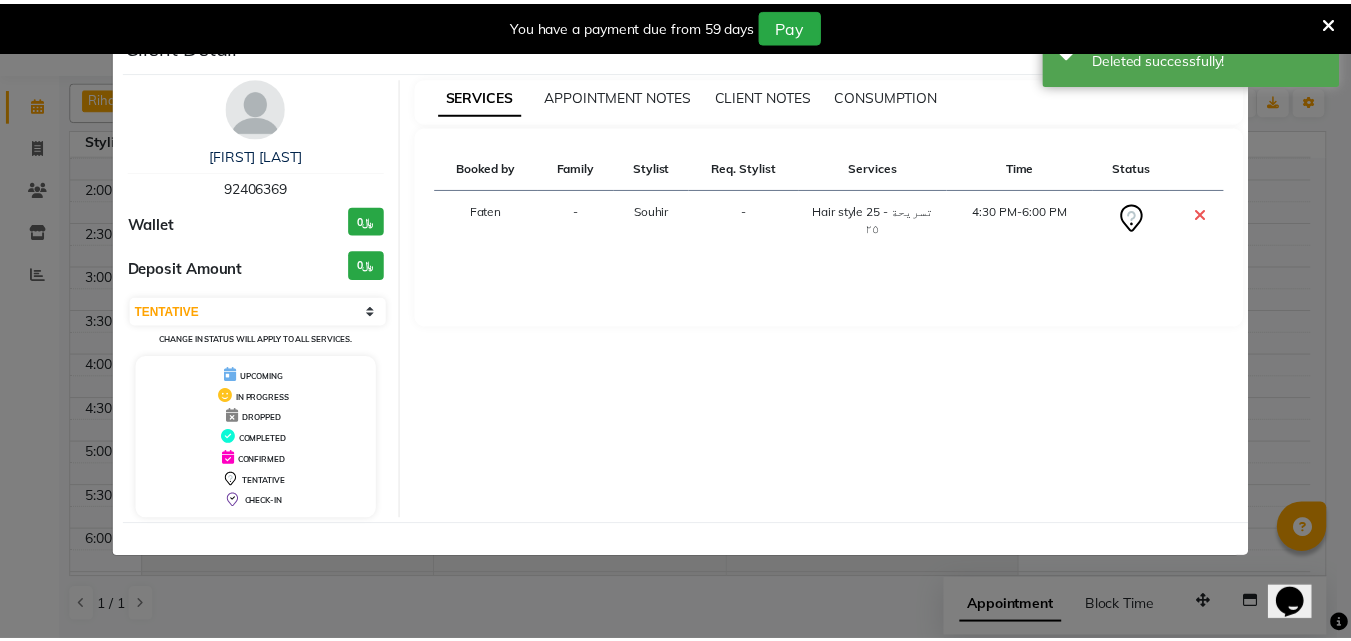 scroll, scrollTop: 52, scrollLeft: 0, axis: vertical 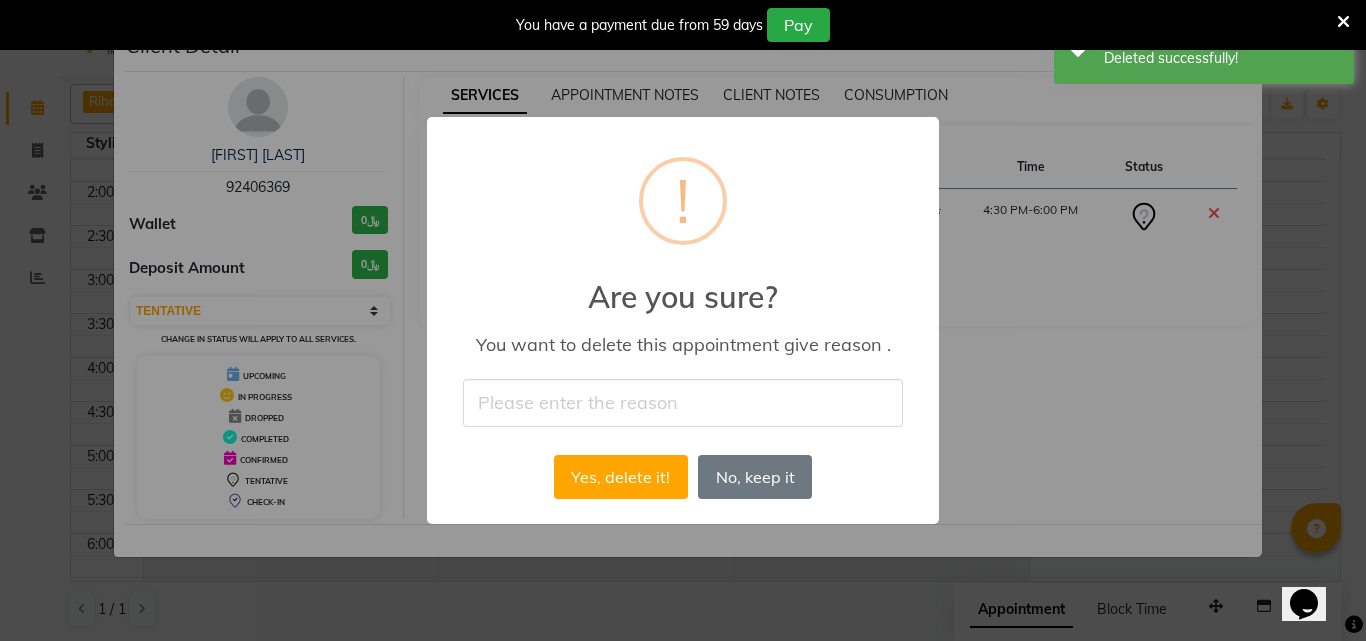 click at bounding box center (683, 402) 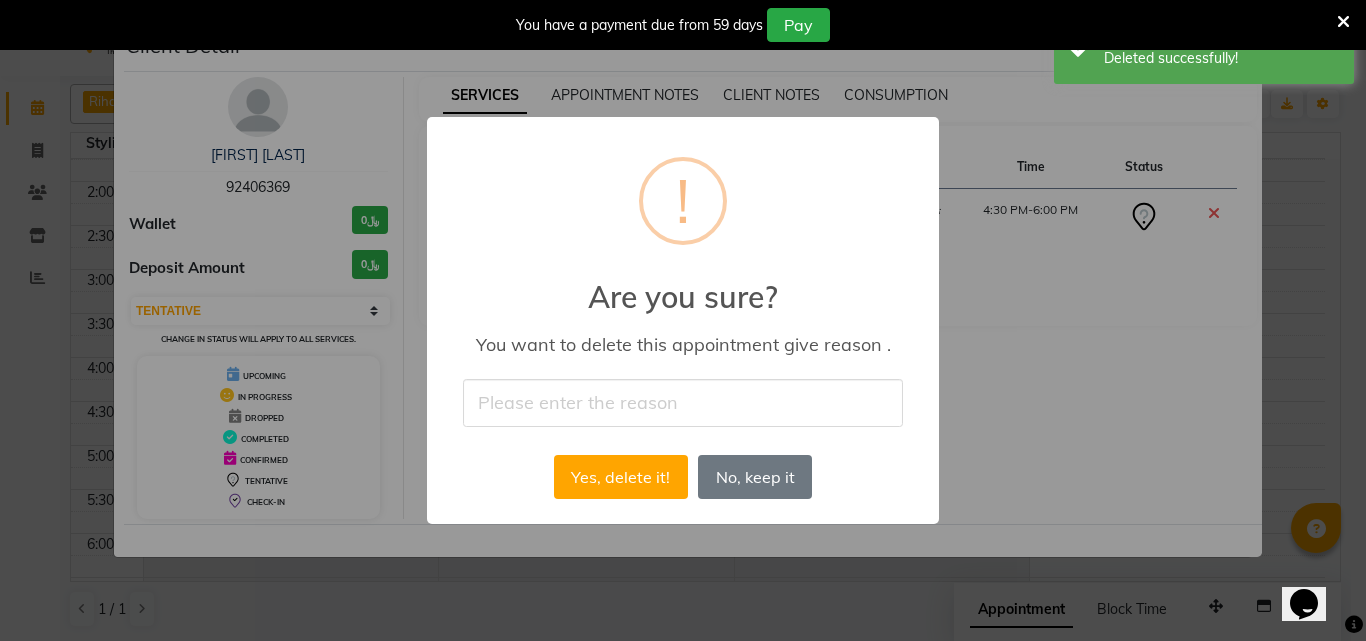 type on "cancelled" 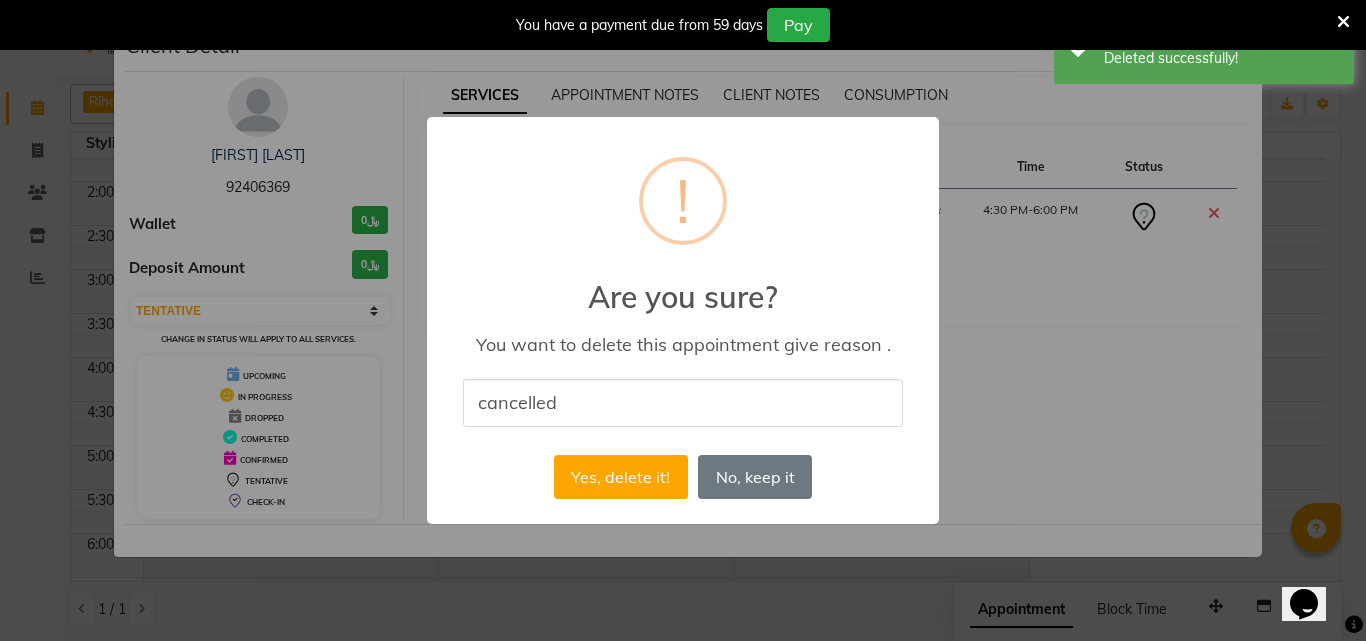 click on "Yes, delete it!" at bounding box center [621, 477] 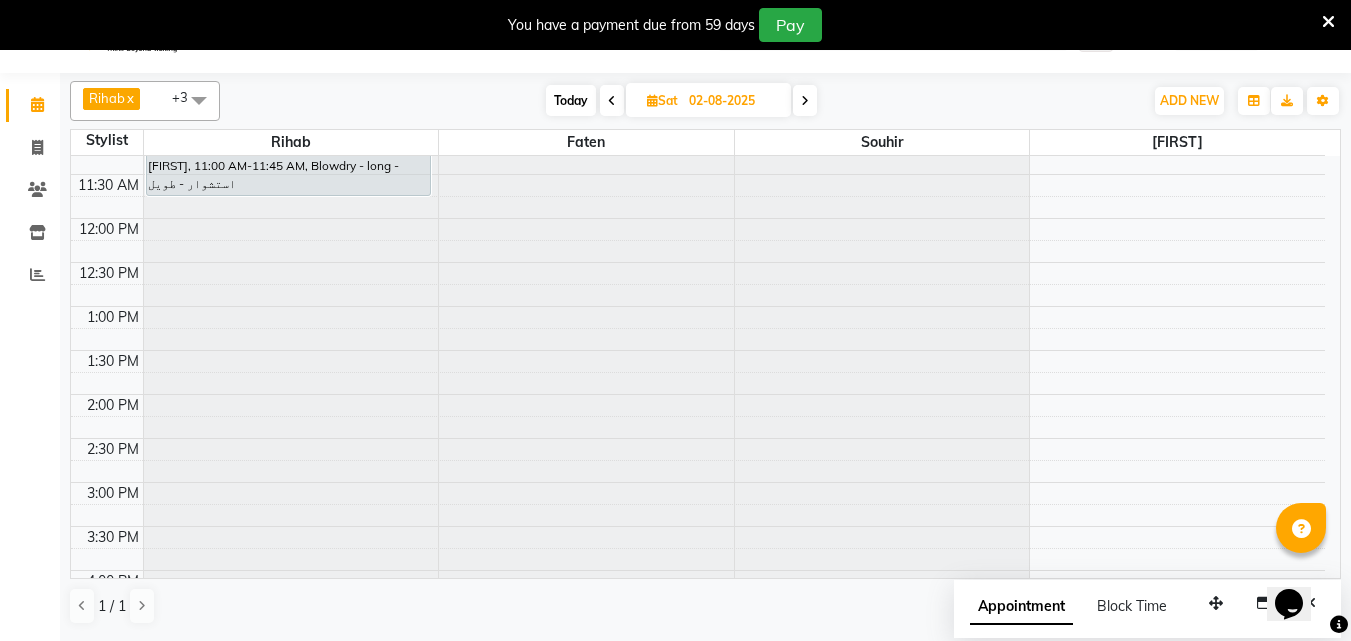 scroll, scrollTop: 1009, scrollLeft: 0, axis: vertical 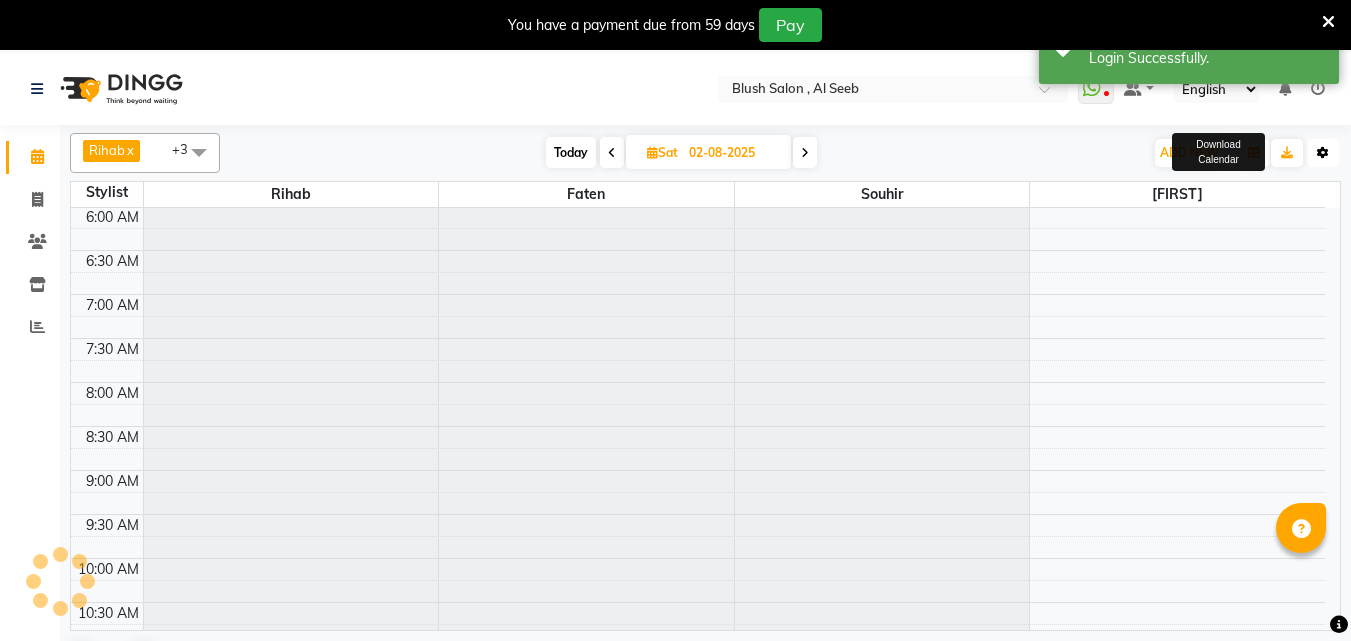 click at bounding box center [1323, 153] 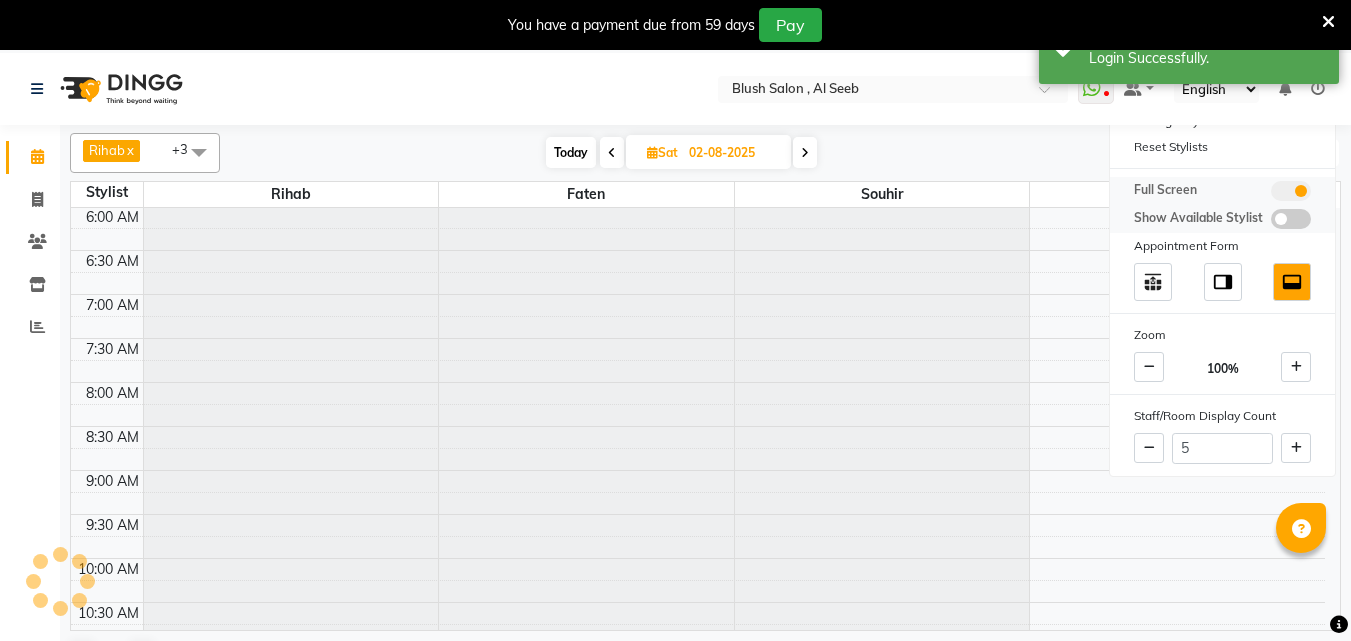 scroll, scrollTop: 529, scrollLeft: 0, axis: vertical 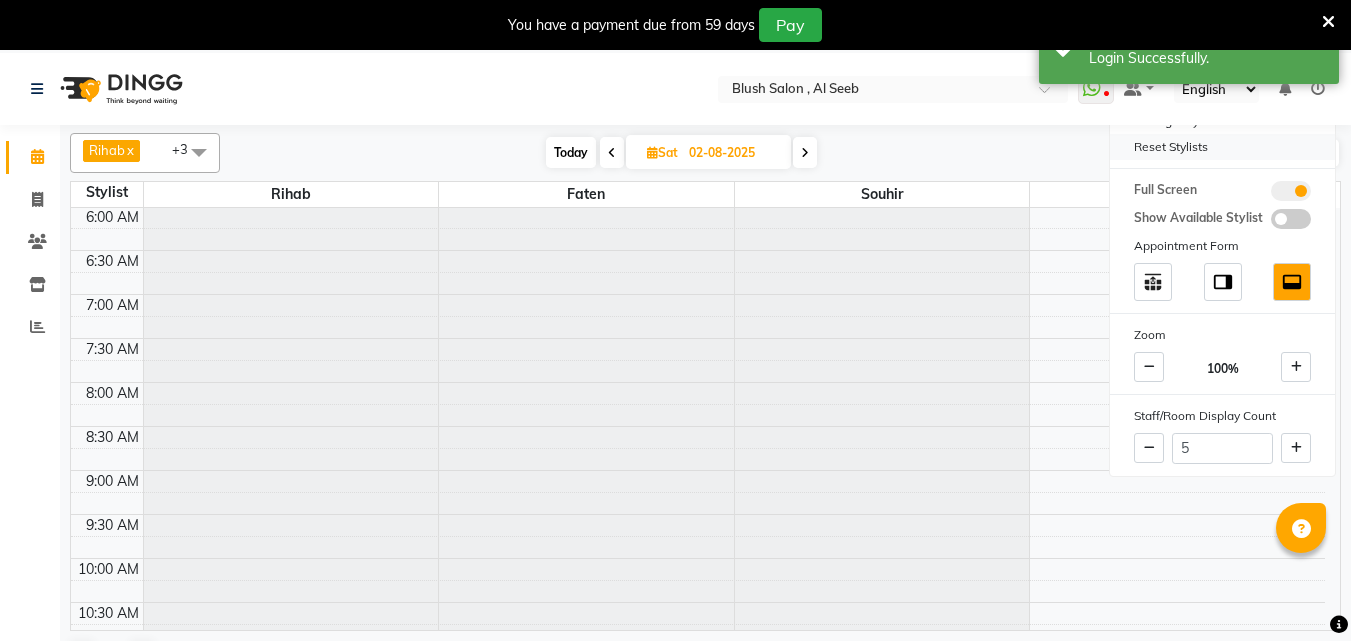 click on "Reset Stylists" at bounding box center (1222, 147) 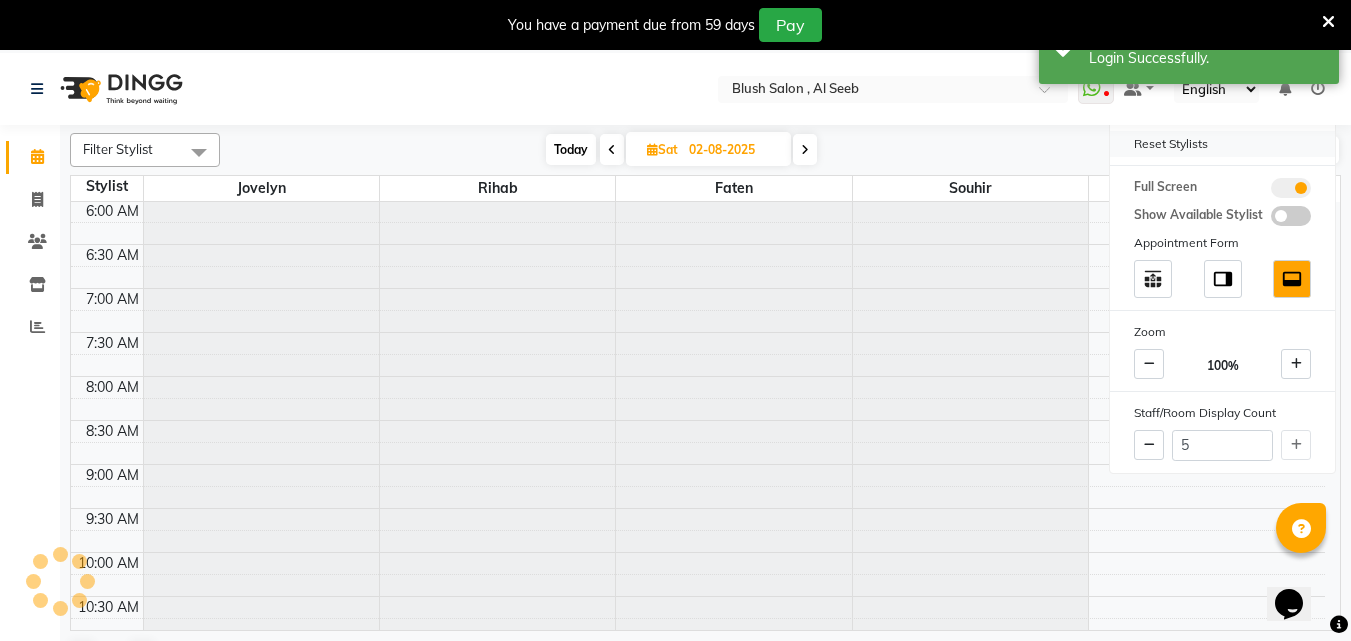 scroll, scrollTop: 0, scrollLeft: 0, axis: both 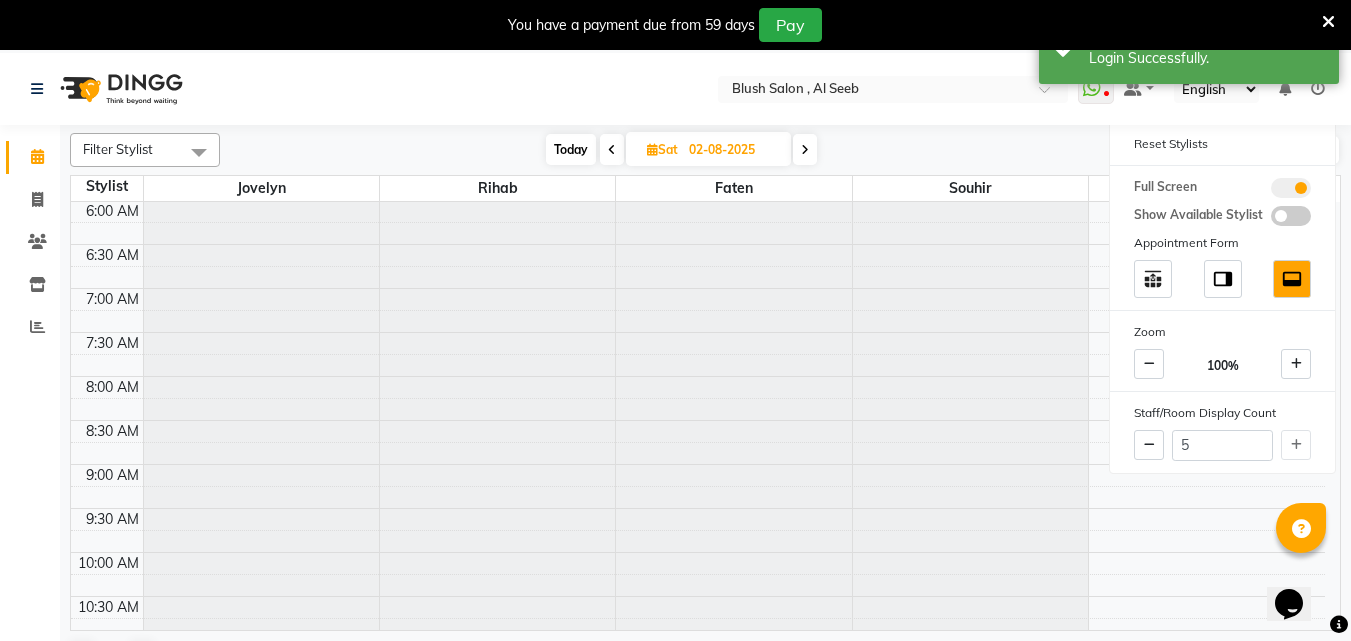 click at bounding box center [199, 152] 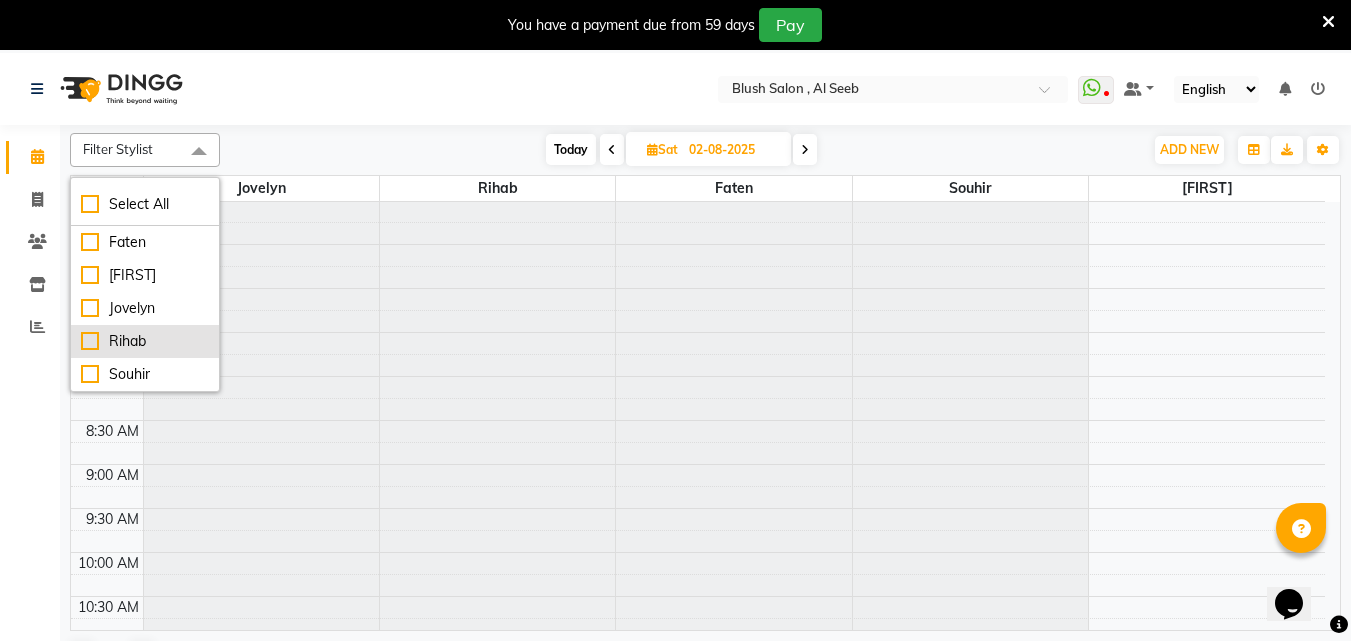 click on "Rihab" at bounding box center (145, 341) 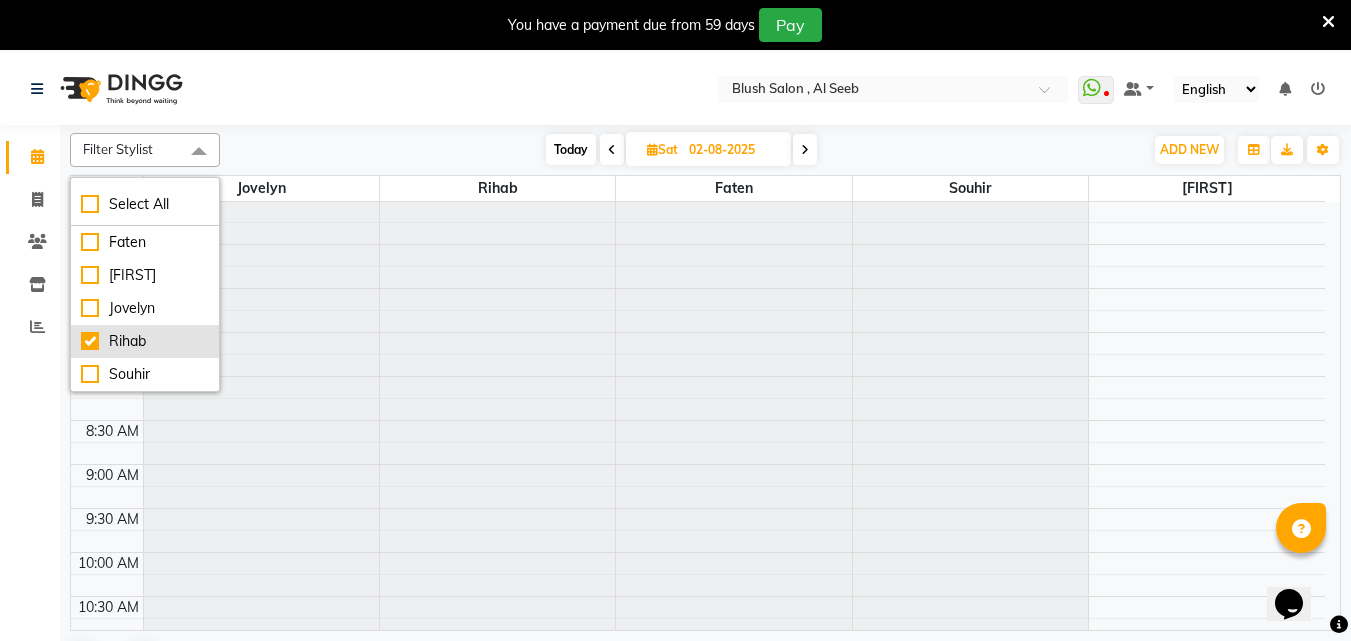 checkbox on "true" 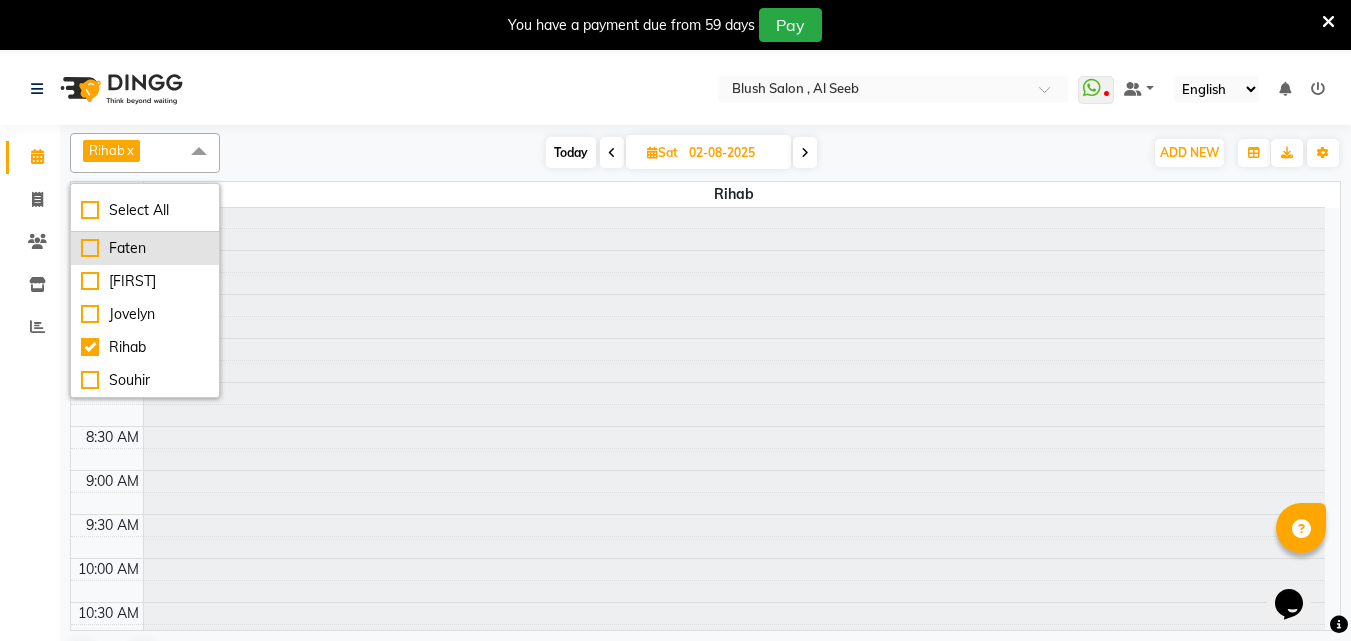 click on "Faten" at bounding box center (145, 248) 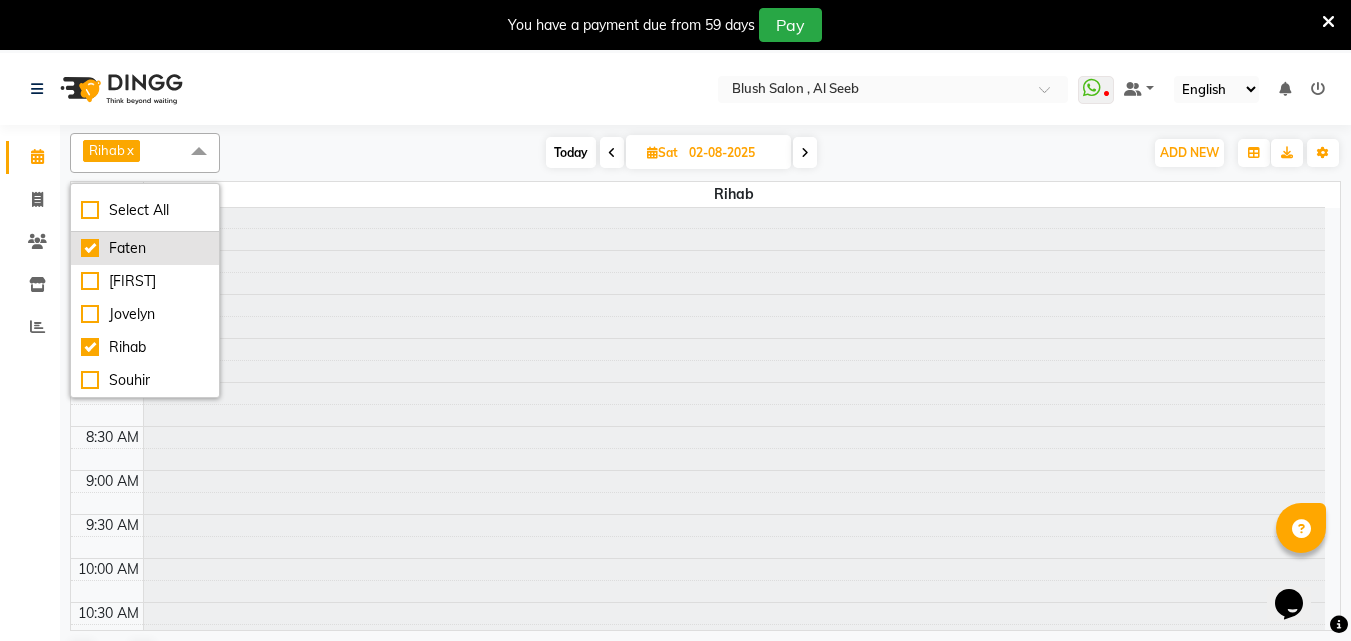 checkbox on "true" 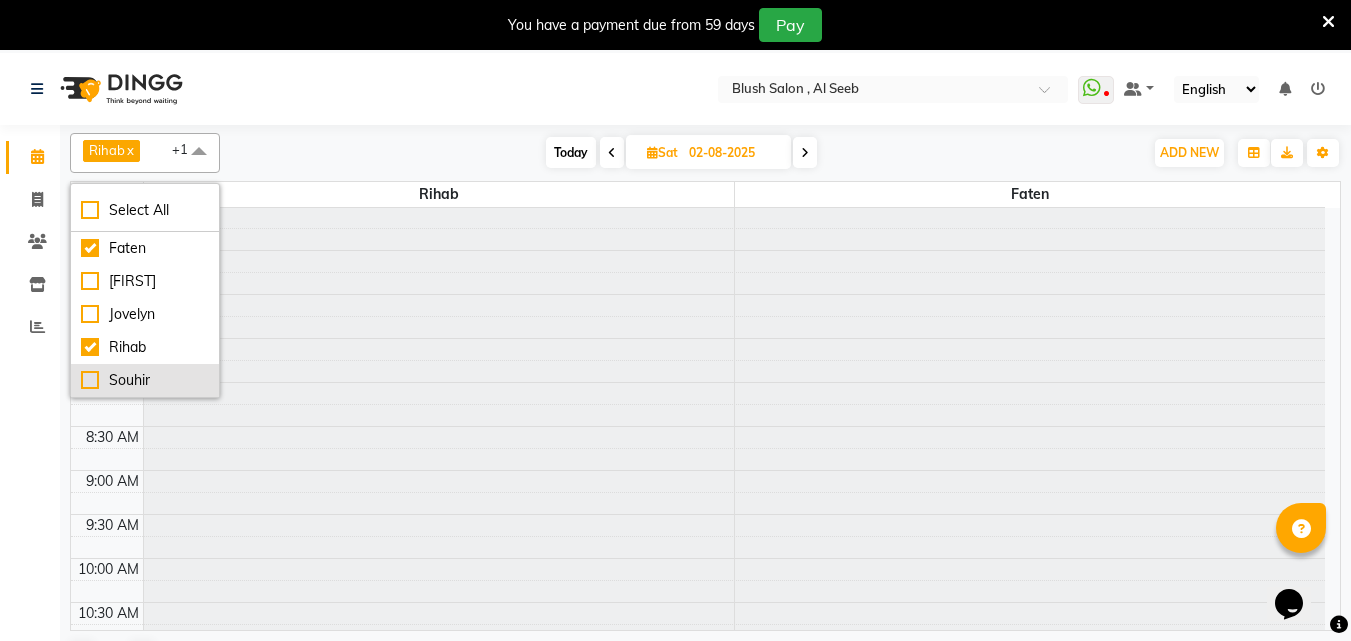 click on "Souhir" at bounding box center (145, 380) 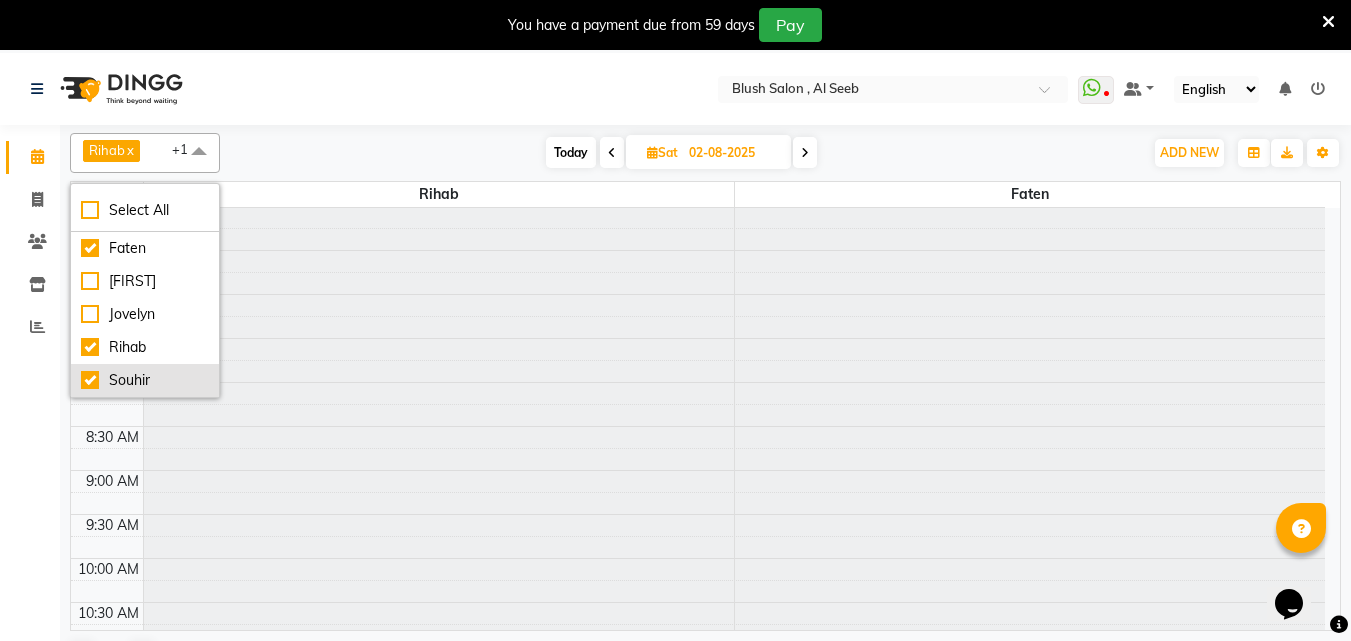 checkbox on "true" 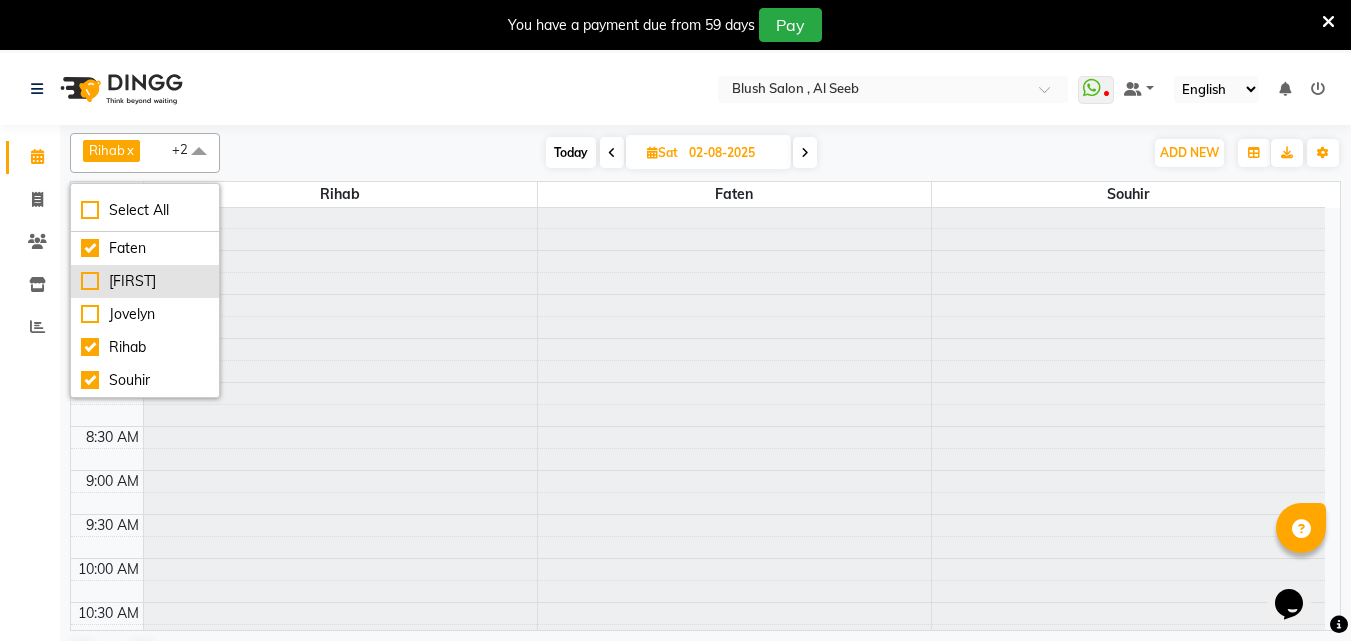 click on "[FIRST]" at bounding box center [145, 281] 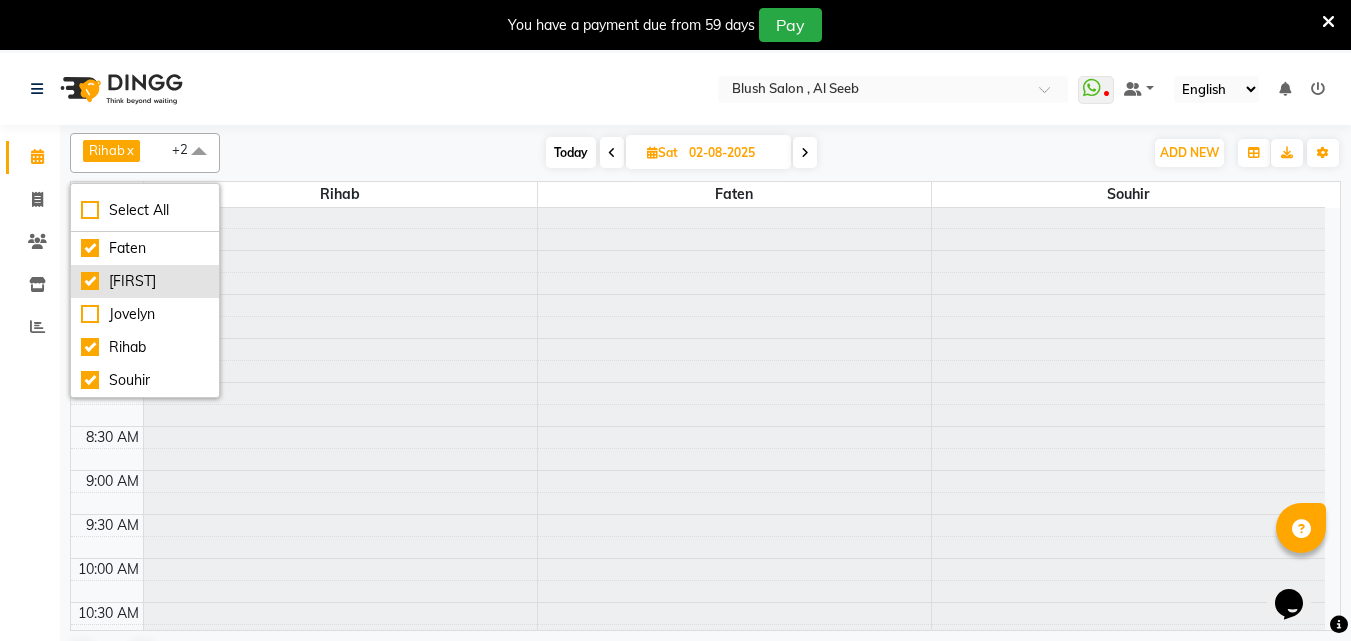 checkbox on "true" 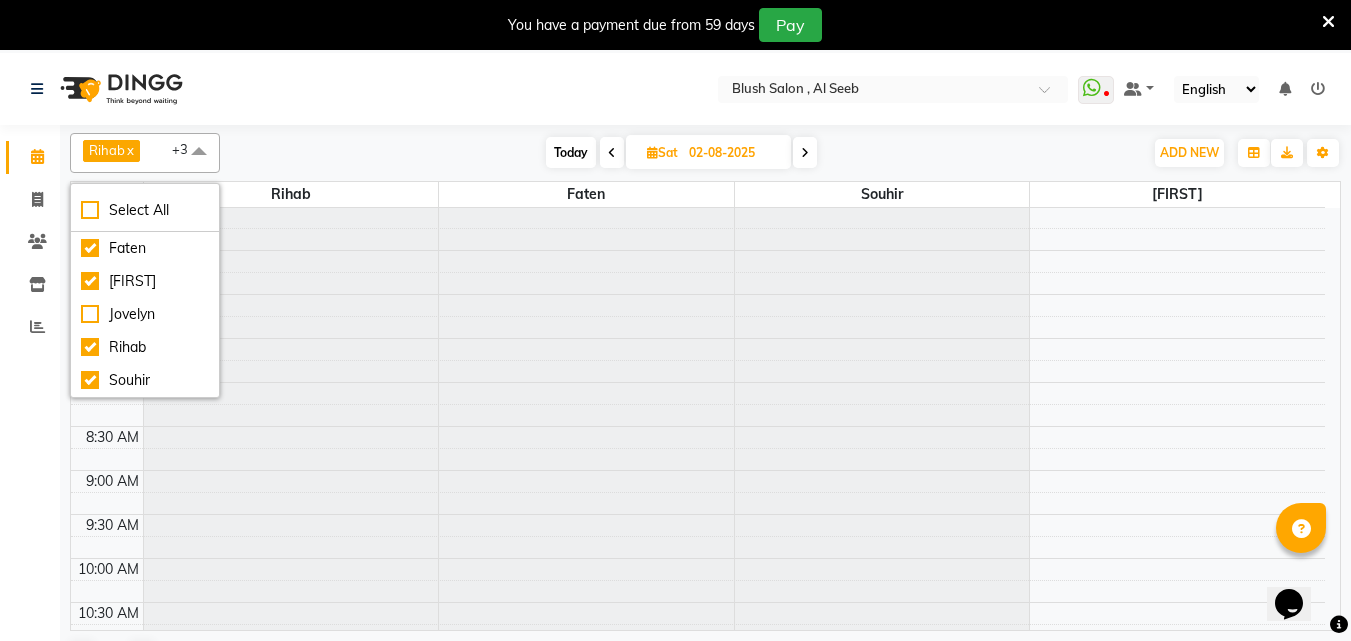 click on "Calendar  Invoice  Clients  Inventory  Reports Upcoming Tentative Confirm Bookings Segments Page Builder" 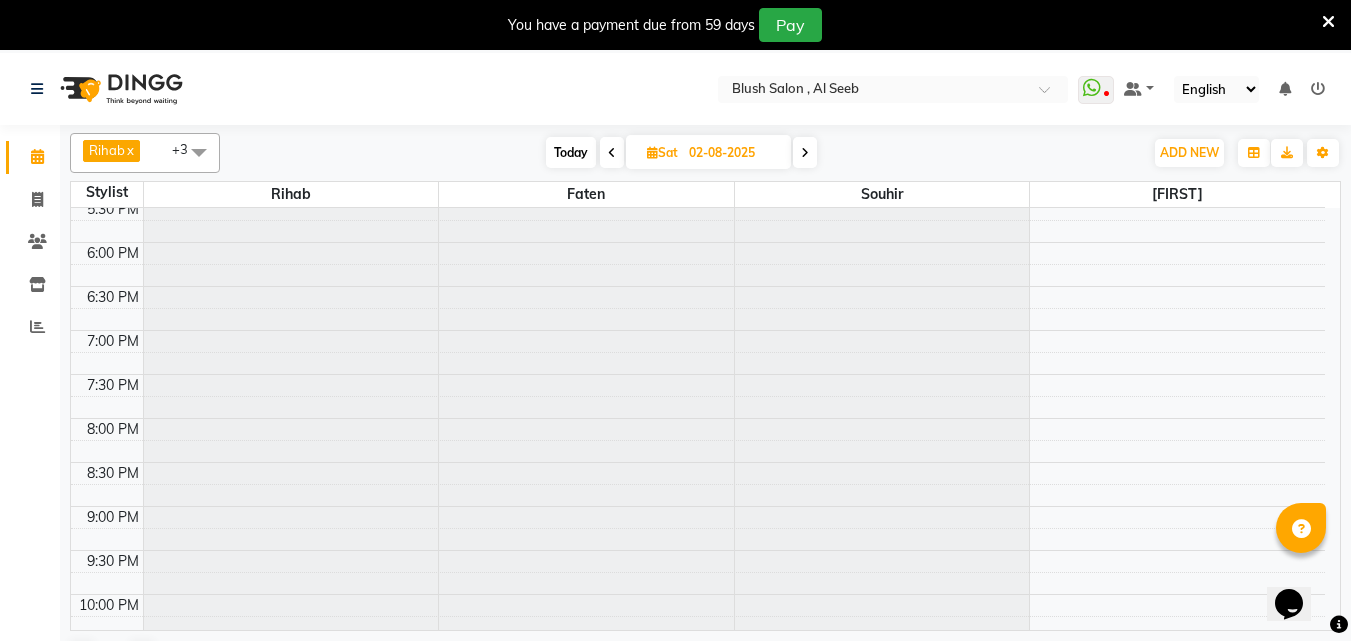 scroll, scrollTop: 1689, scrollLeft: 0, axis: vertical 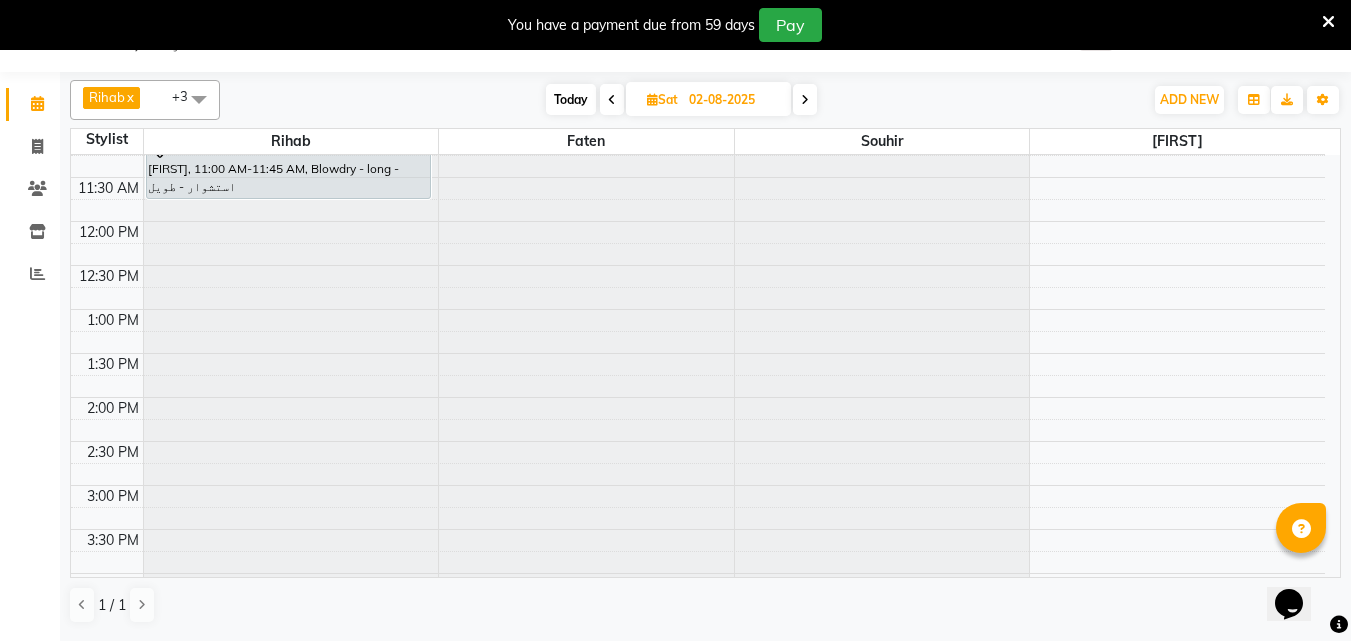 click on "Today" at bounding box center (571, 99) 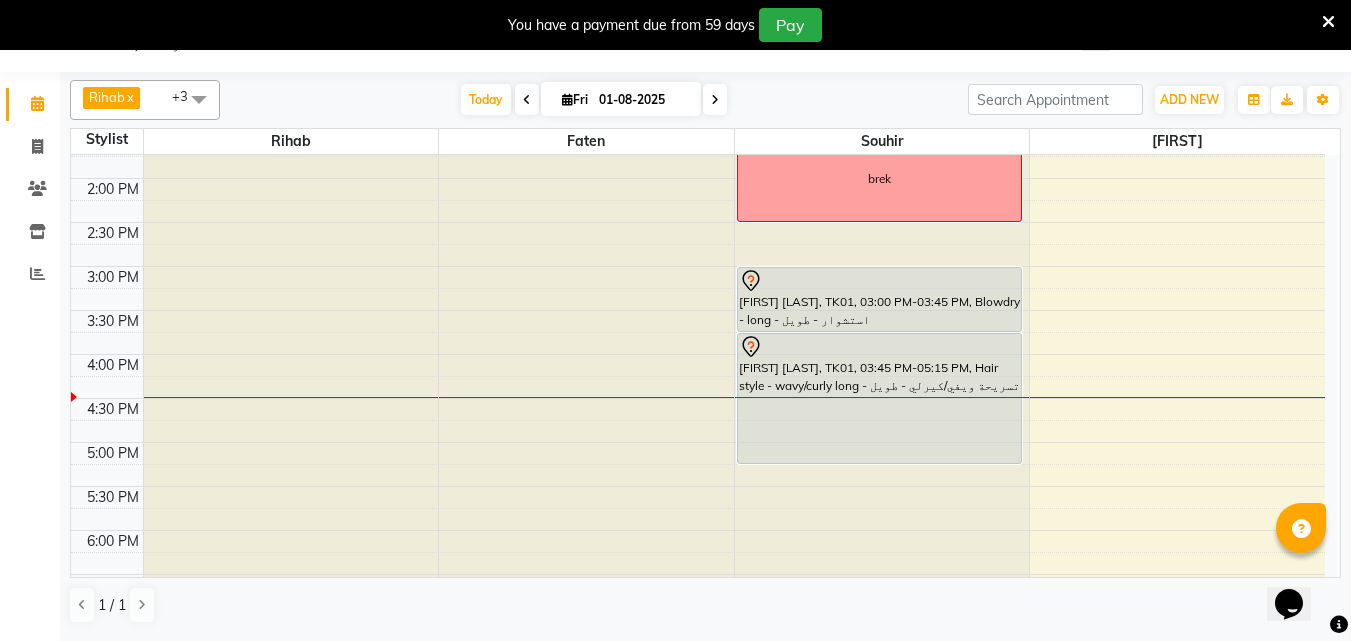 scroll, scrollTop: 1209, scrollLeft: 0, axis: vertical 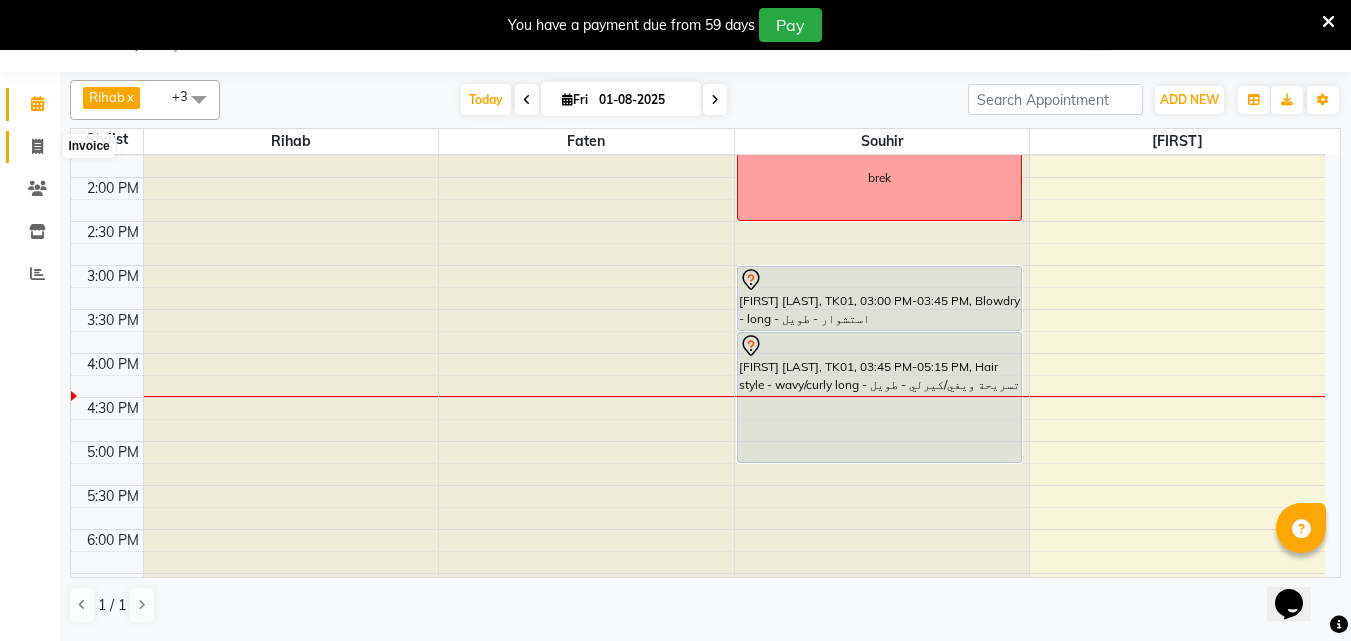 click 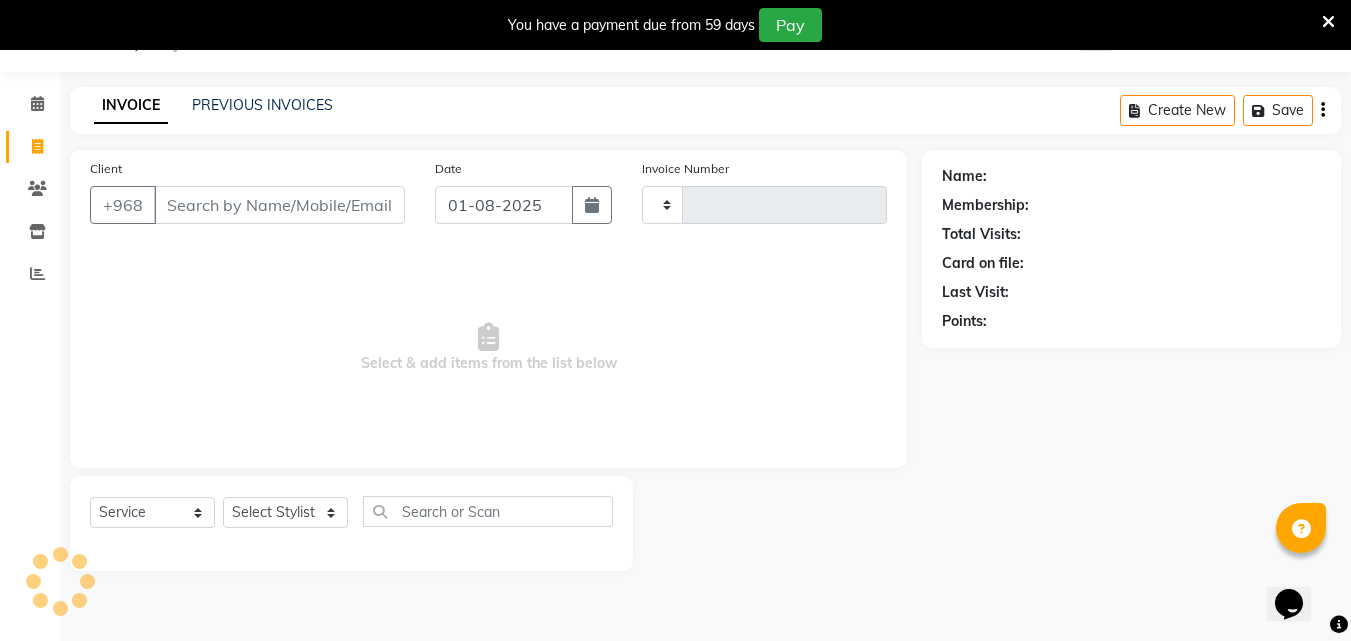 type on "0649" 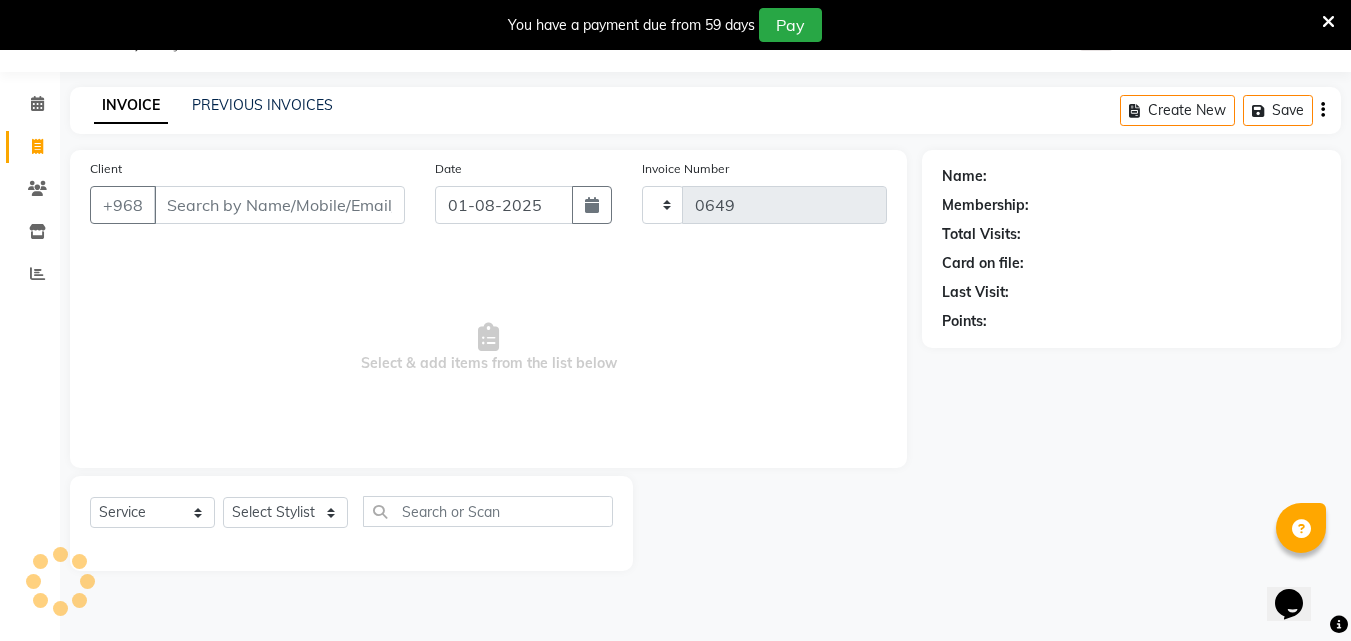 select on "5589" 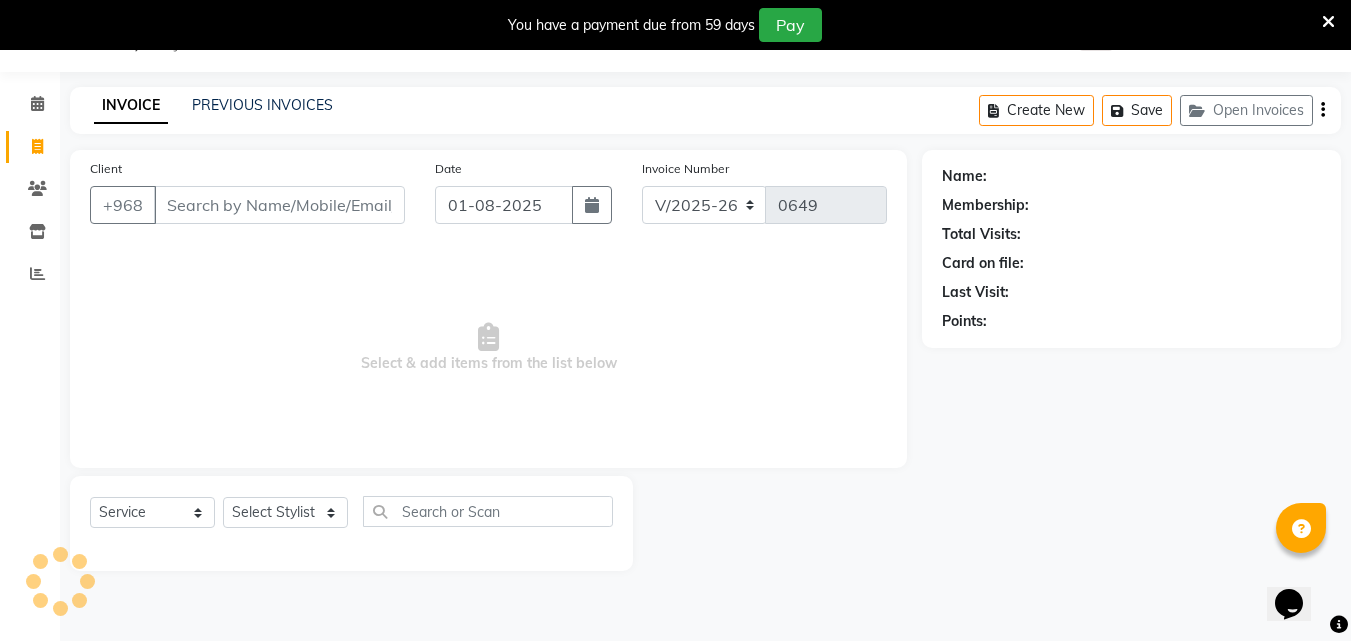 click on "PREVIOUS INVOICES" 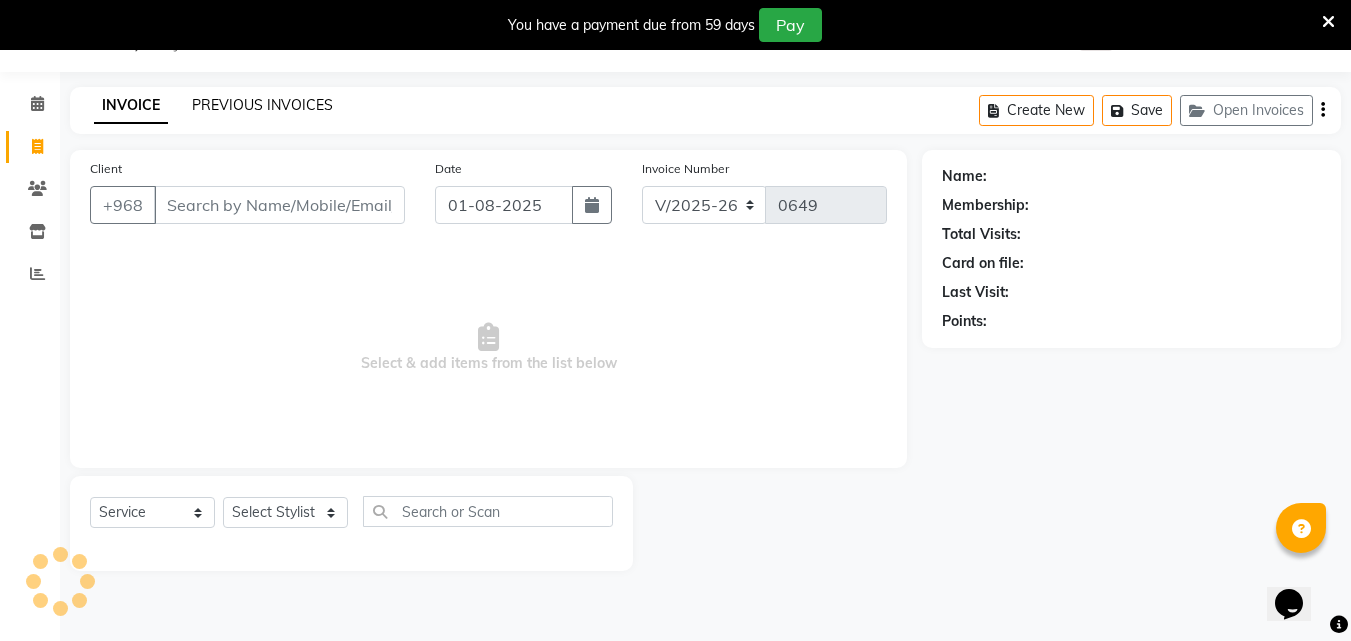 click on "PREVIOUS INVOICES" 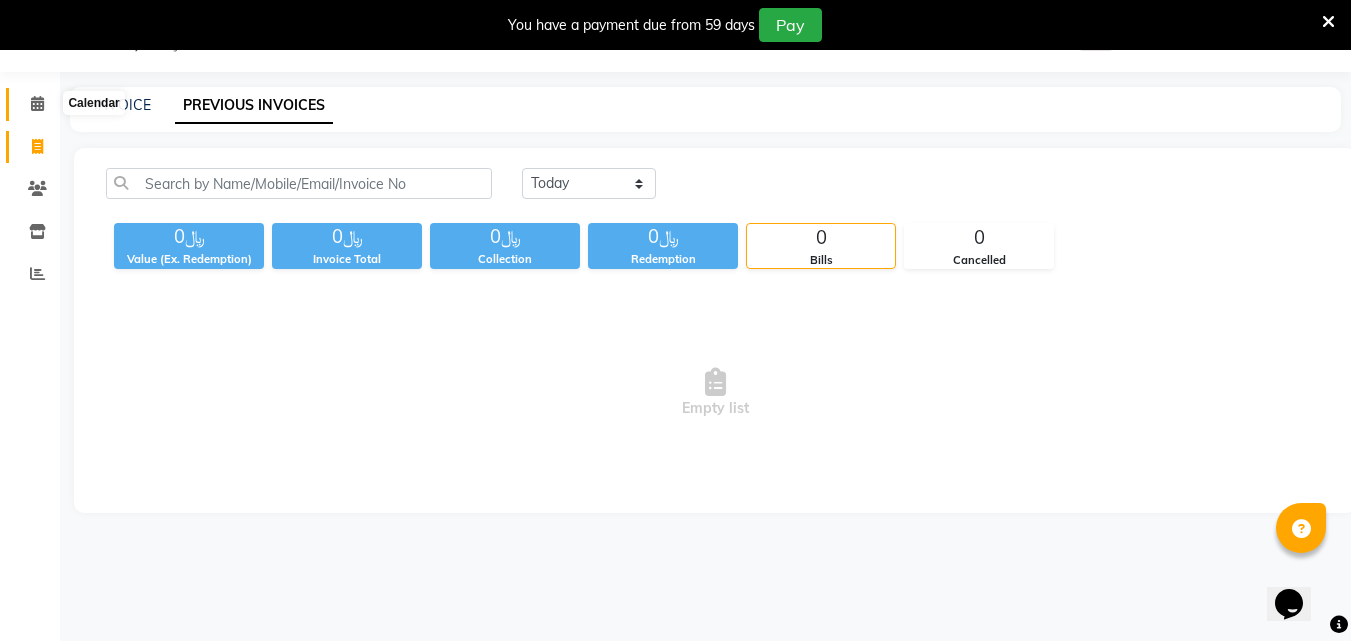click 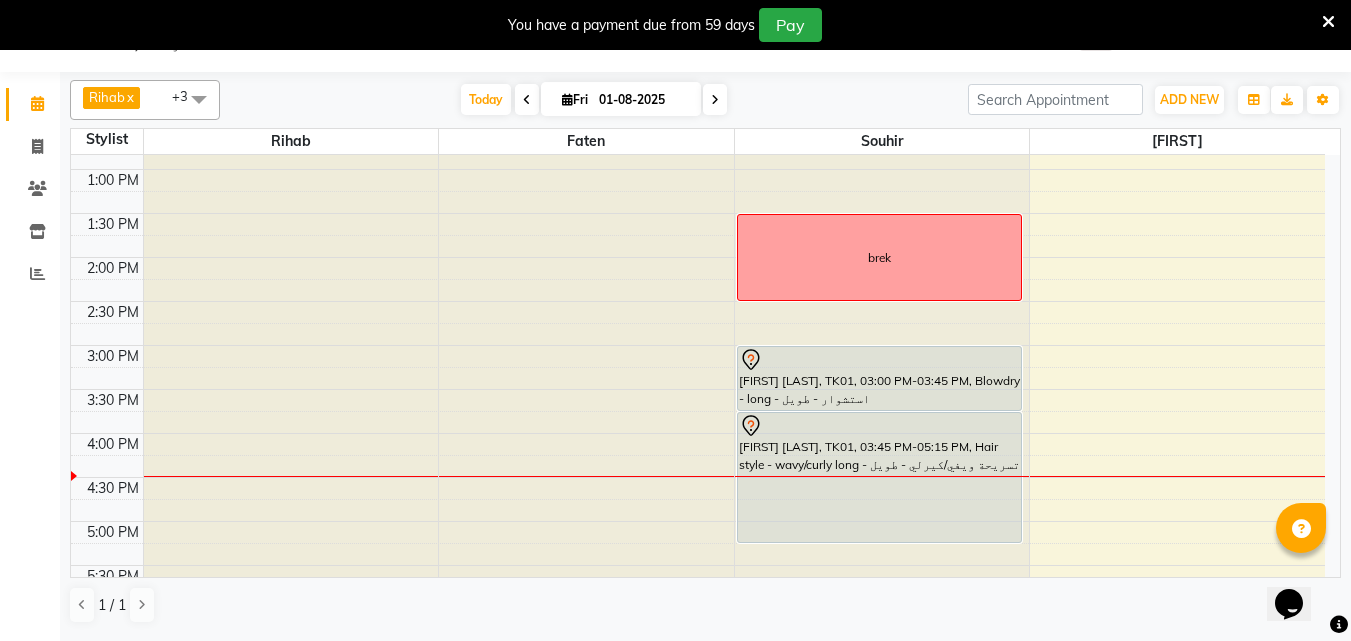 scroll, scrollTop: 1029, scrollLeft: 0, axis: vertical 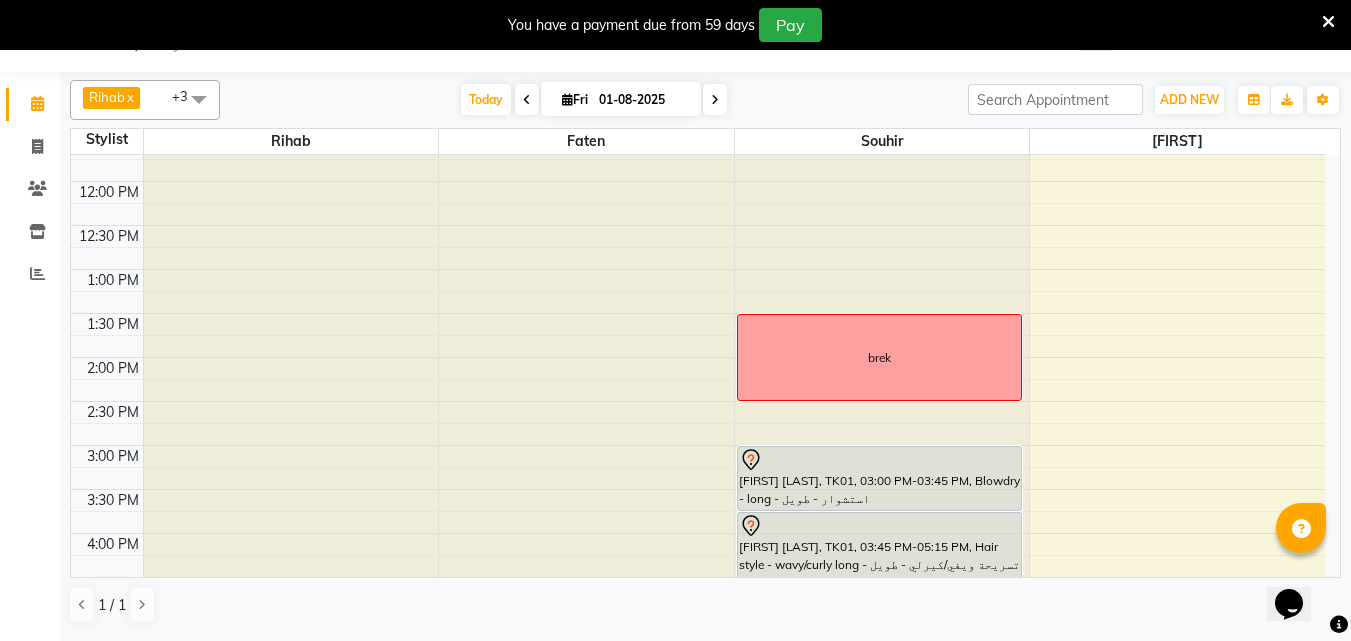 click on "[FIRST] [LAST], TK01, 03:00 PM-03:45 PM, Blowdry - long - استشوار - طويل" at bounding box center [879, 478] 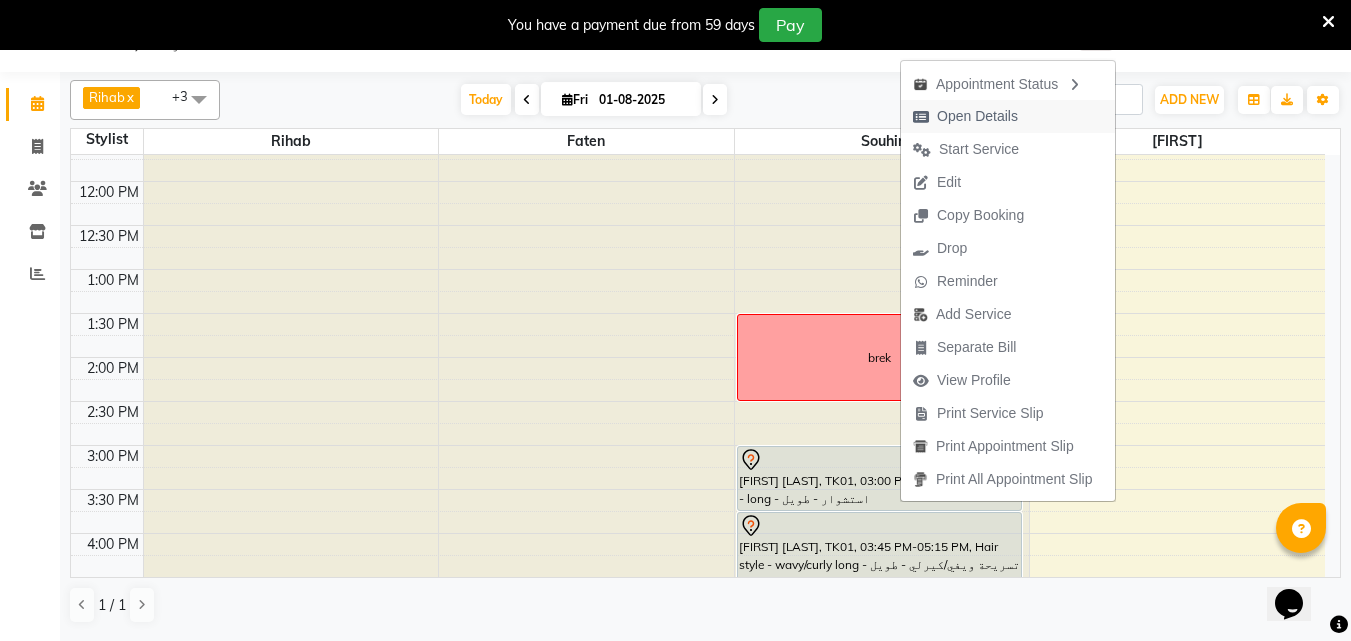 click on "Open Details" at bounding box center (977, 116) 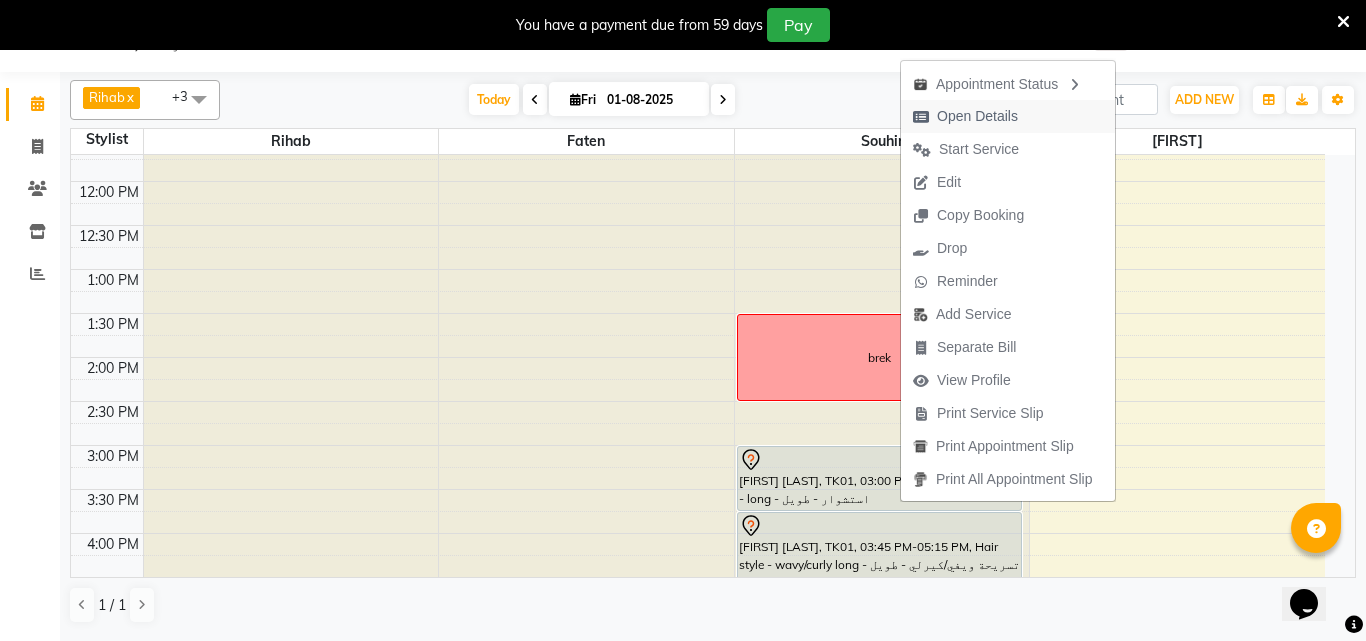 select on "7" 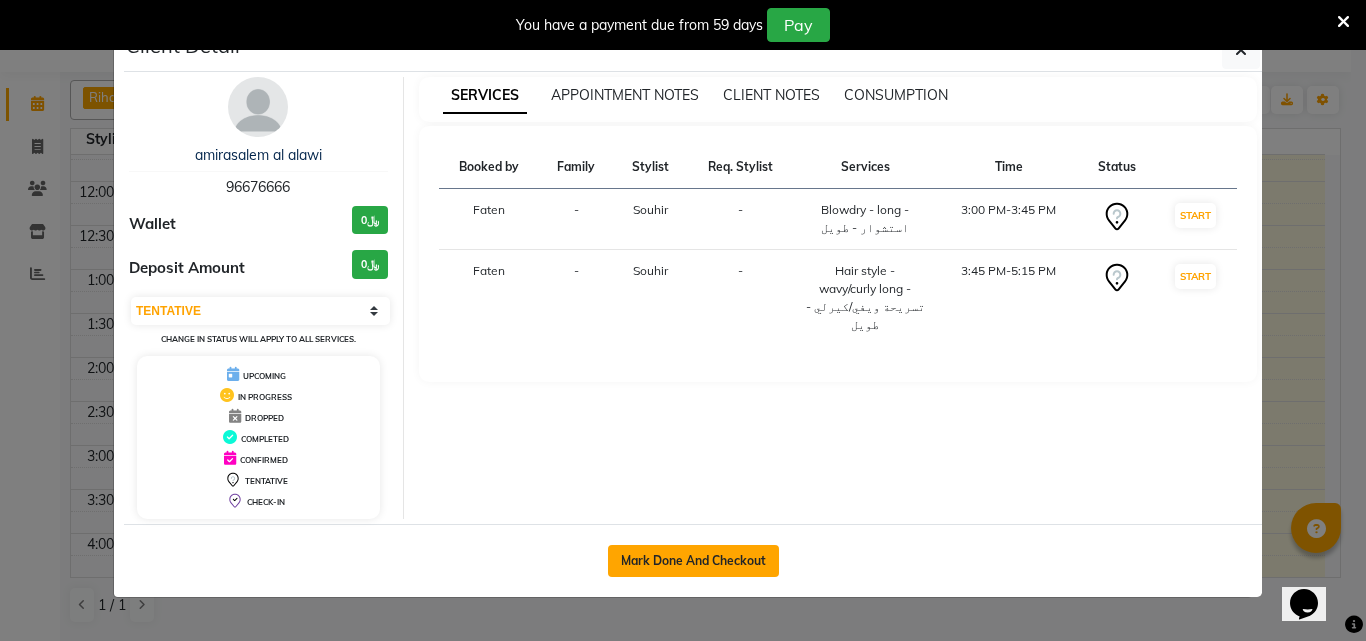 click on "Mark Done And Checkout" 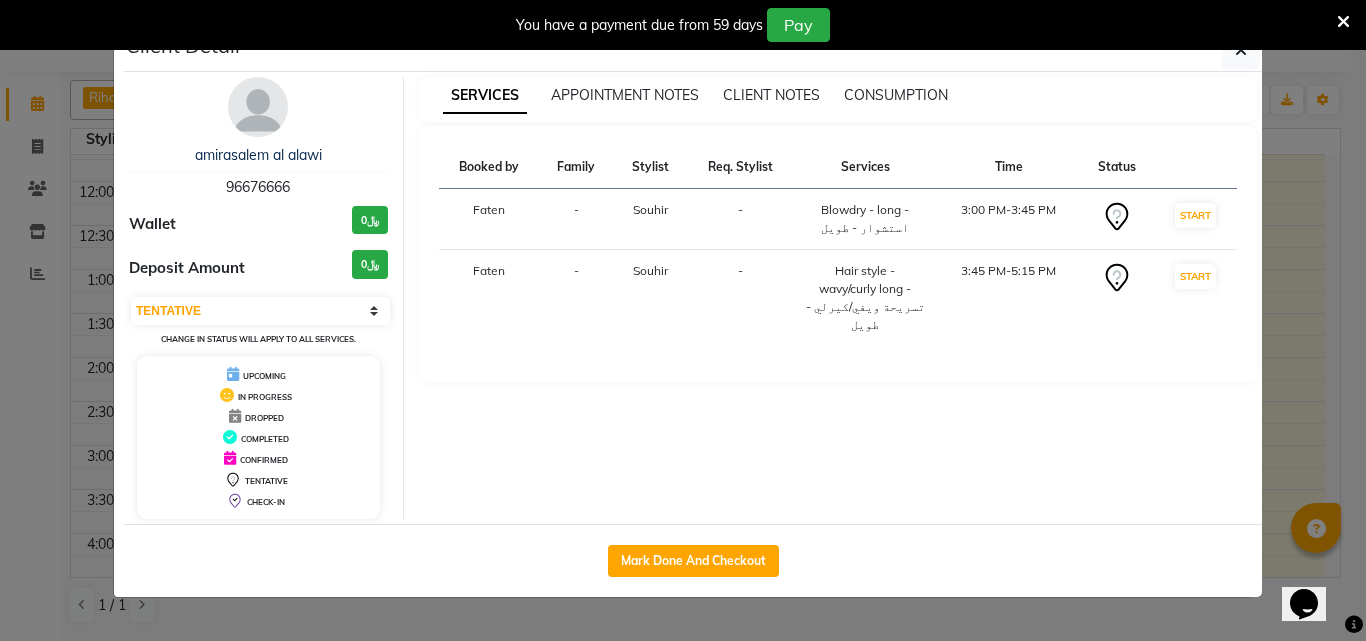 select on "service" 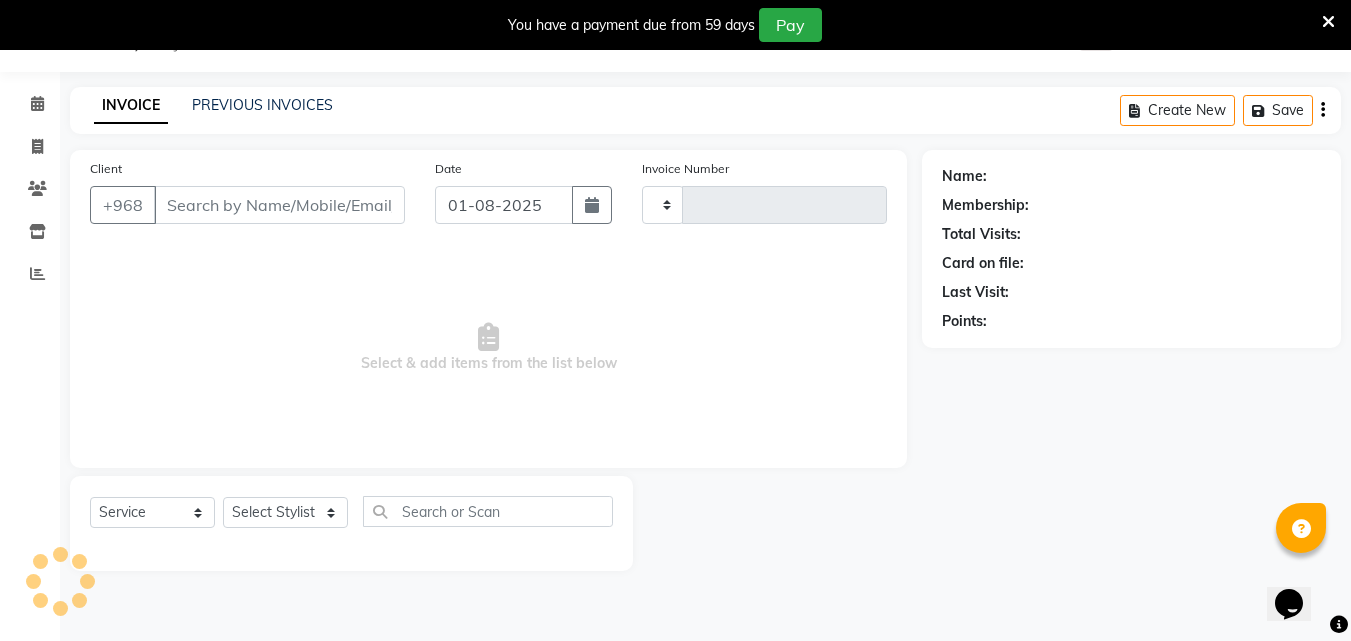 type on "0649" 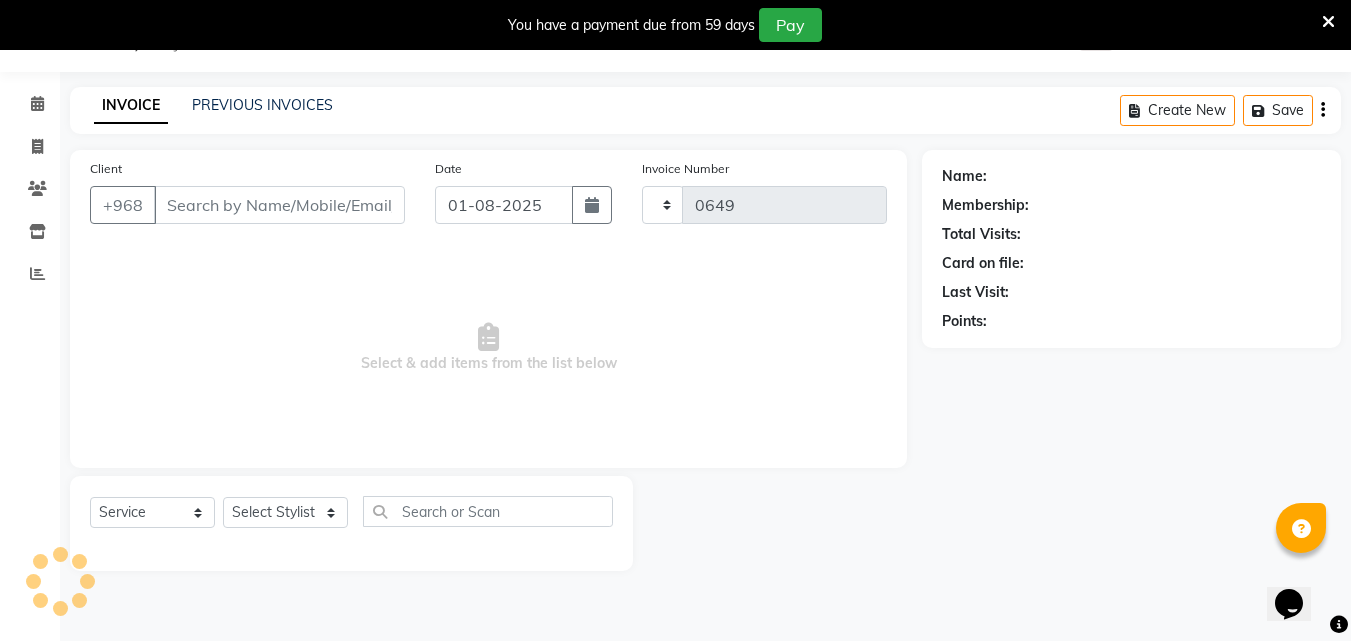 select on "5589" 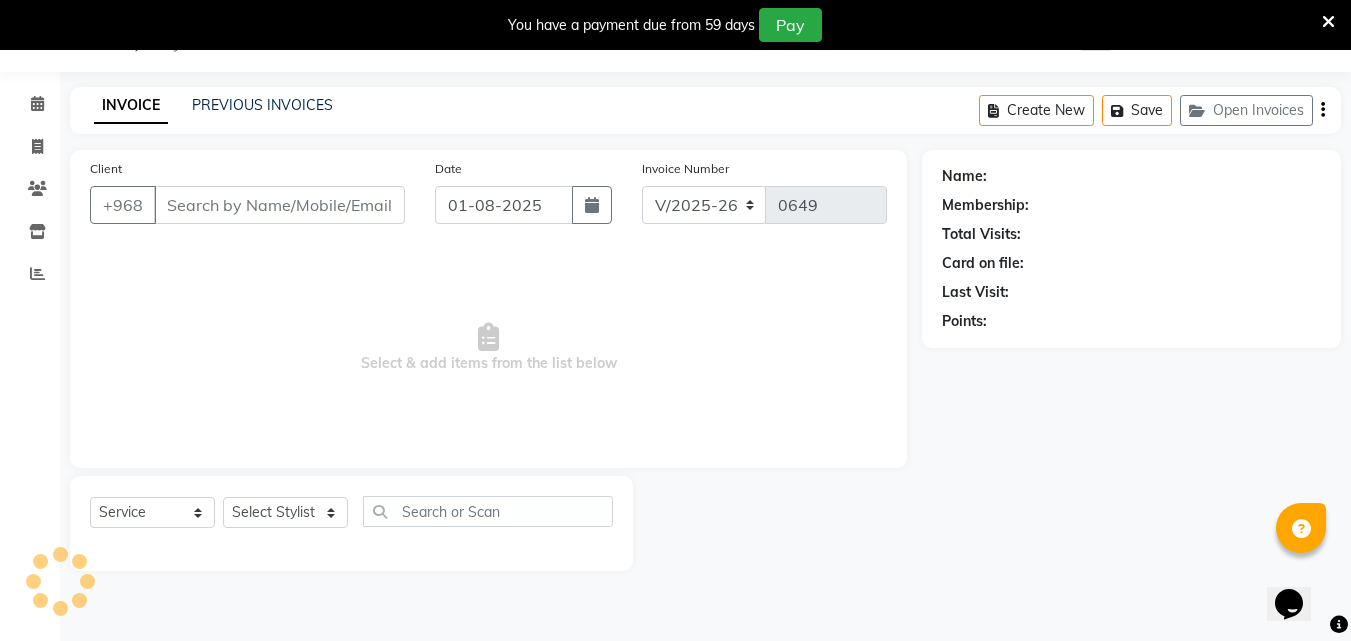 type on "96****66" 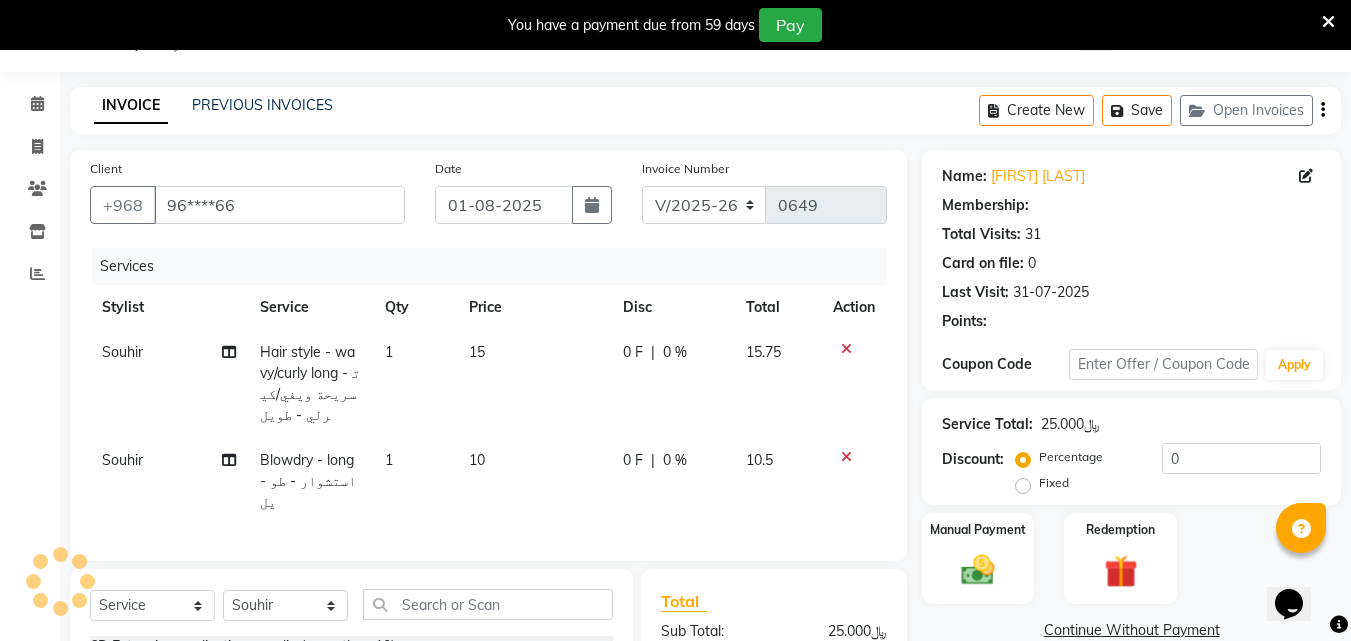 select on "1: Object" 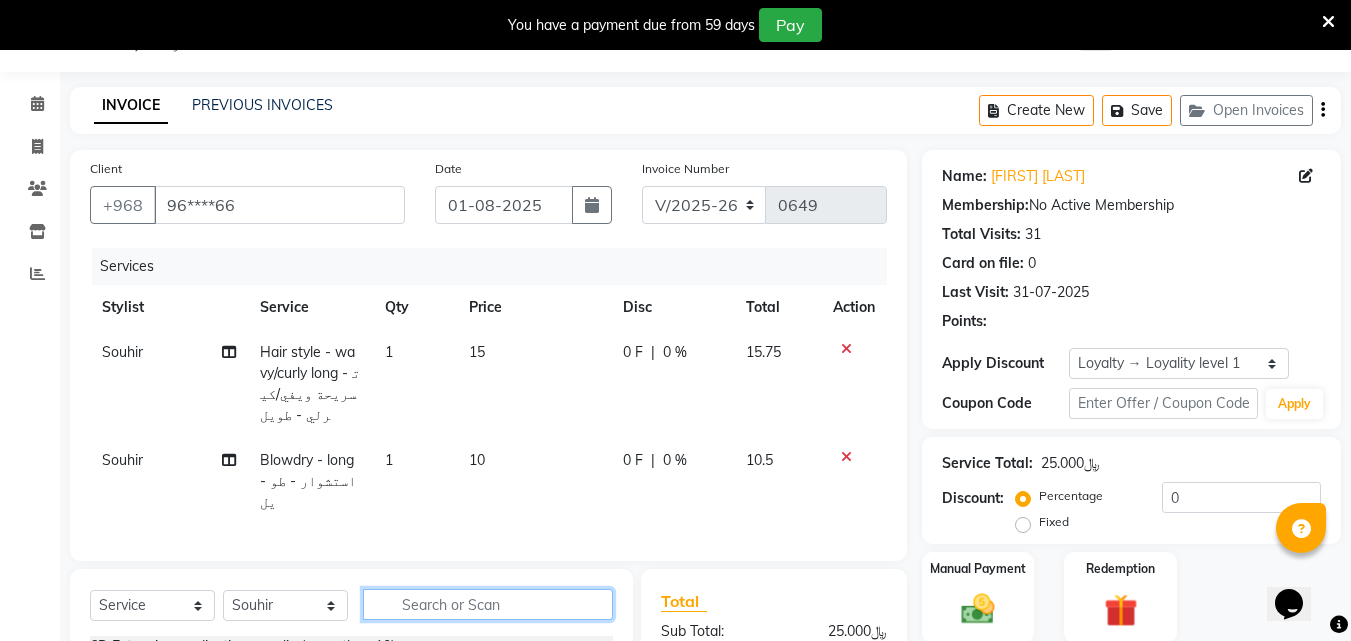 click 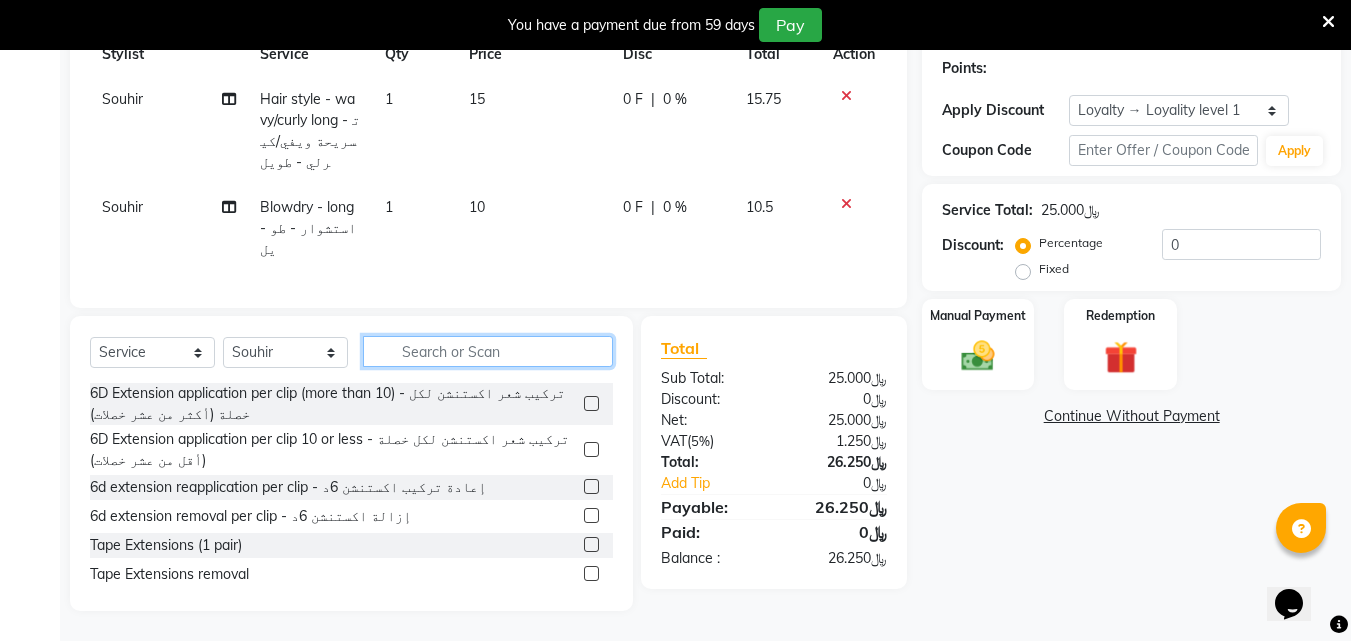 click 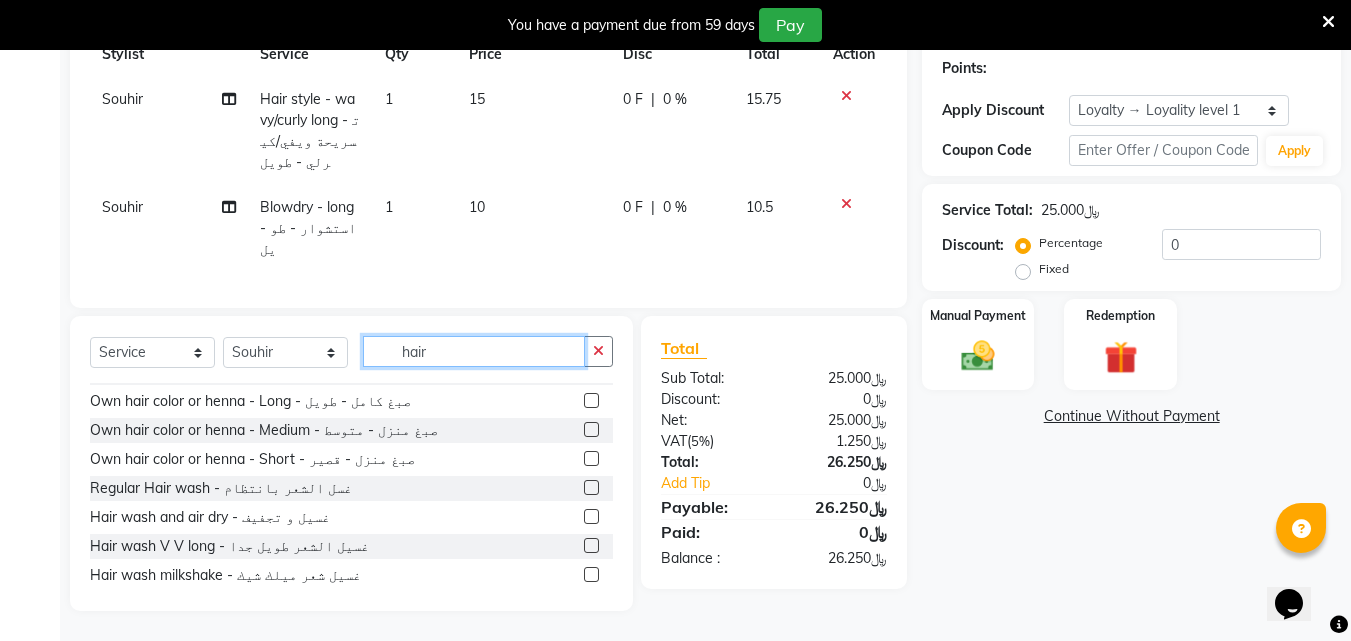 scroll, scrollTop: 673, scrollLeft: 0, axis: vertical 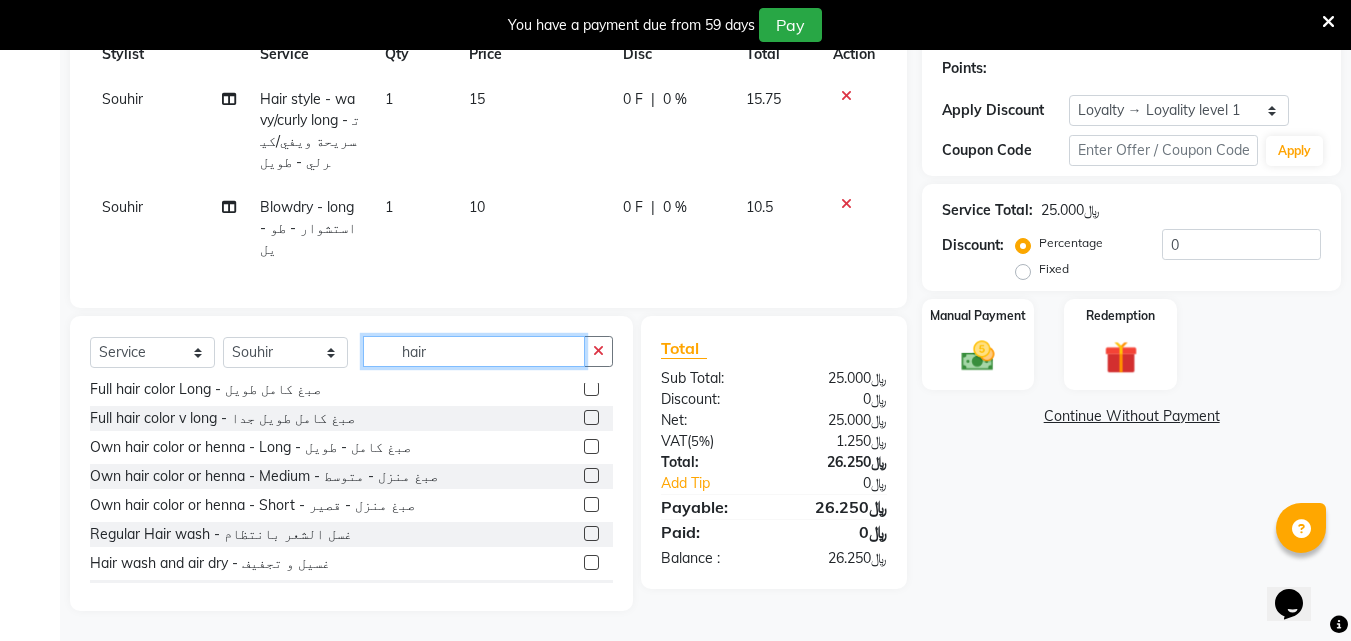 click on "hair" 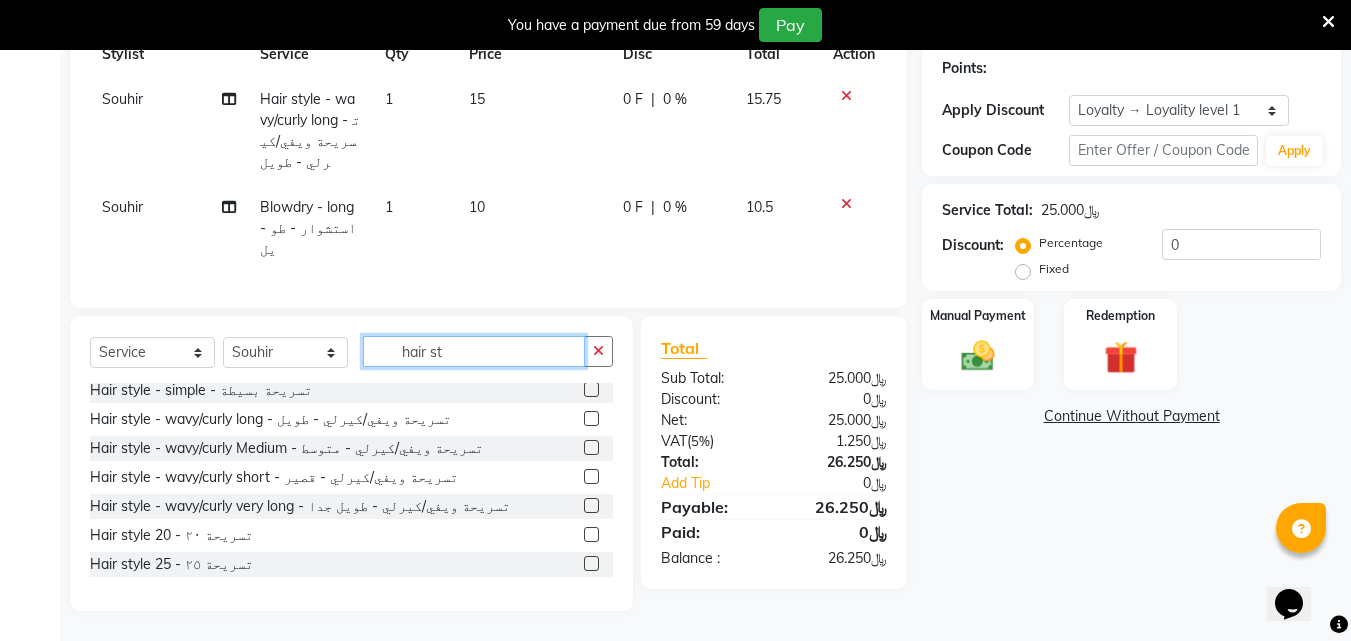 scroll, scrollTop: 0, scrollLeft: 0, axis: both 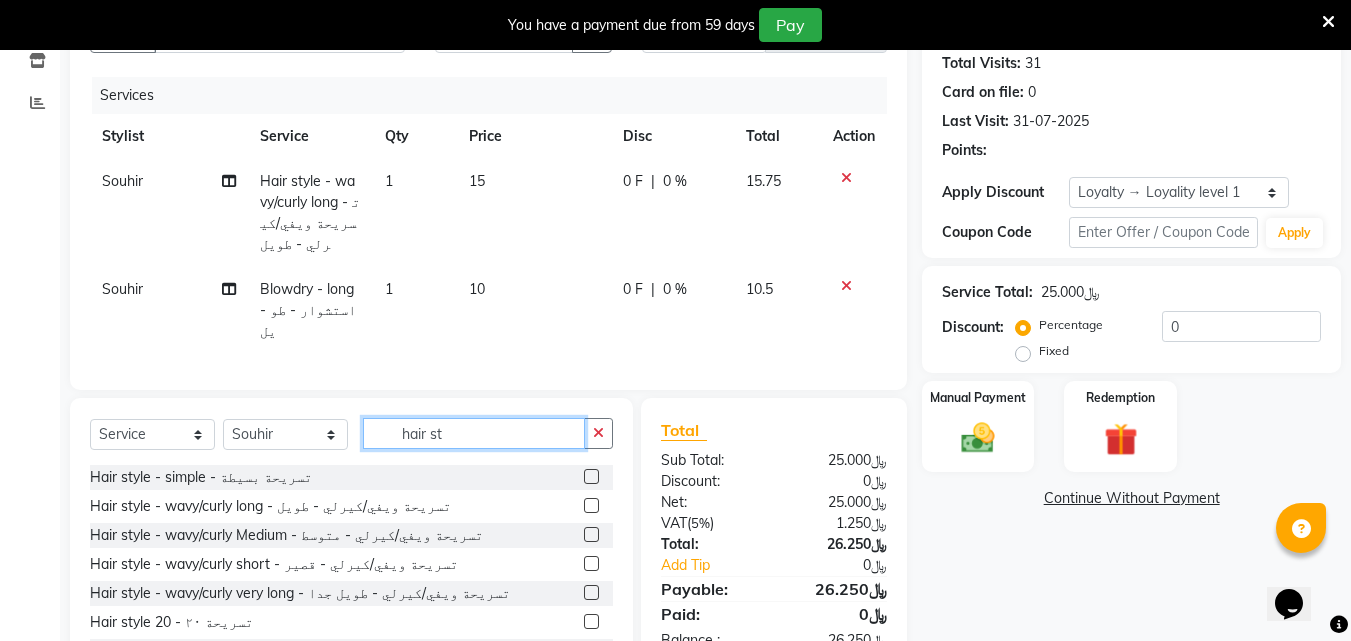 type on "hair st" 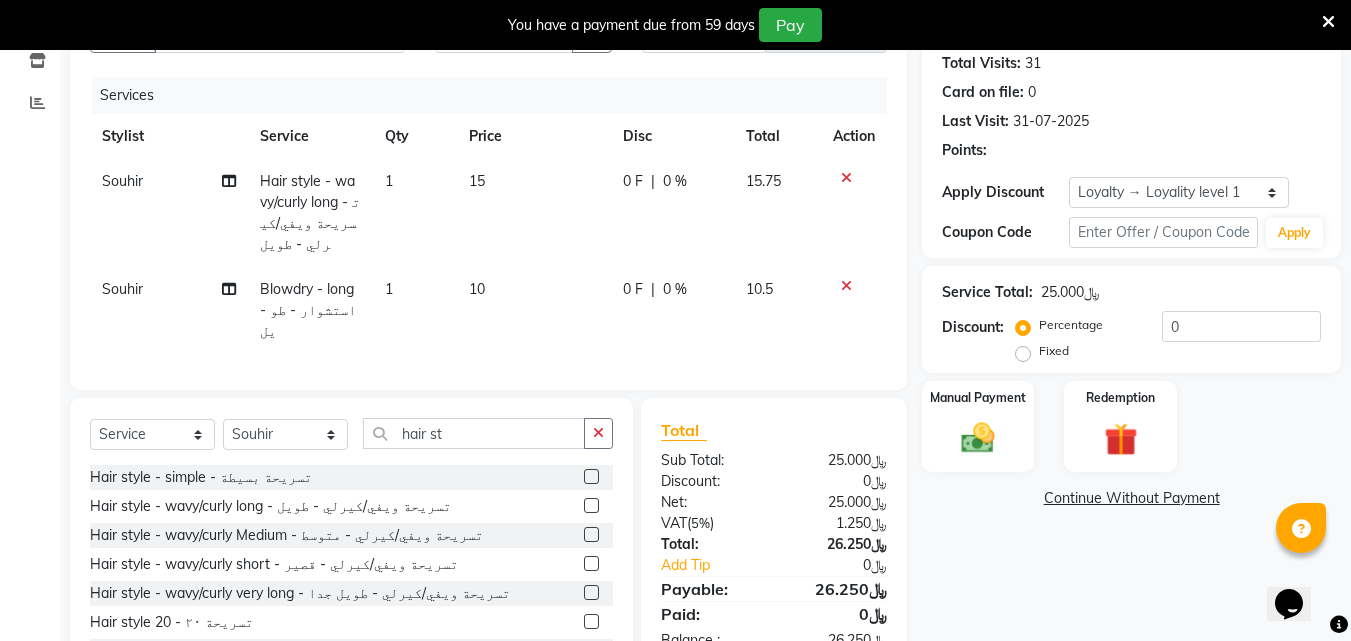 click 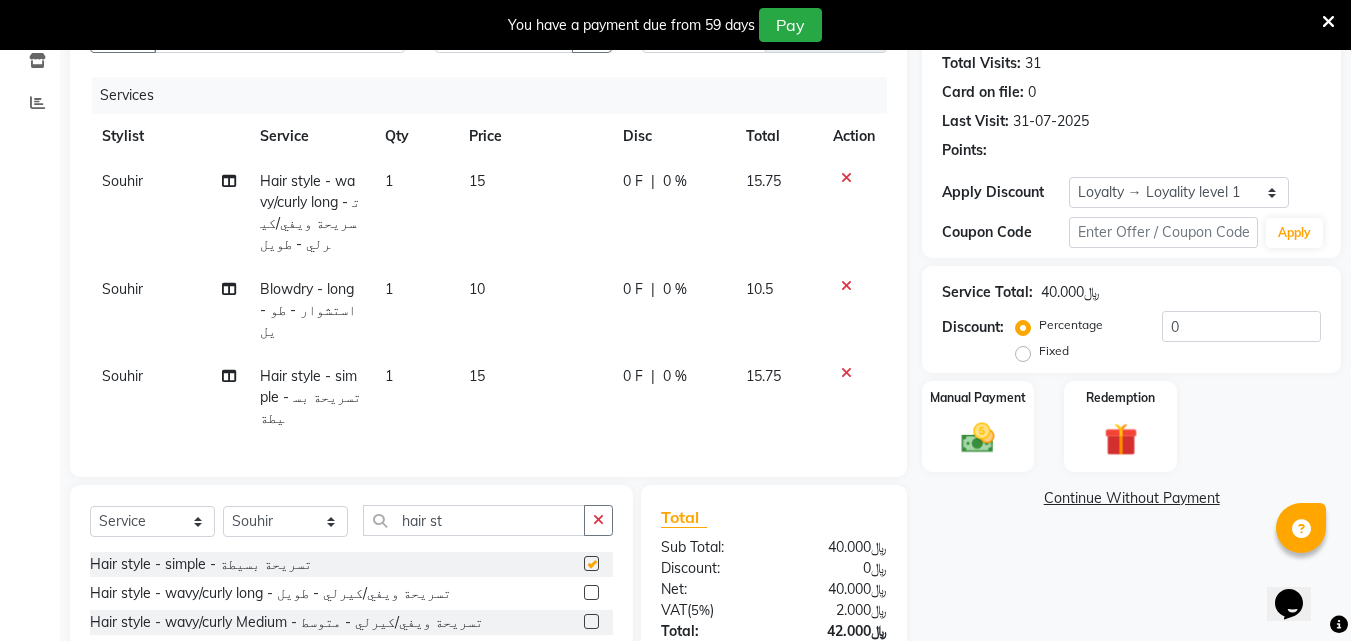 checkbox on "false" 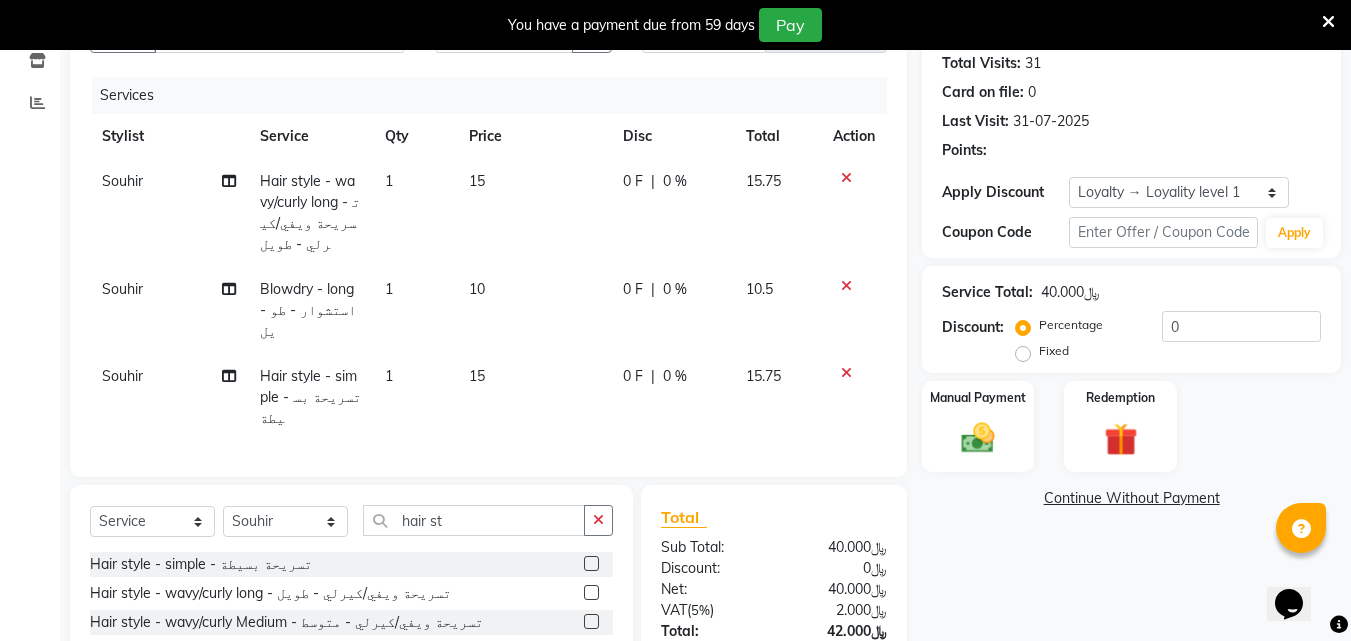 click 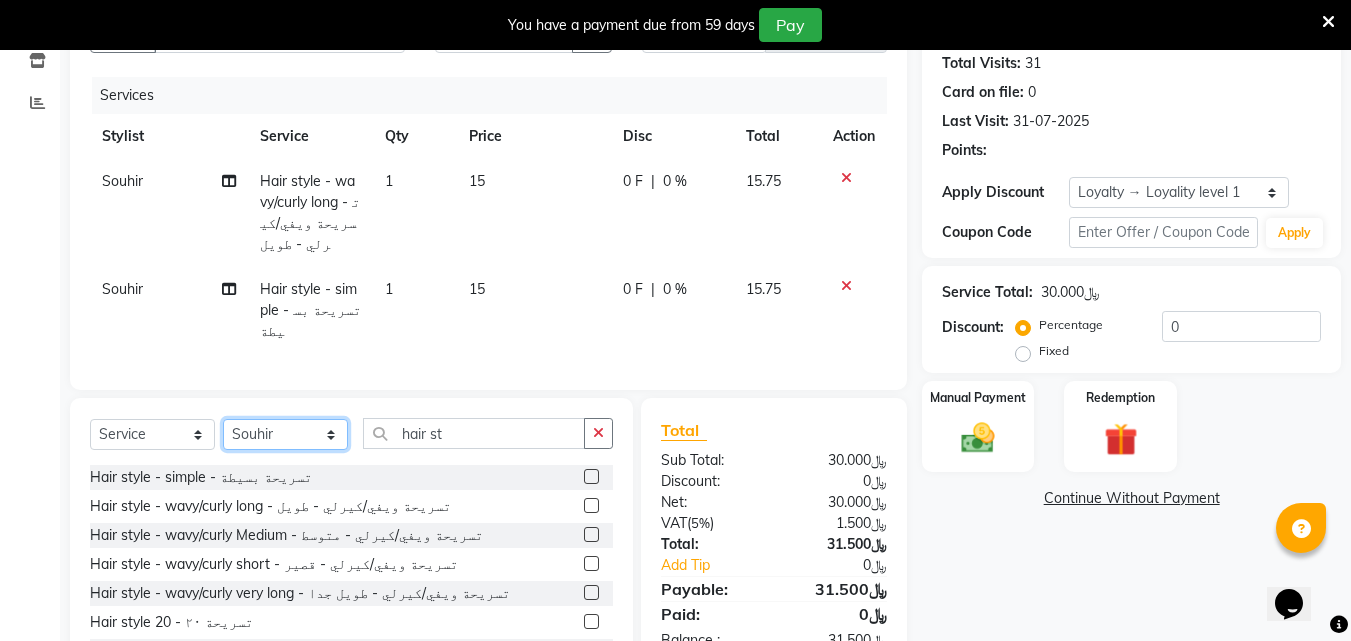 click on "Select Stylist [FIRST] [LAST] [FIRST] [LAST] [FIRST] [LAST] [FIRST] [LAST] [FIRST] [LAST]" 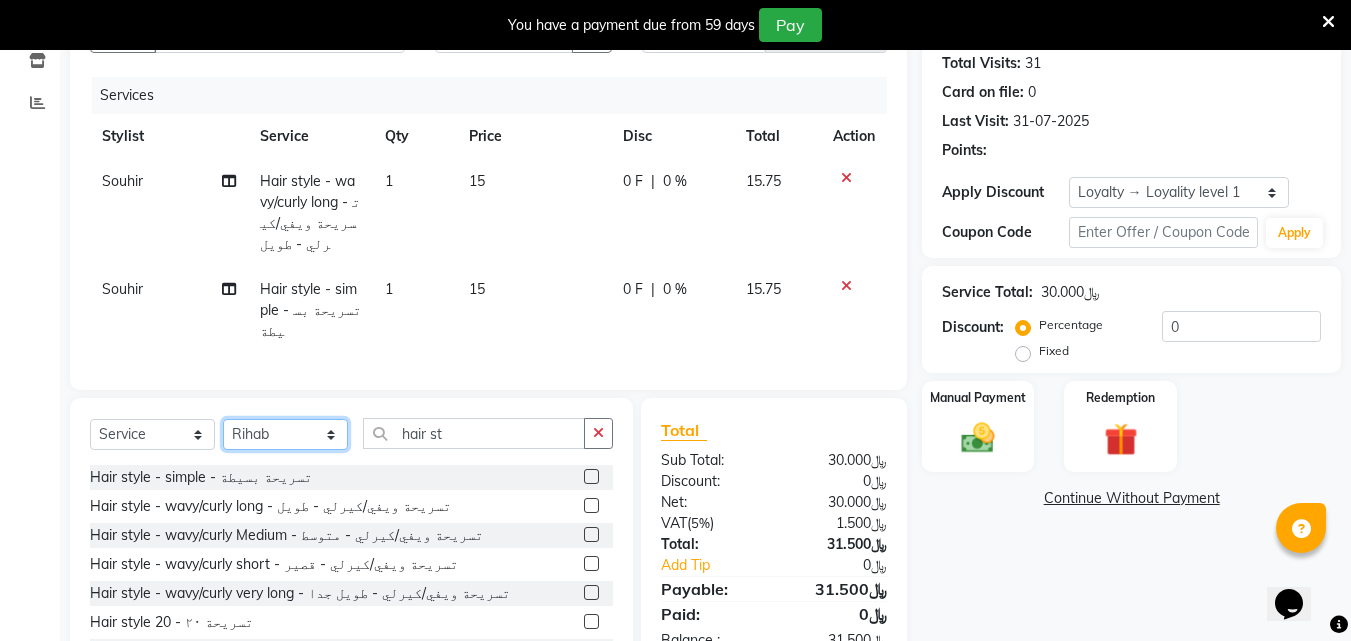 click on "Select Stylist [FIRST] [LAST] [FIRST] [LAST] [FIRST] [LAST] [FIRST] [LAST] [FIRST] [LAST]" 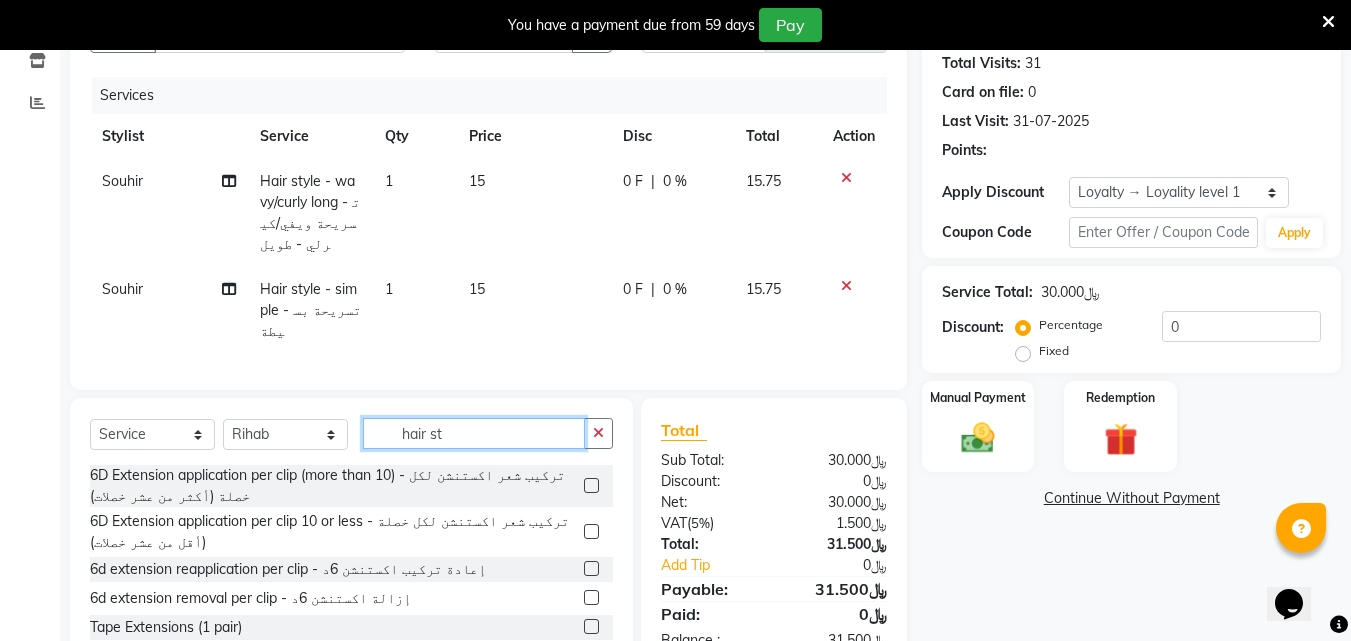 click on "hair st" 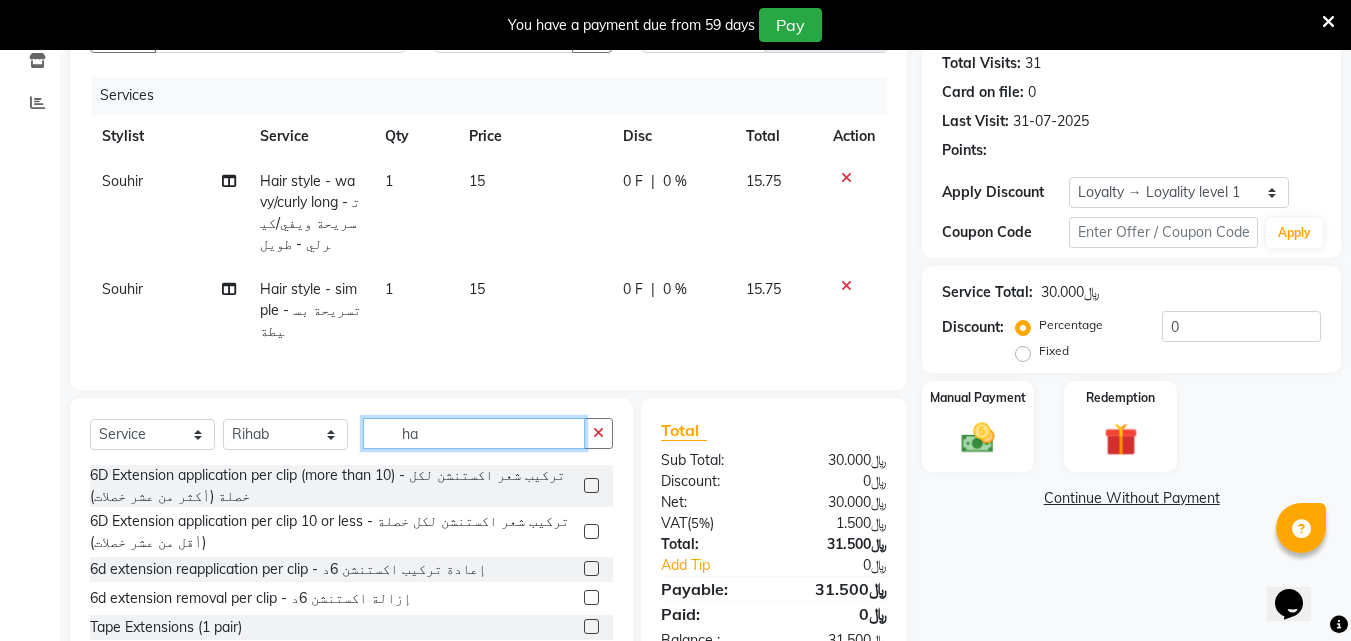 type on "h" 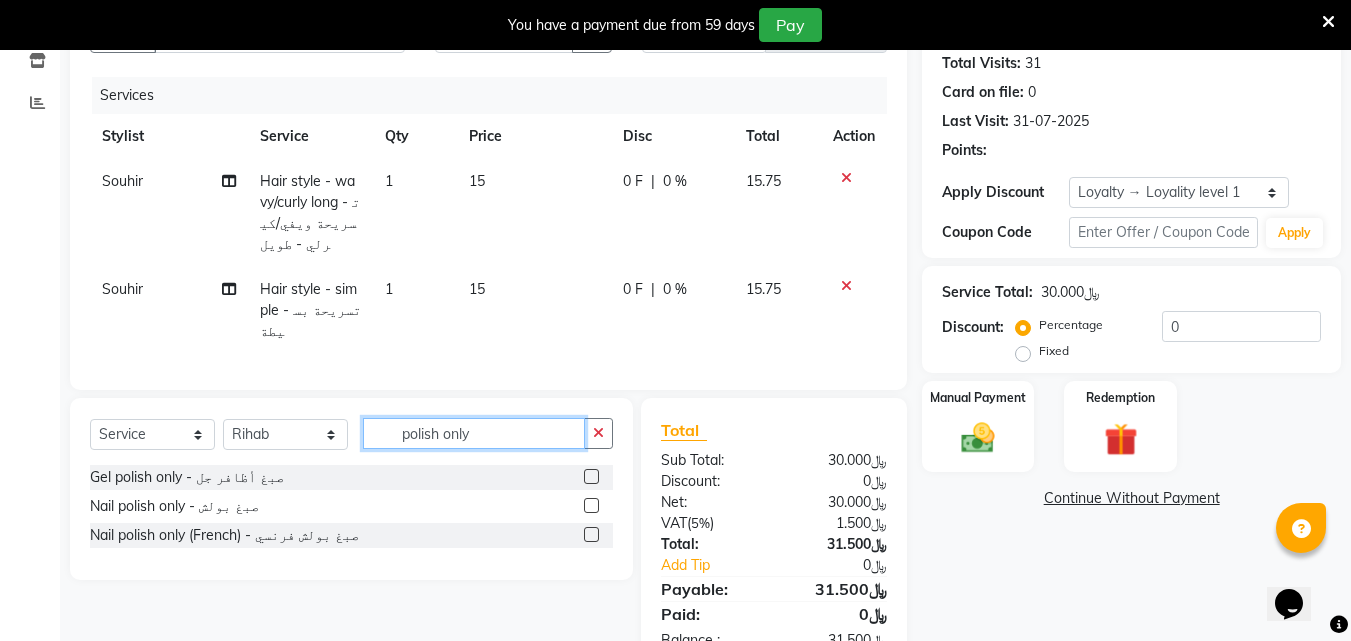 type on "polish only" 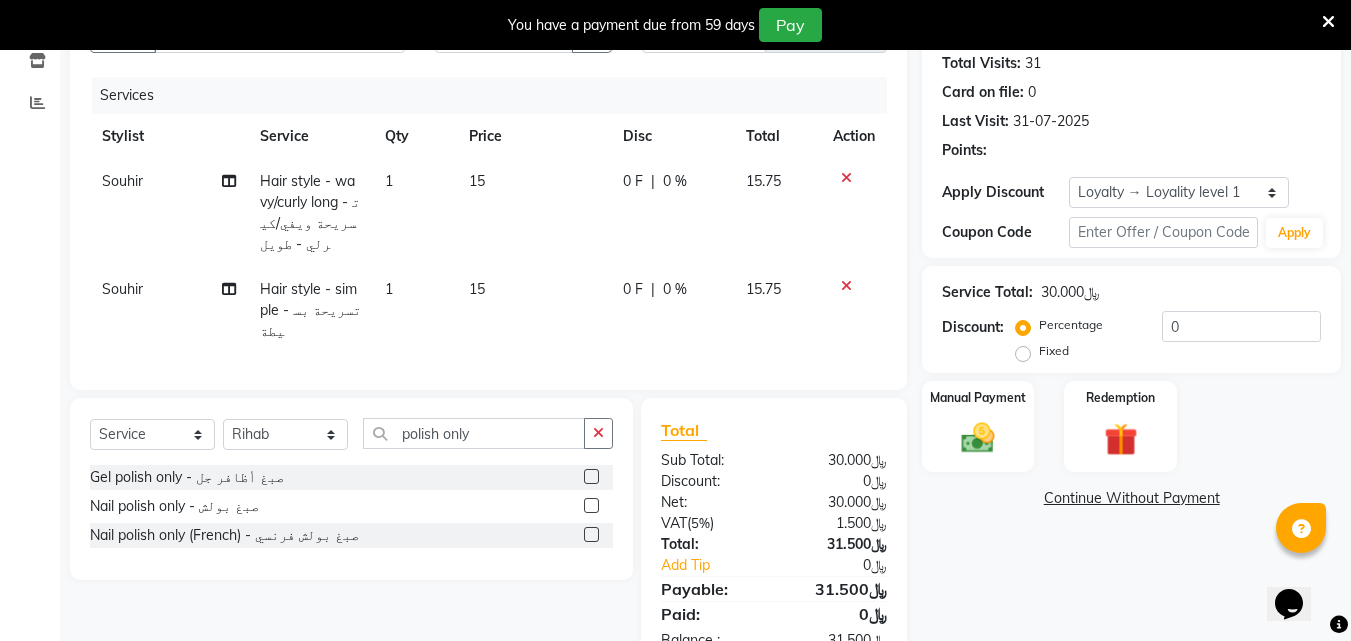 click 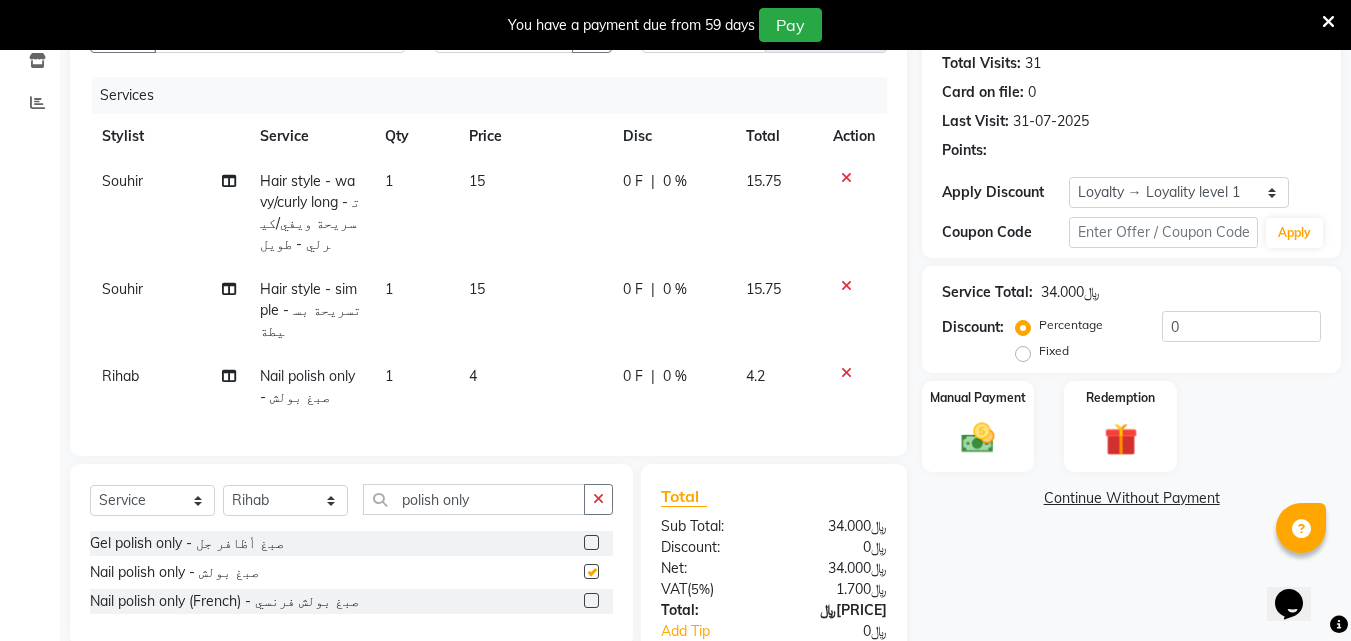 checkbox on "false" 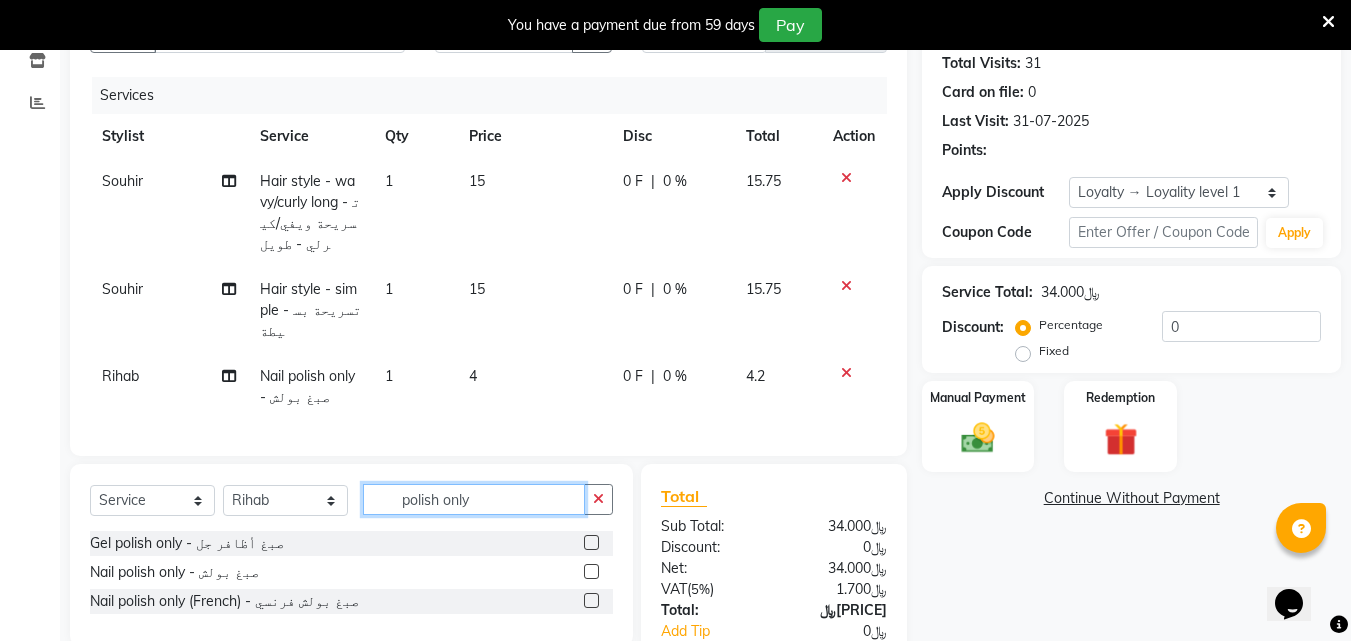 click on "polish only" 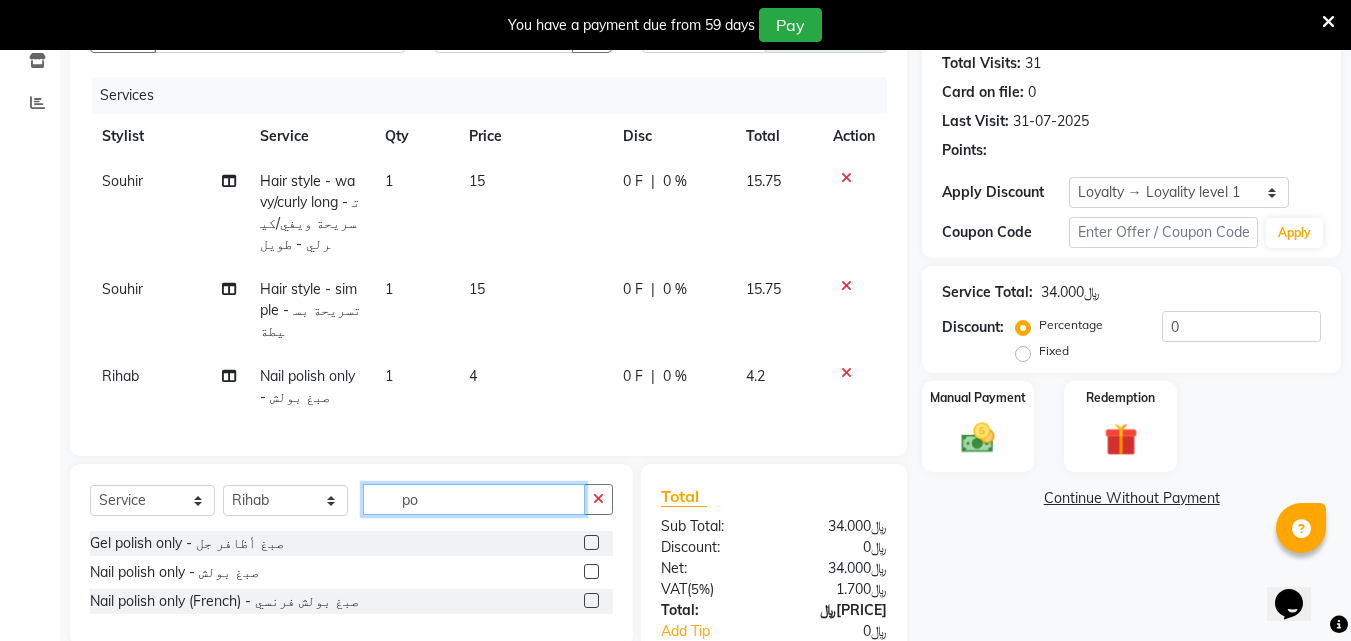 type on "p" 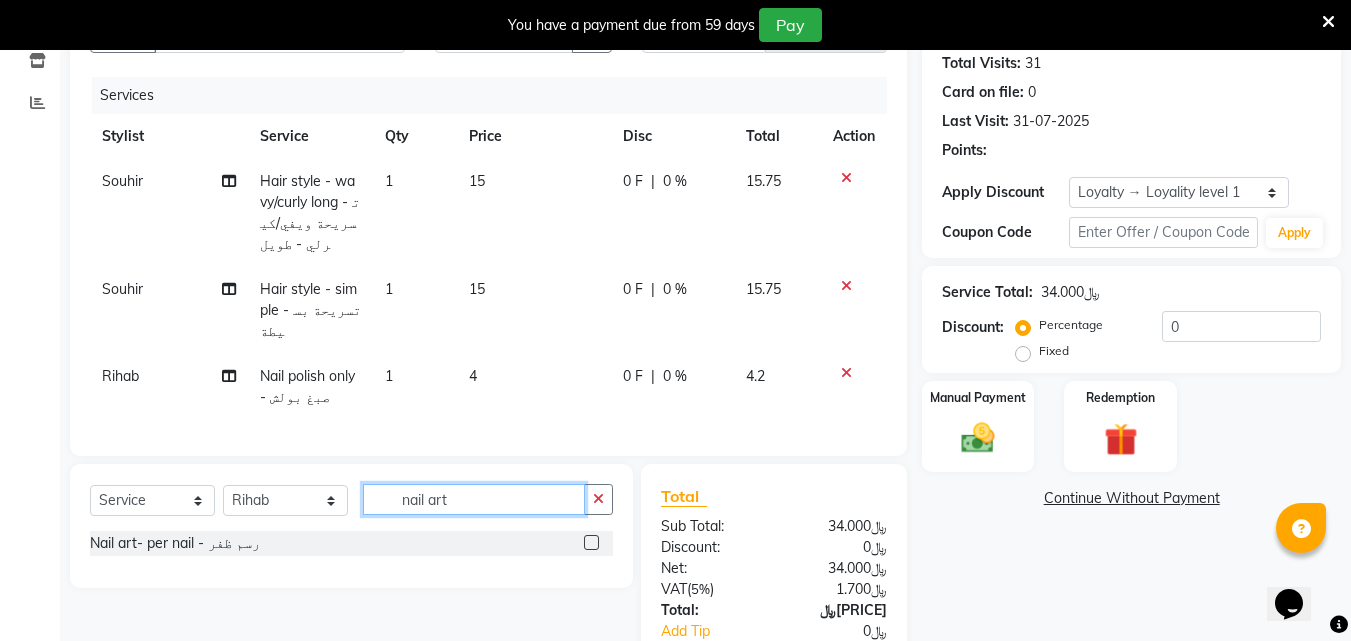 type on "nail art" 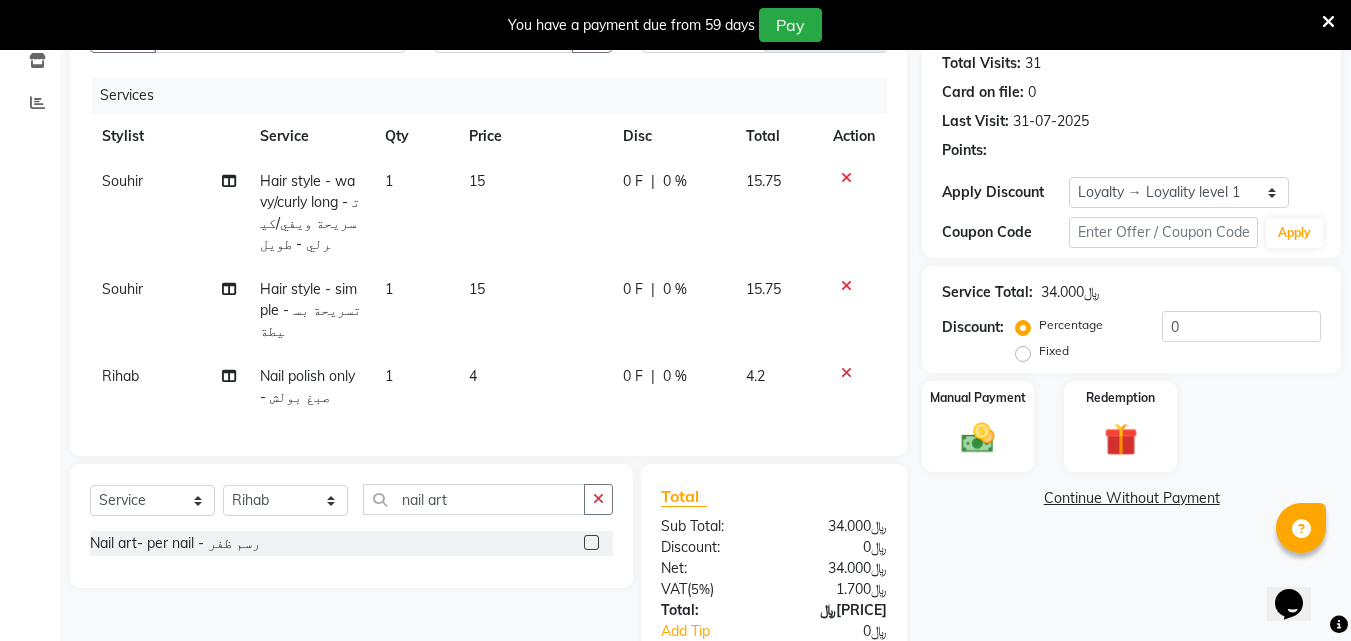 click 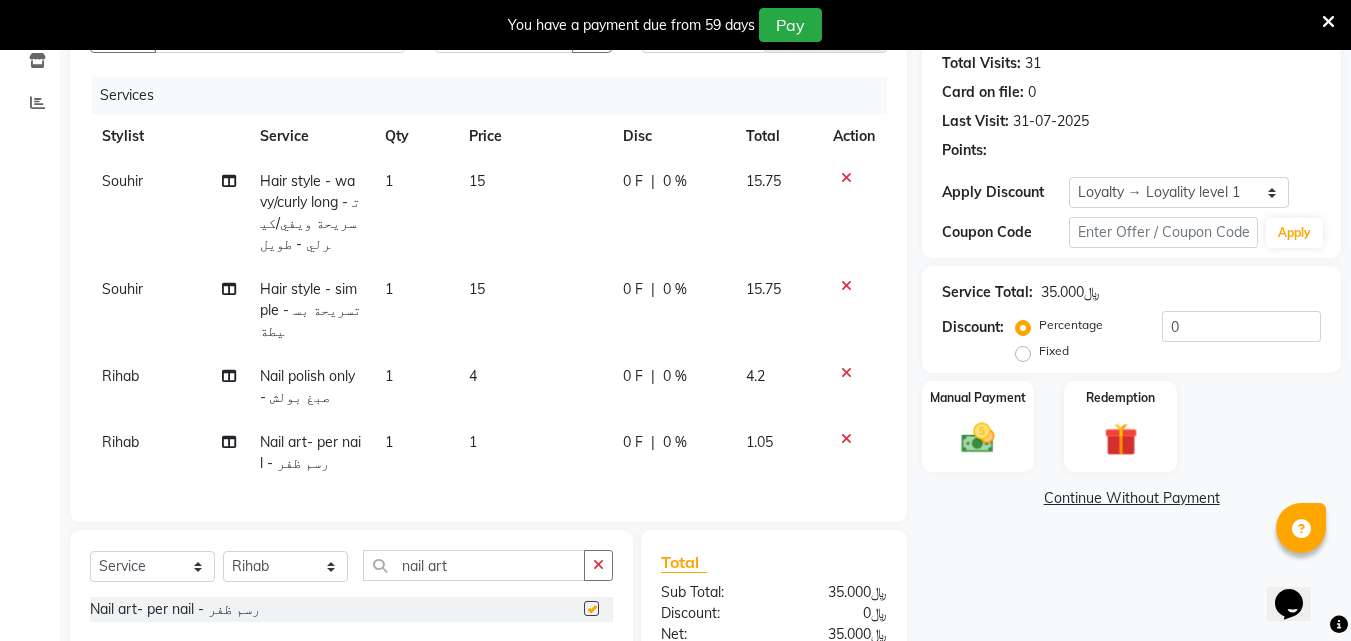 checkbox on "false" 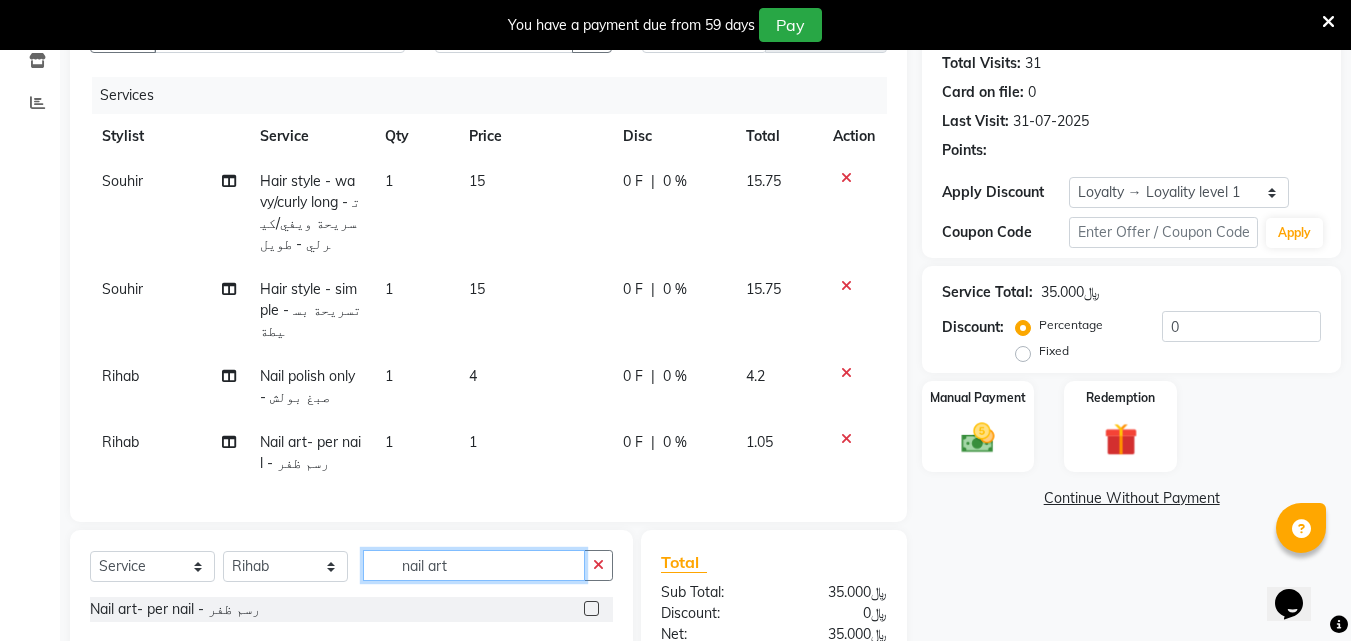 click on "nail art" 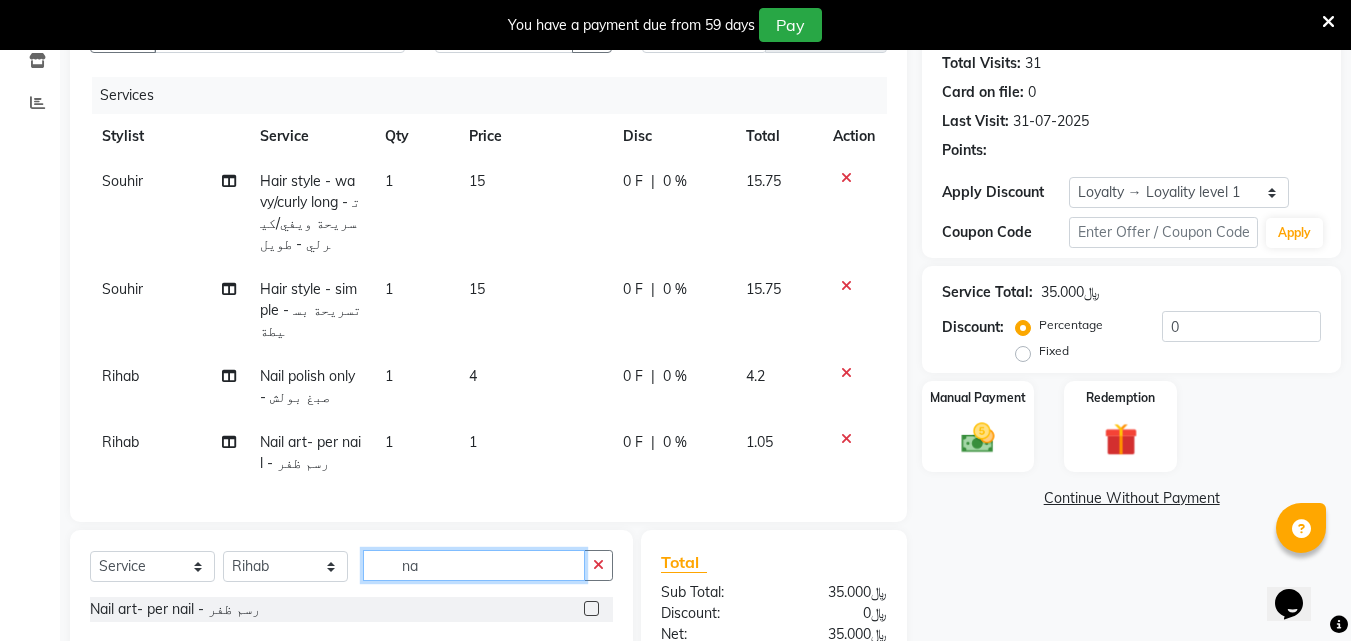 type on "n" 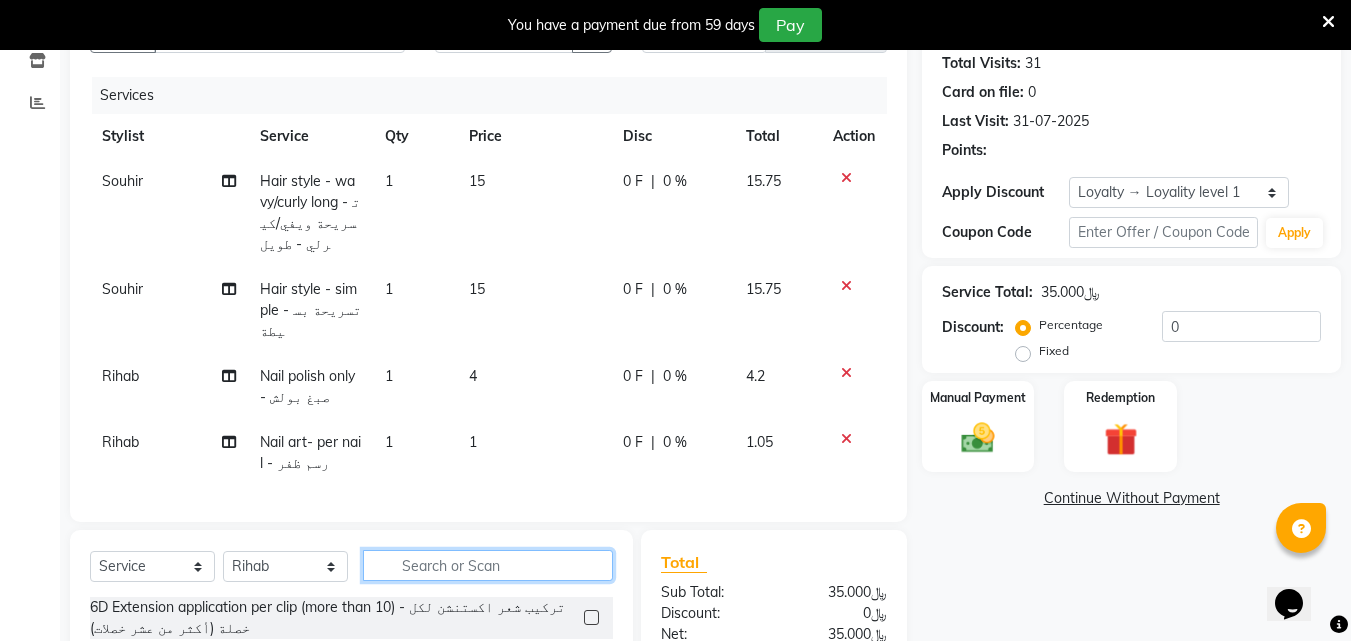 type 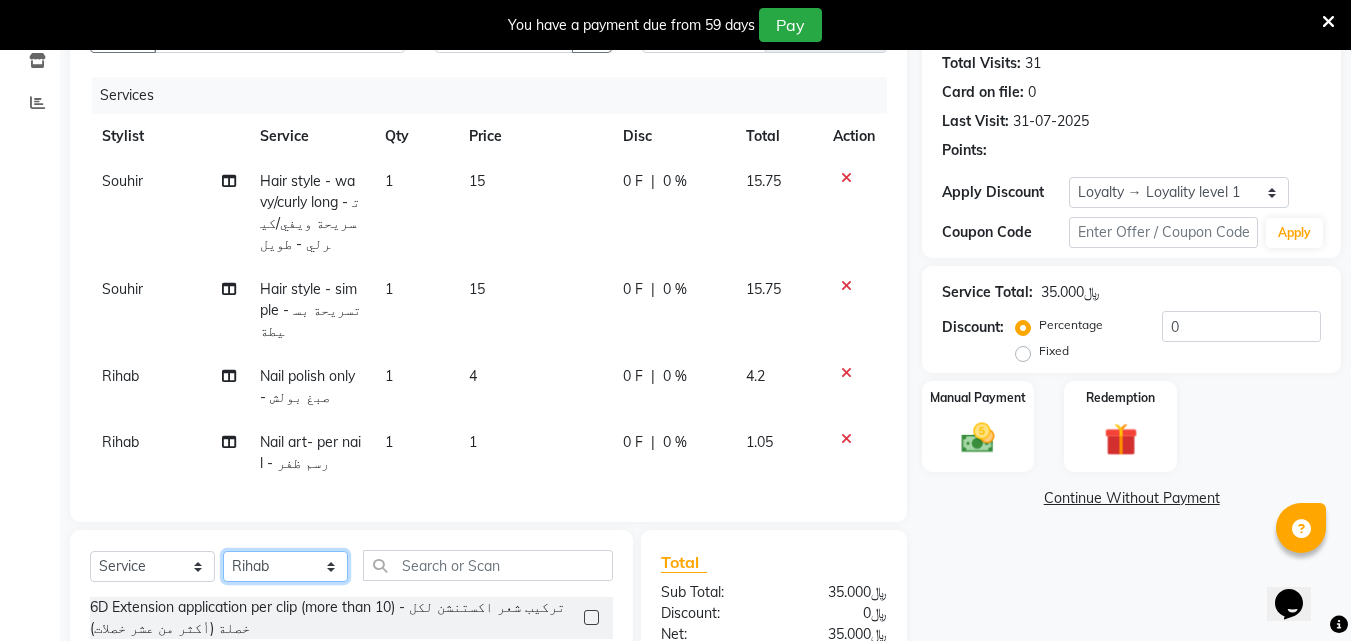click on "Select Stylist [FIRST] [LAST] [FIRST] [LAST] [FIRST] [LAST] [FIRST] [LAST] [FIRST] [LAST]" 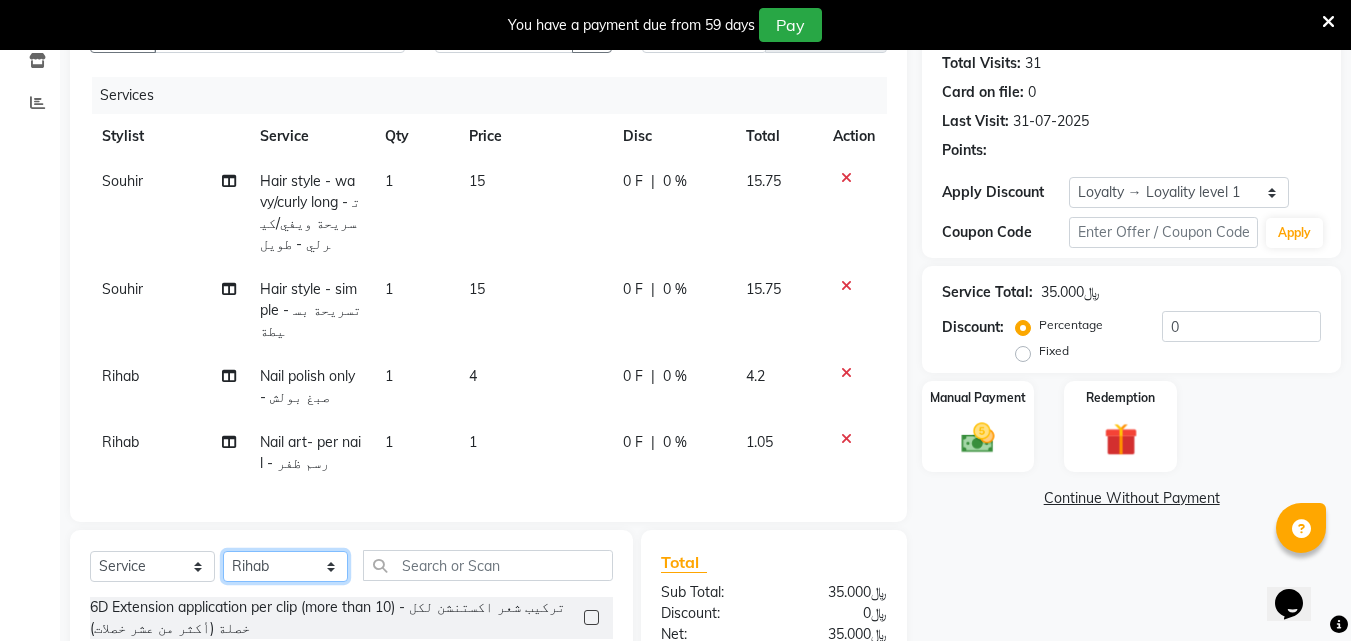select on "64153" 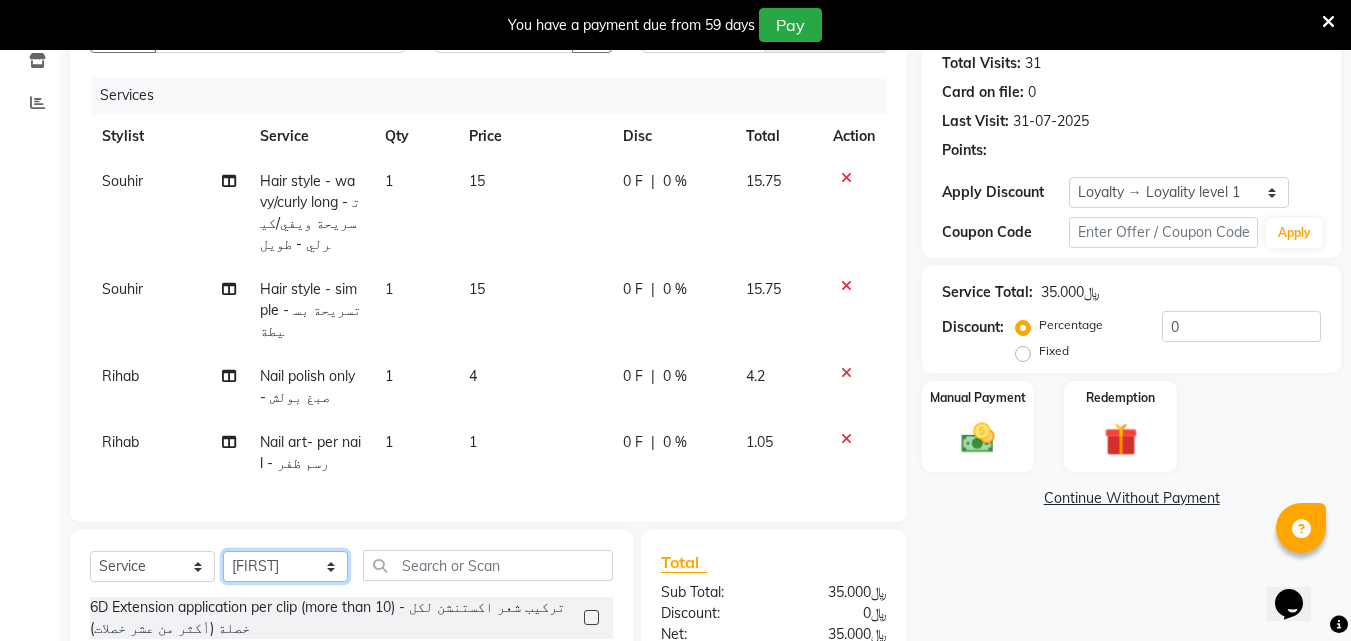 click on "Select Stylist [FIRST] [LAST] [FIRST] [LAST] [FIRST] [LAST] [FIRST] [LAST] [FIRST] [LAST]" 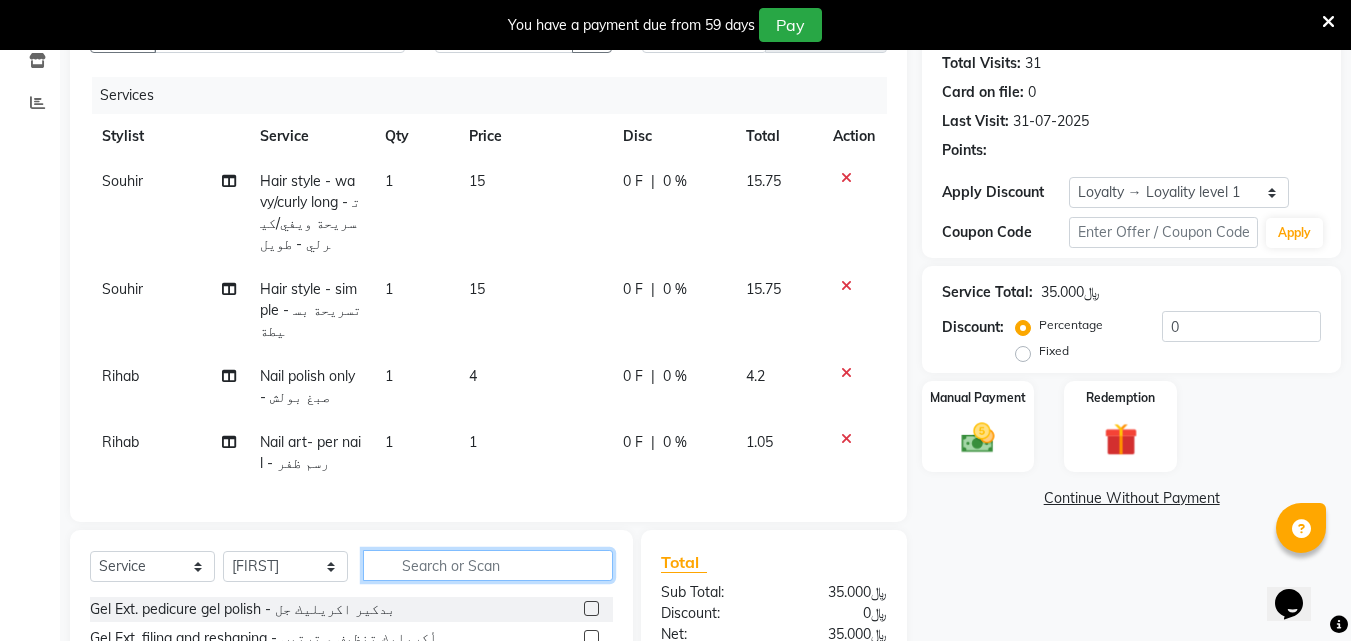 click 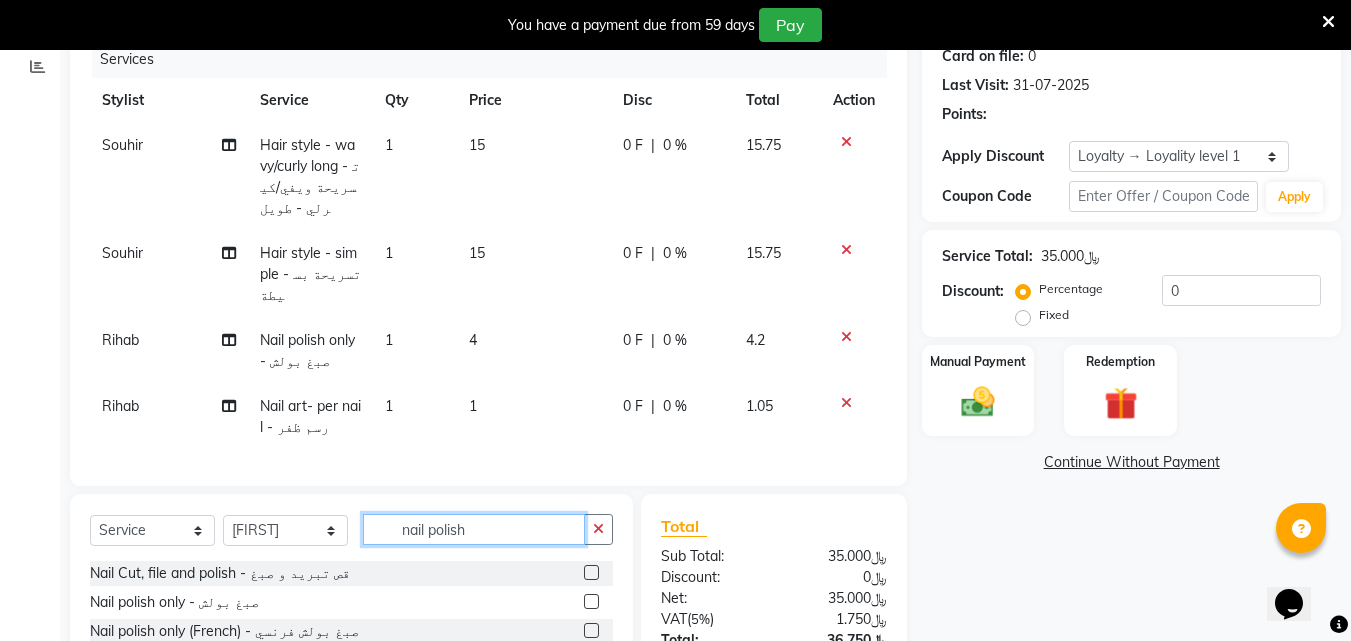 scroll, scrollTop: 324, scrollLeft: 0, axis: vertical 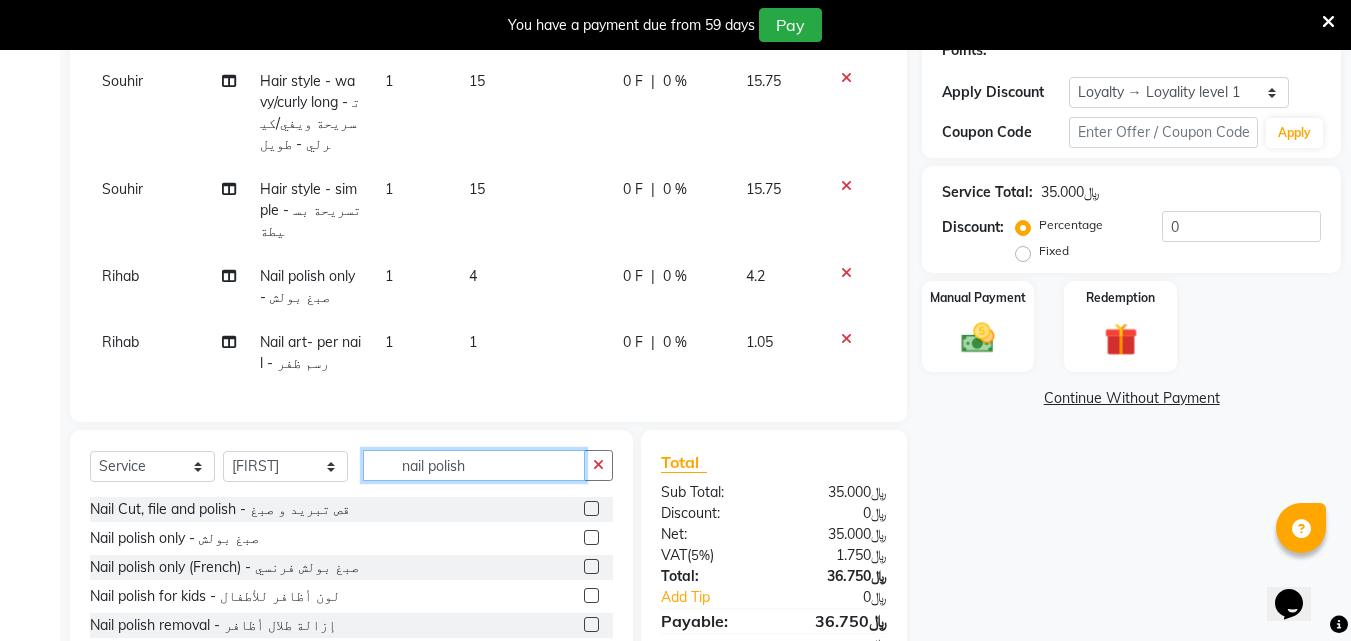 type on "nail polish" 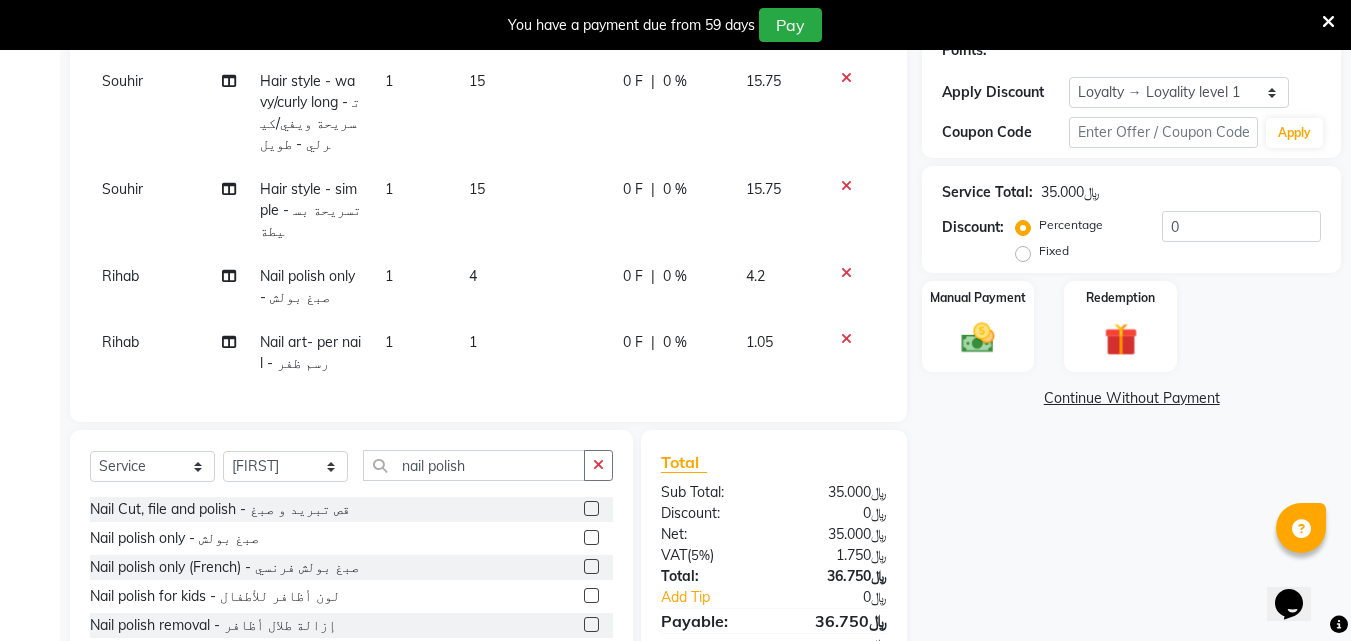 click 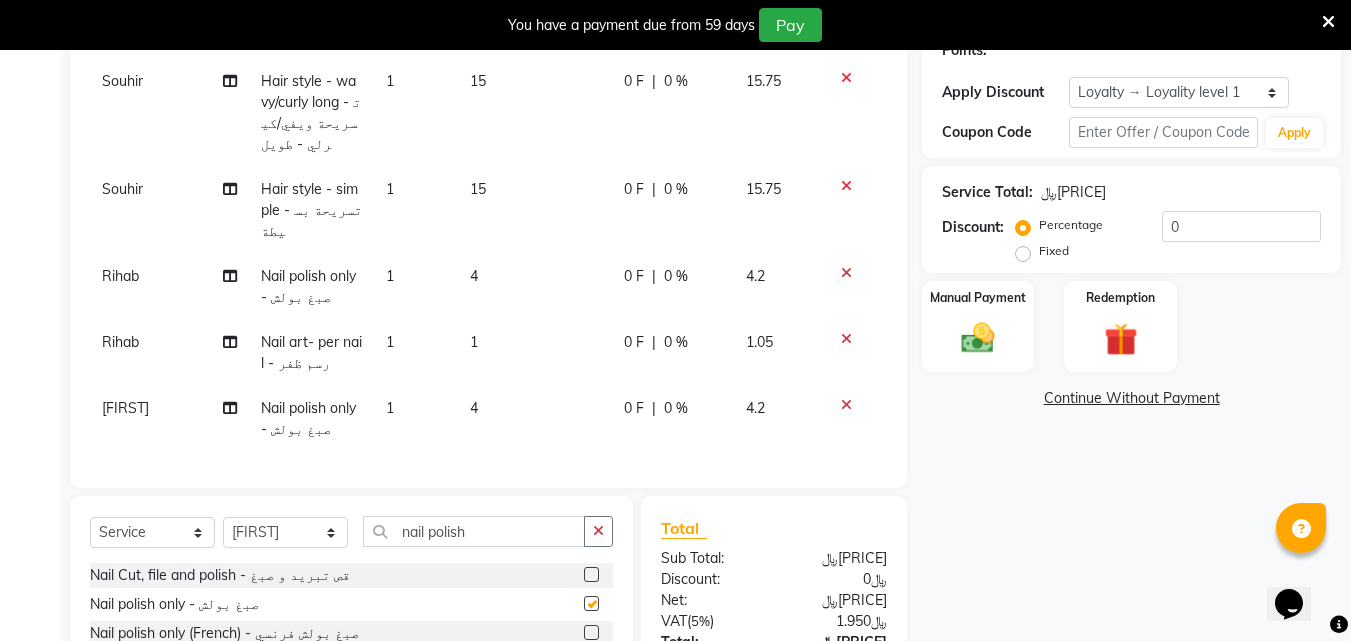 checkbox on "false" 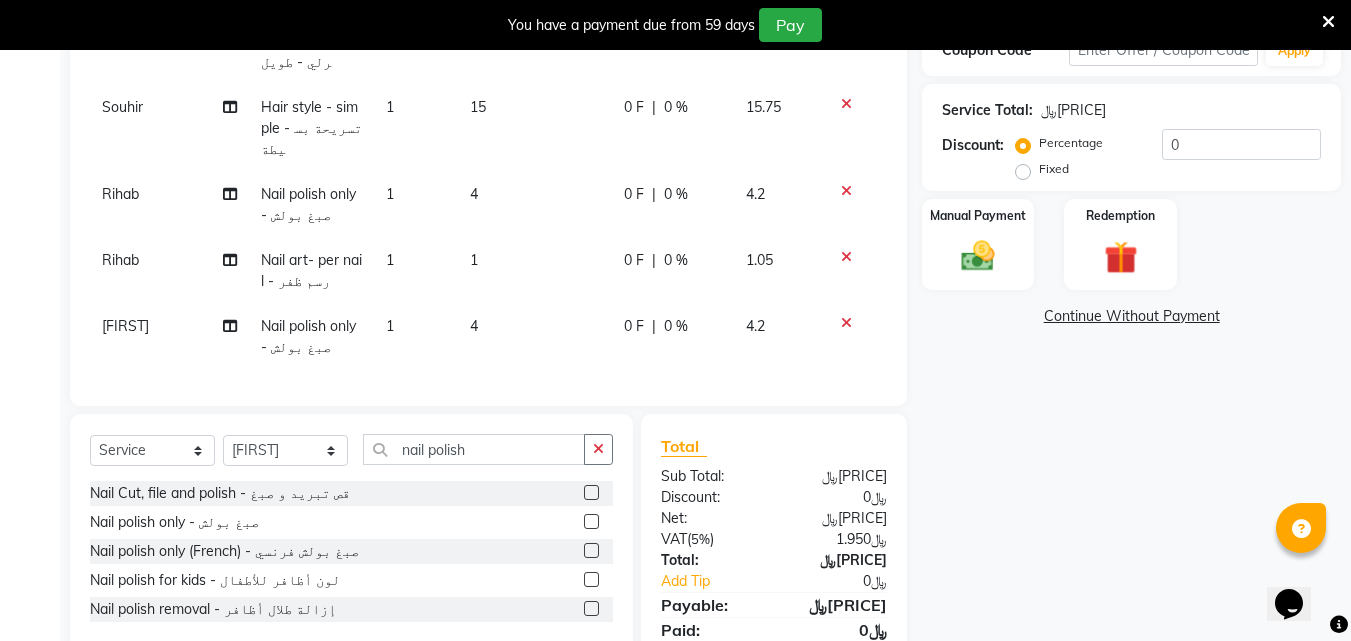 scroll, scrollTop: 506, scrollLeft: 0, axis: vertical 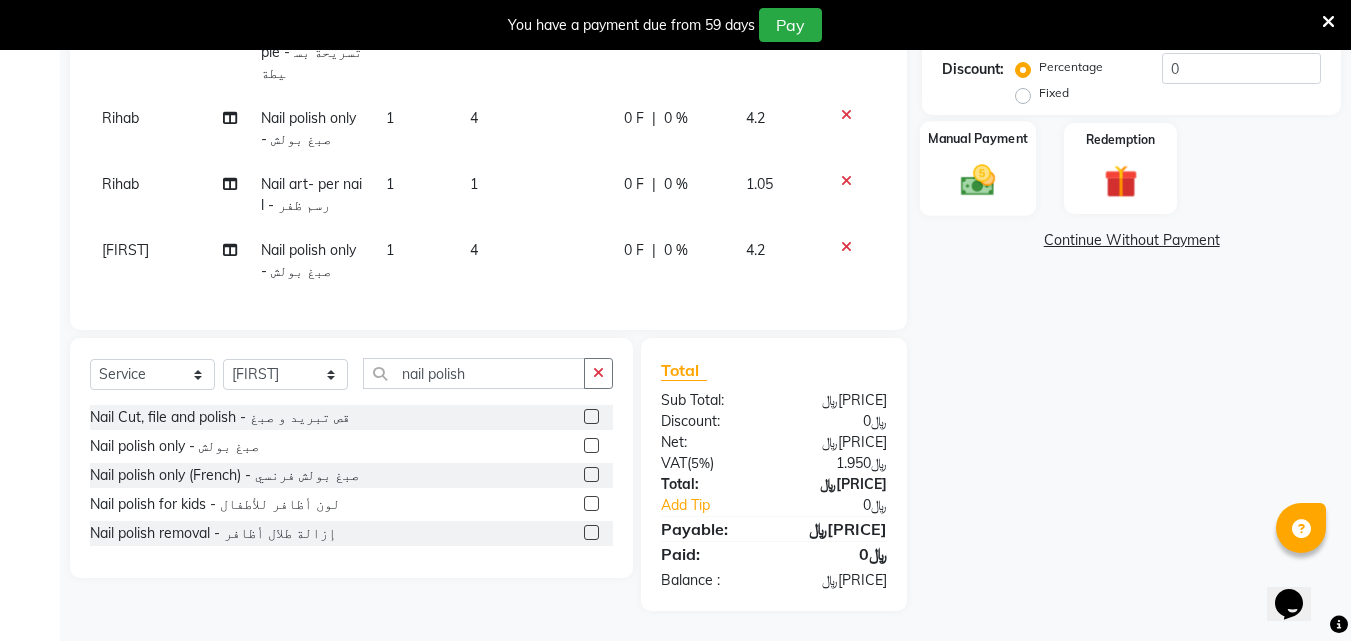 click on "Manual Payment" 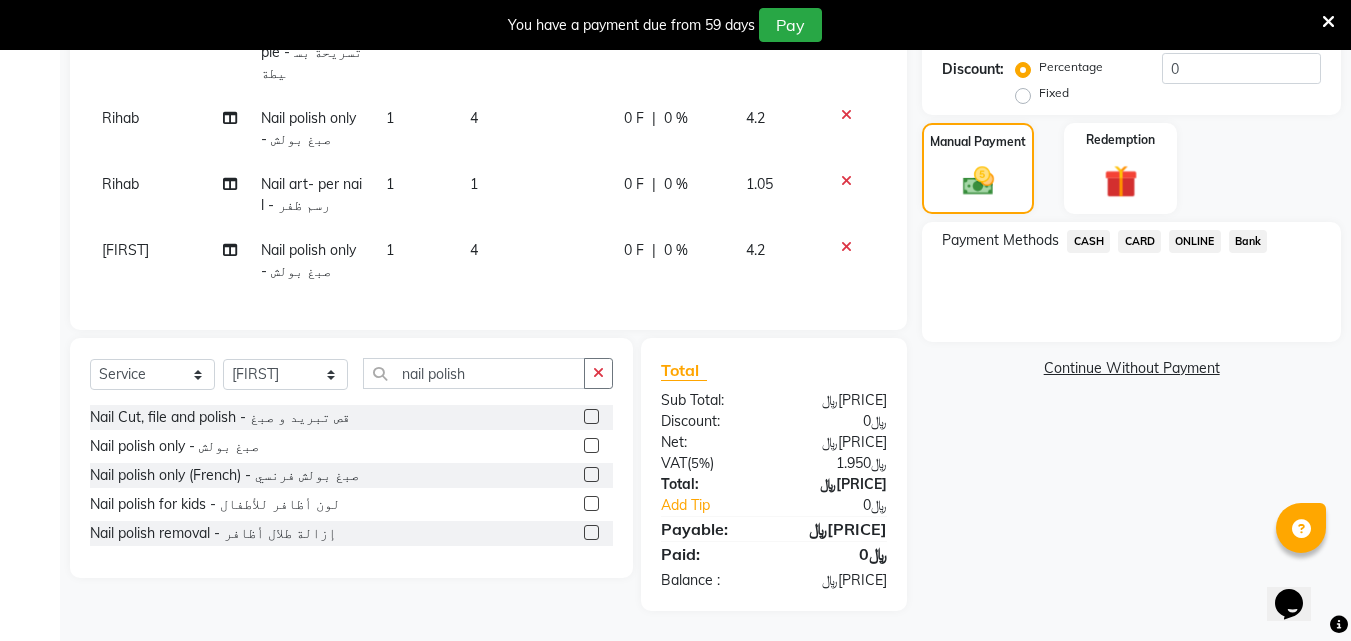 click on "CARD" 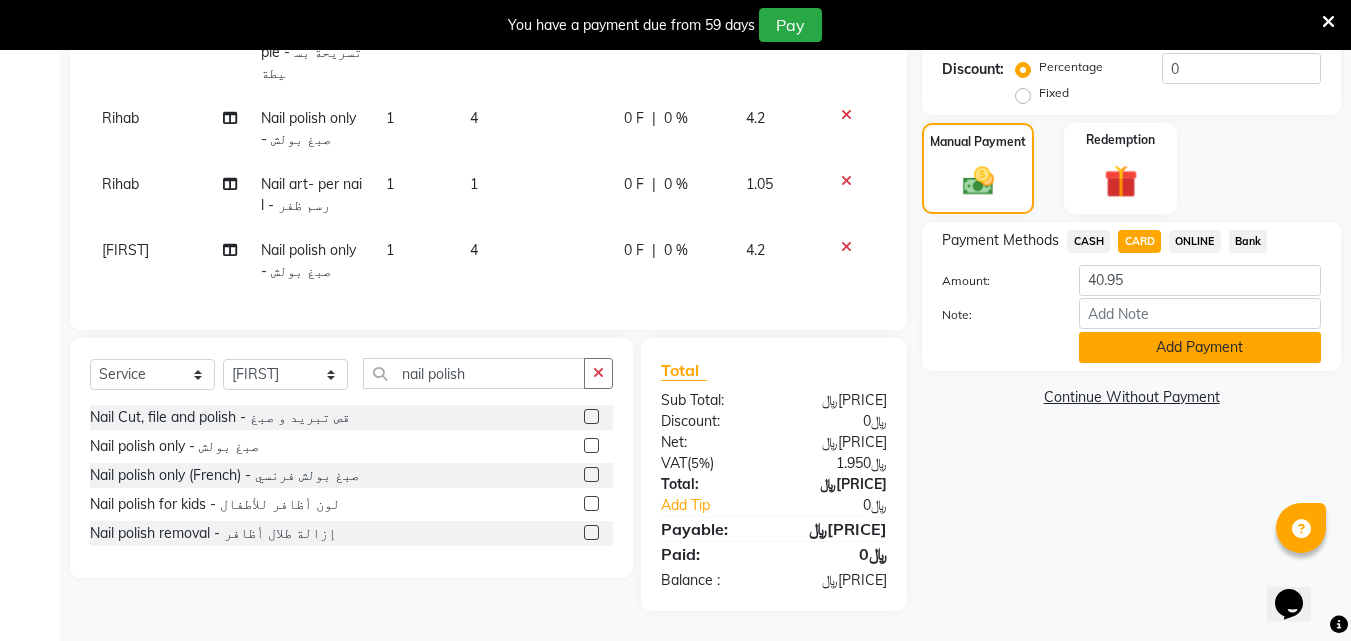 click on "Add Payment" 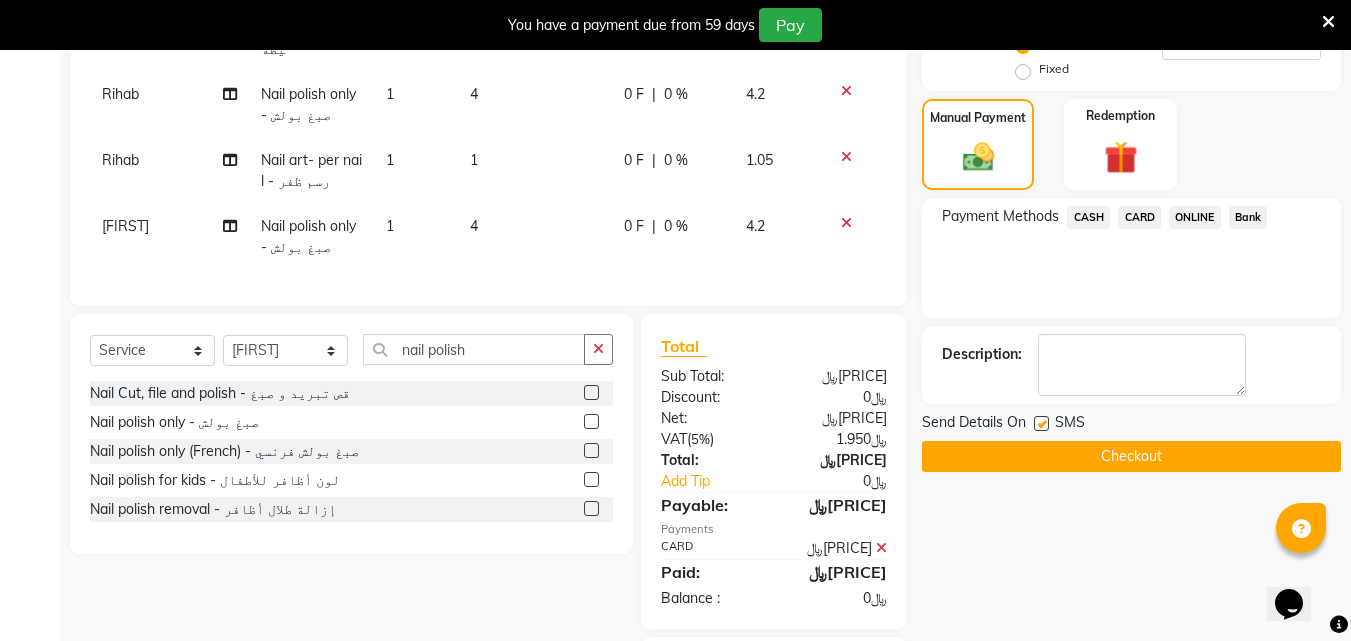click on "Checkout" 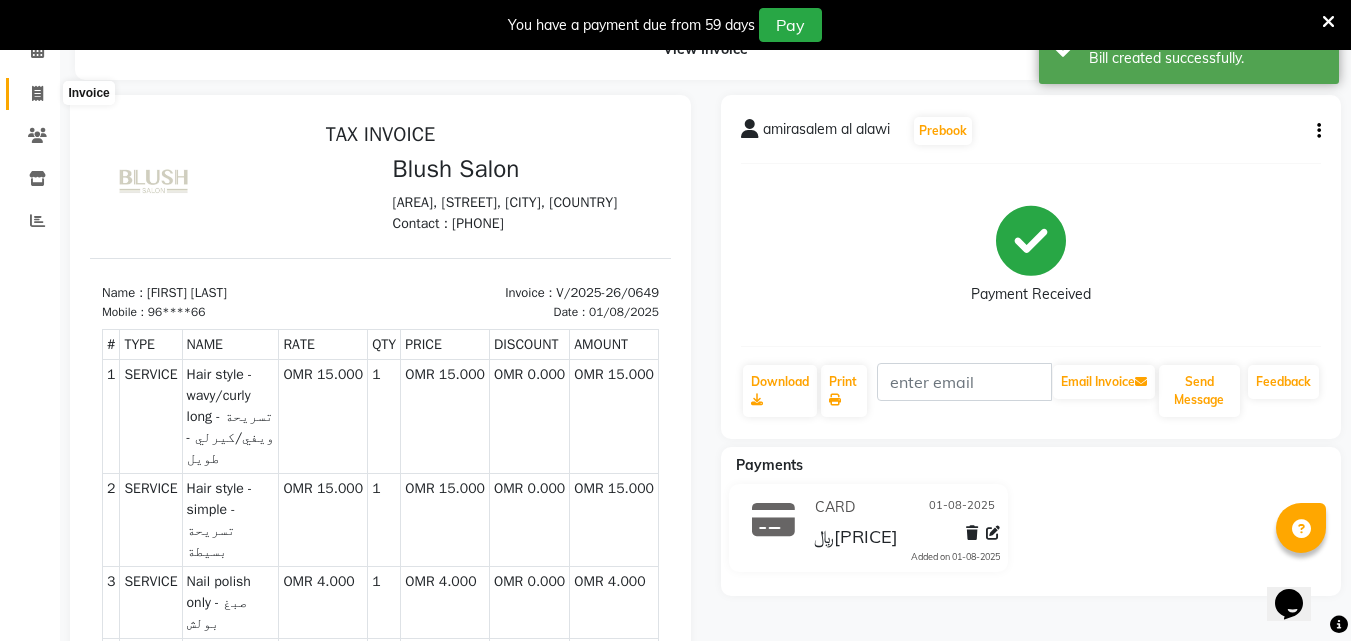scroll, scrollTop: 6, scrollLeft: 0, axis: vertical 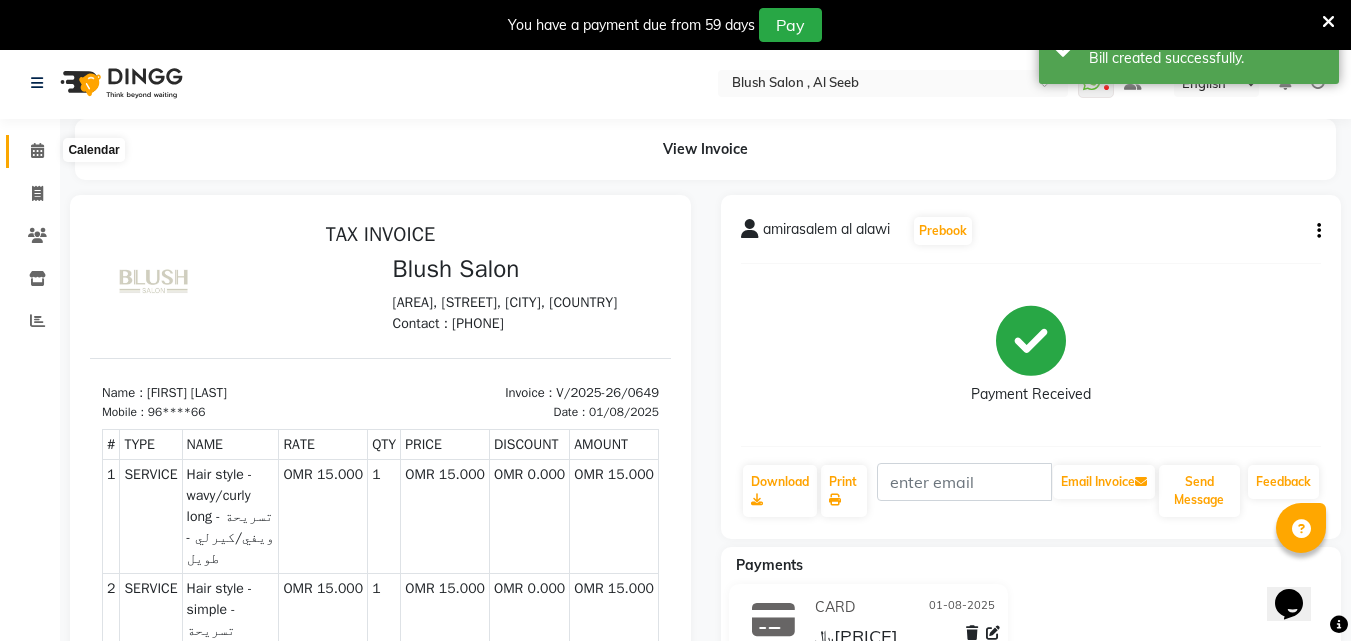 click 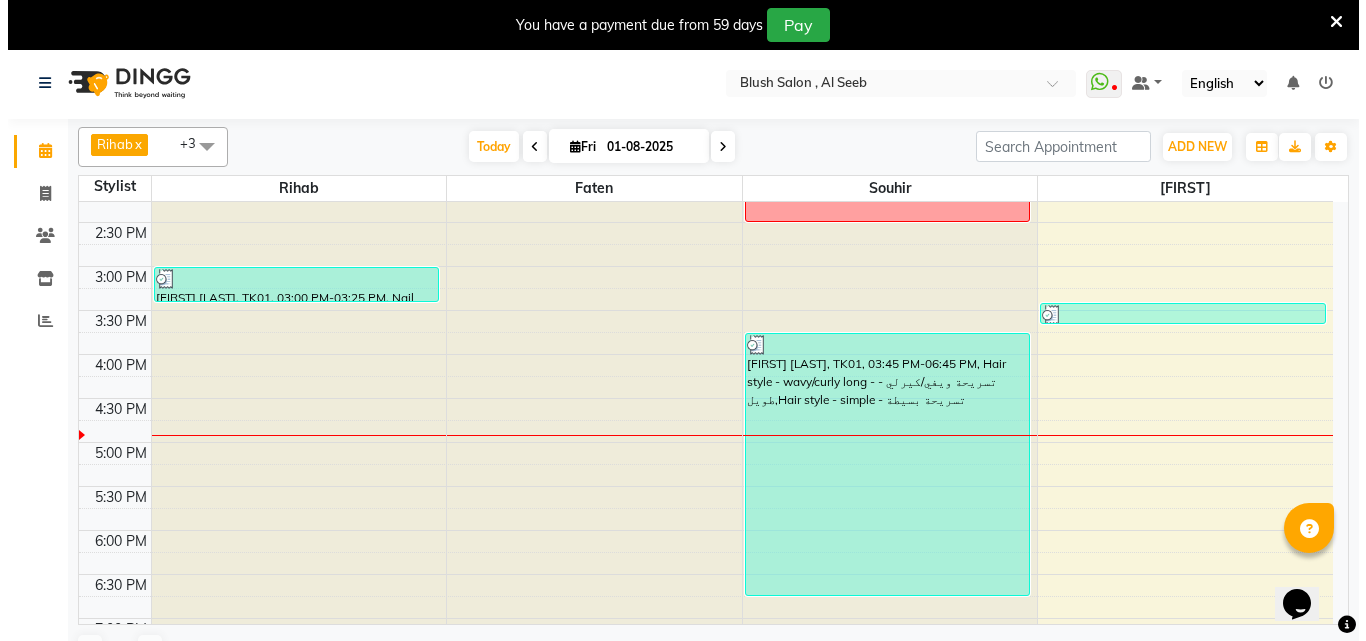 scroll, scrollTop: 1300, scrollLeft: 0, axis: vertical 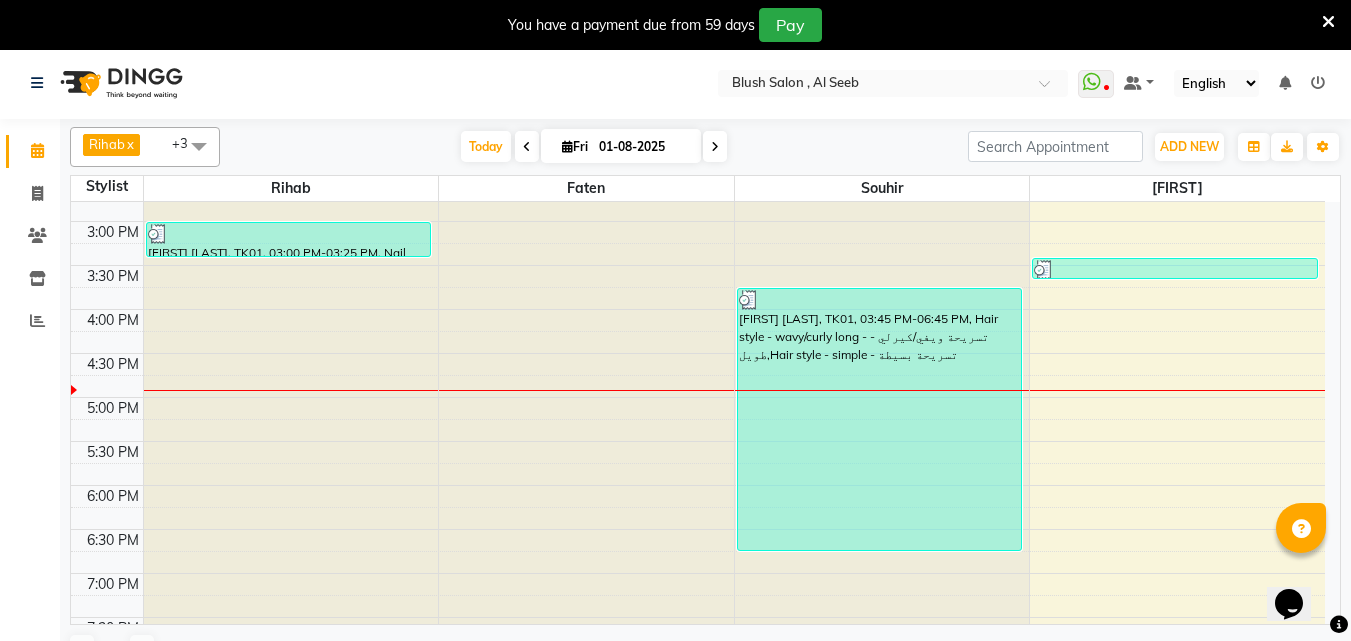 click on "Calendar  Invoice  Clients  Inventory  Reports Completed InProgress Upcoming Dropped Tentative Check-In Confirm Bookings Segments Page Builder" 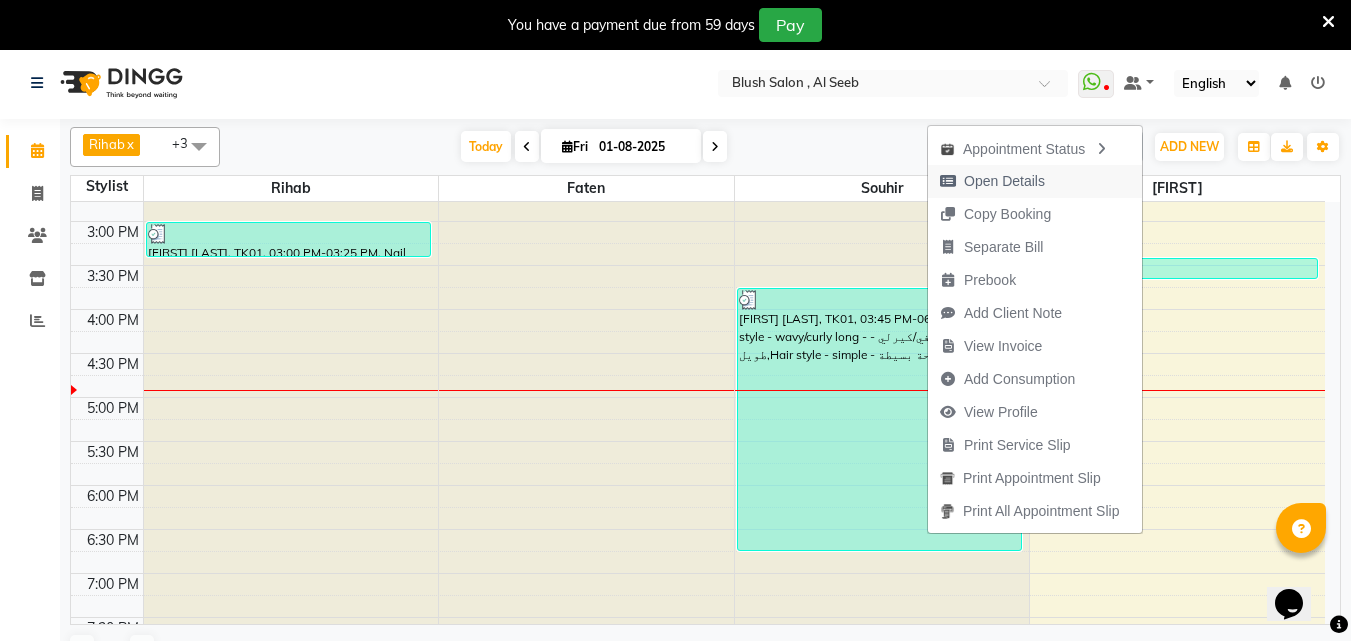 click on "Open Details" at bounding box center (1004, 181) 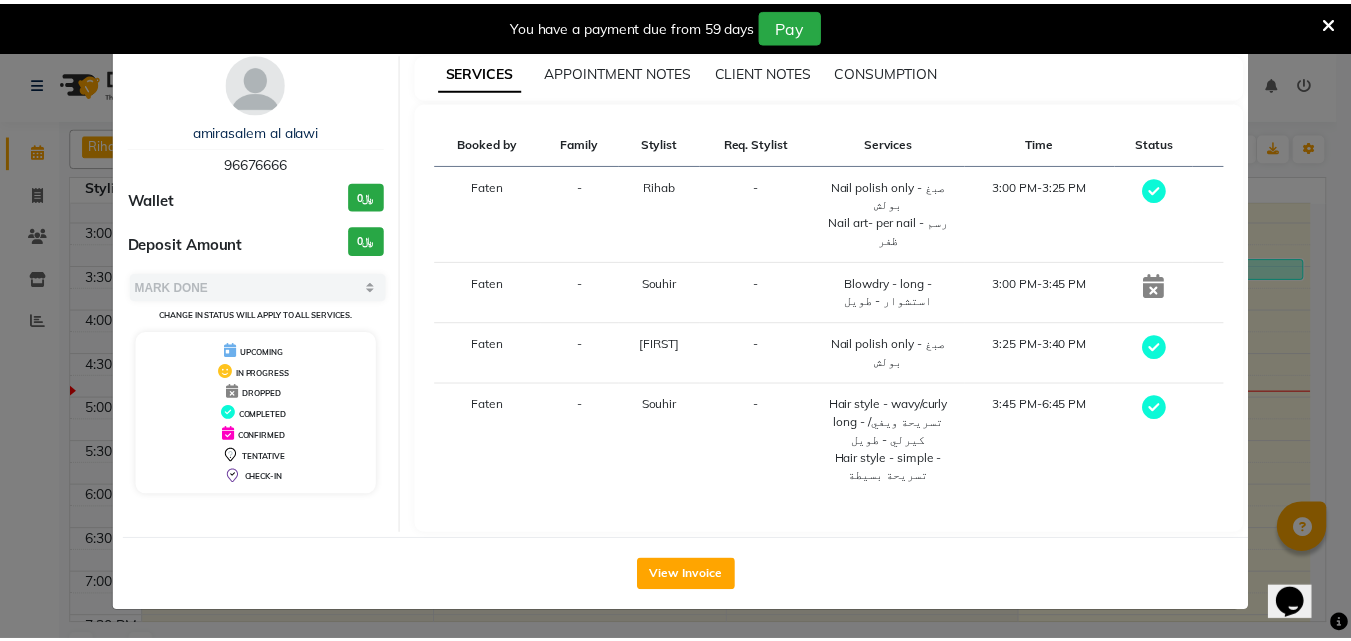 scroll, scrollTop: 46, scrollLeft: 0, axis: vertical 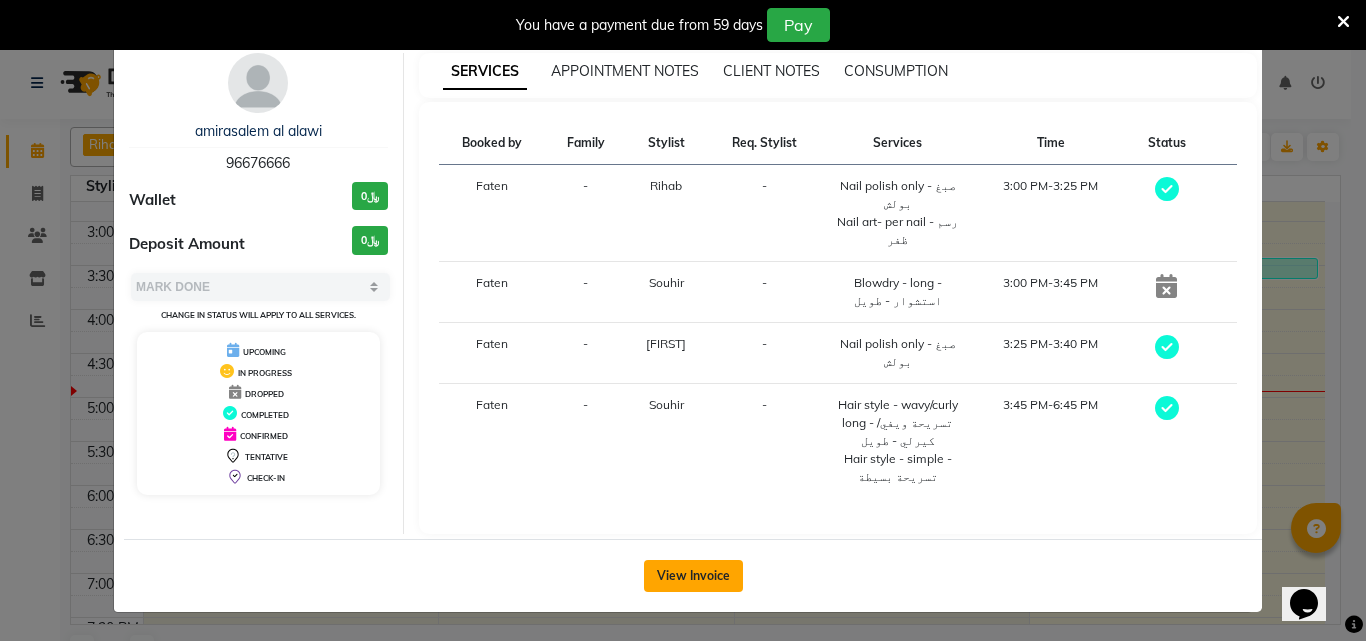 click on "View Invoice" 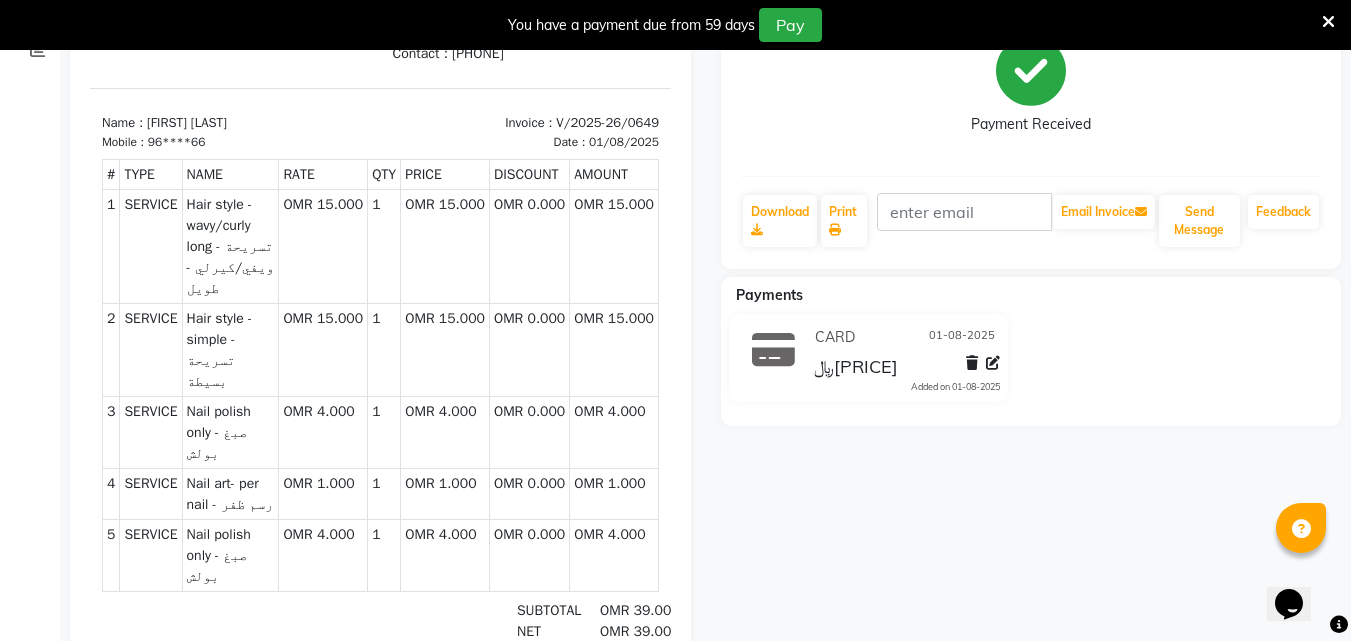 scroll, scrollTop: 76, scrollLeft: 0, axis: vertical 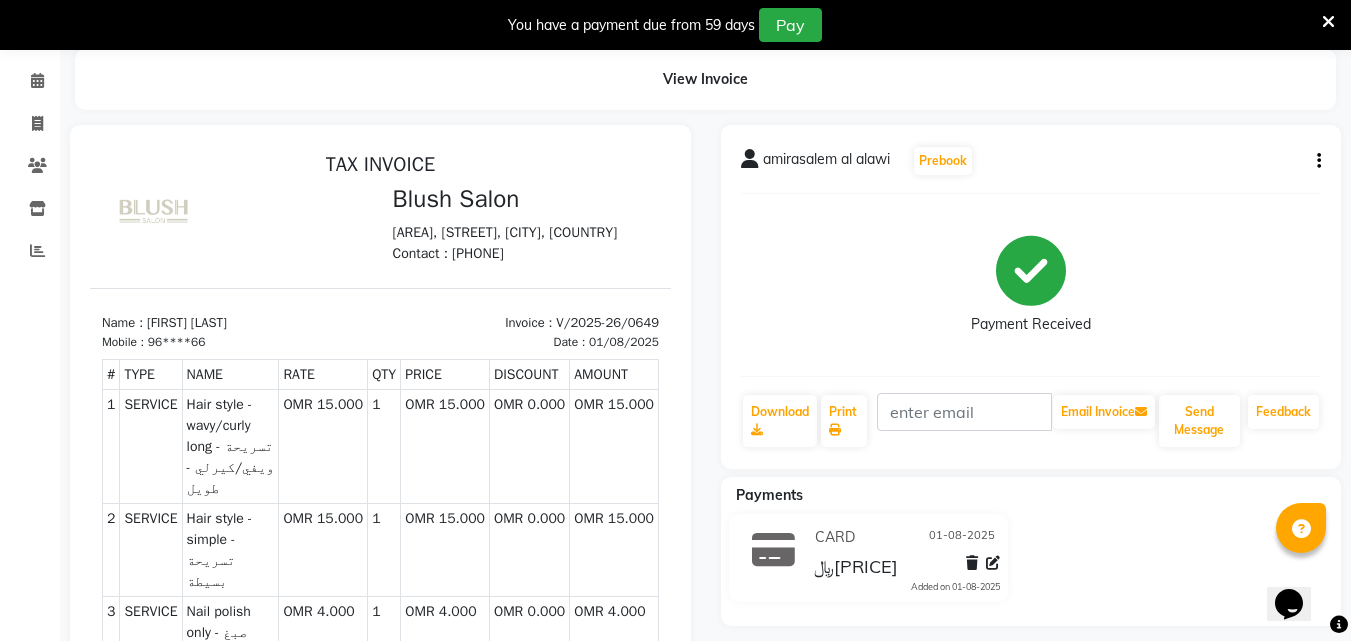 click 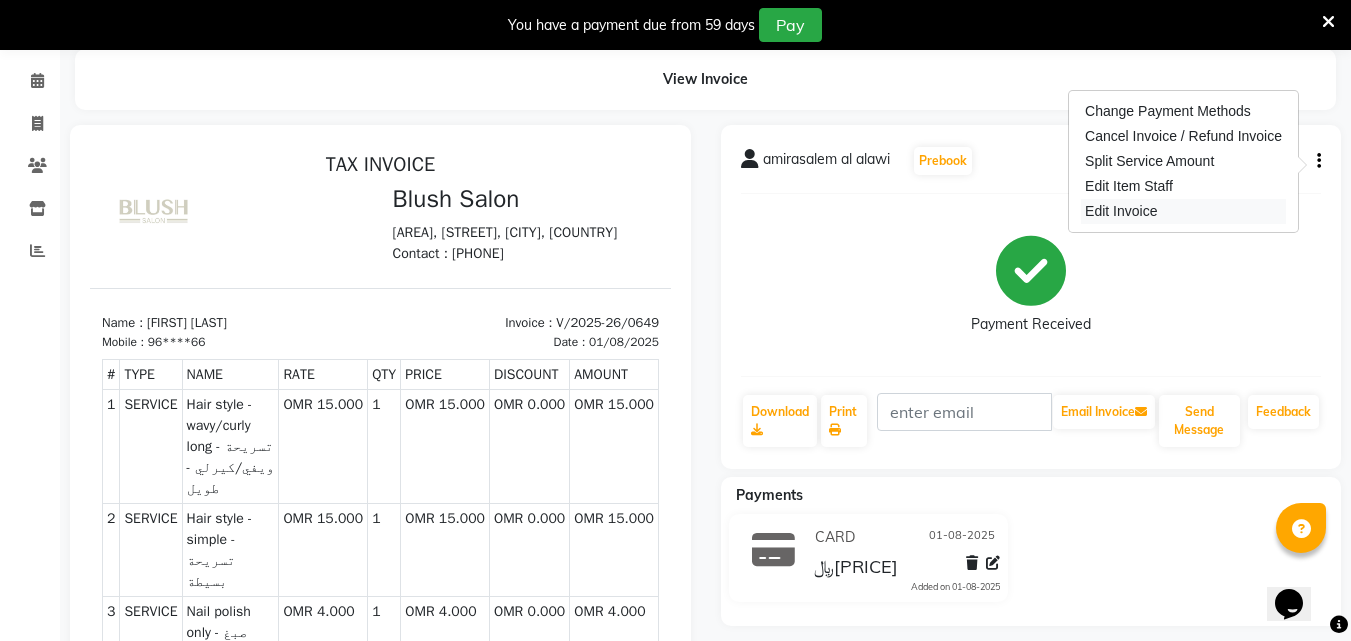 click on "Edit Invoice" at bounding box center (1183, 211) 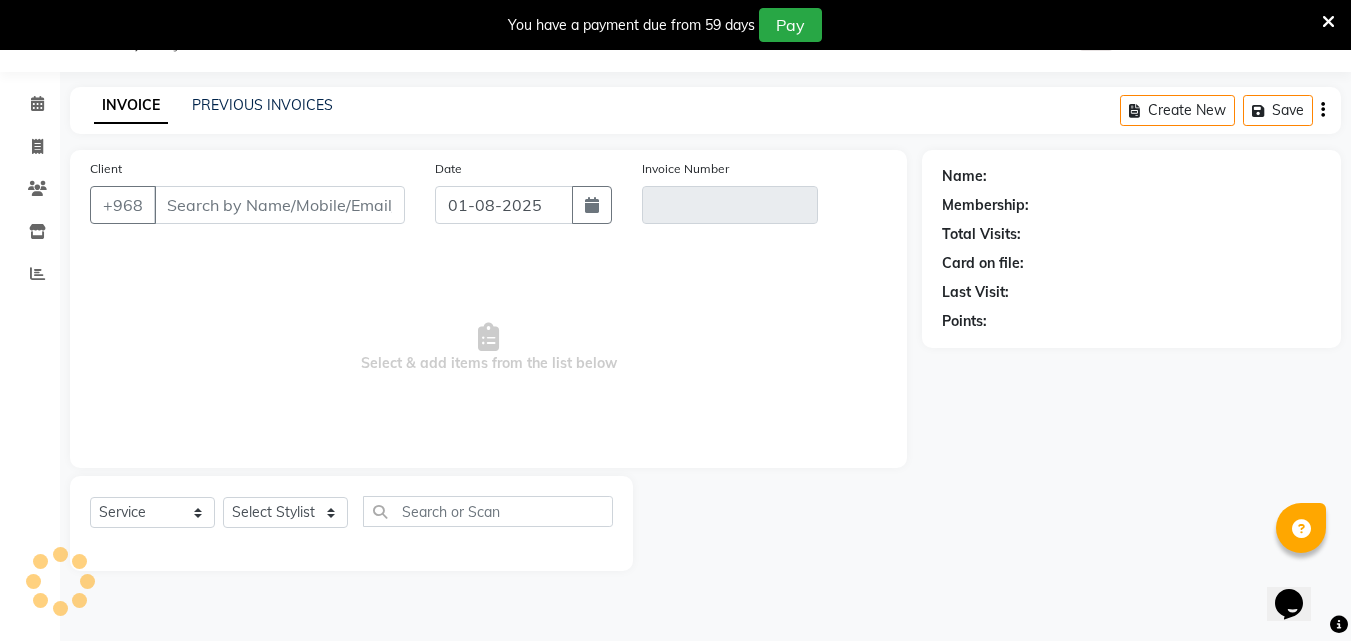 scroll, scrollTop: 53, scrollLeft: 0, axis: vertical 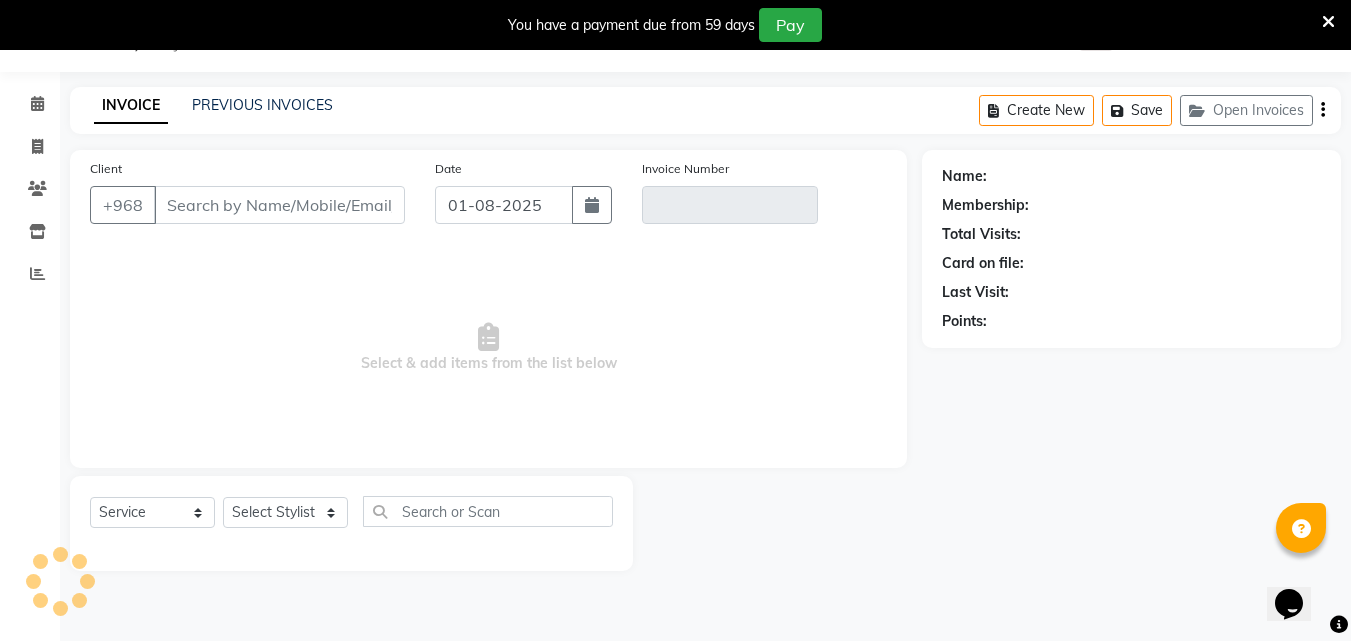 type on "96****66" 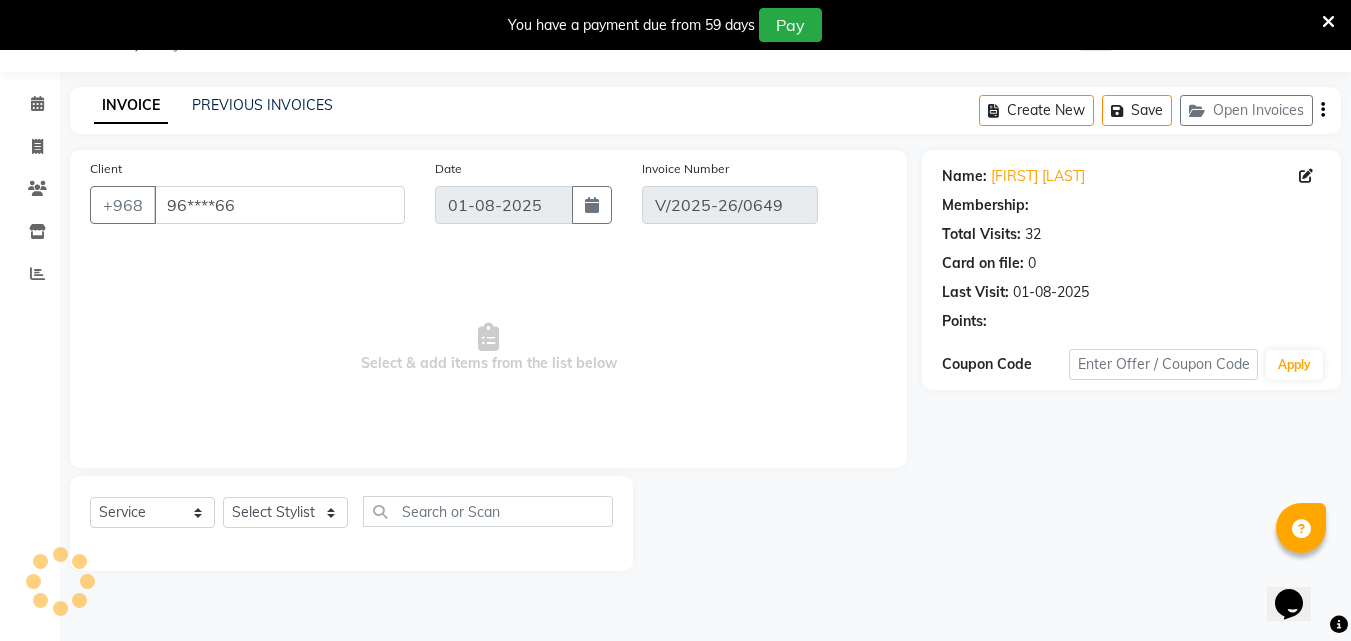 select on "1: Object" 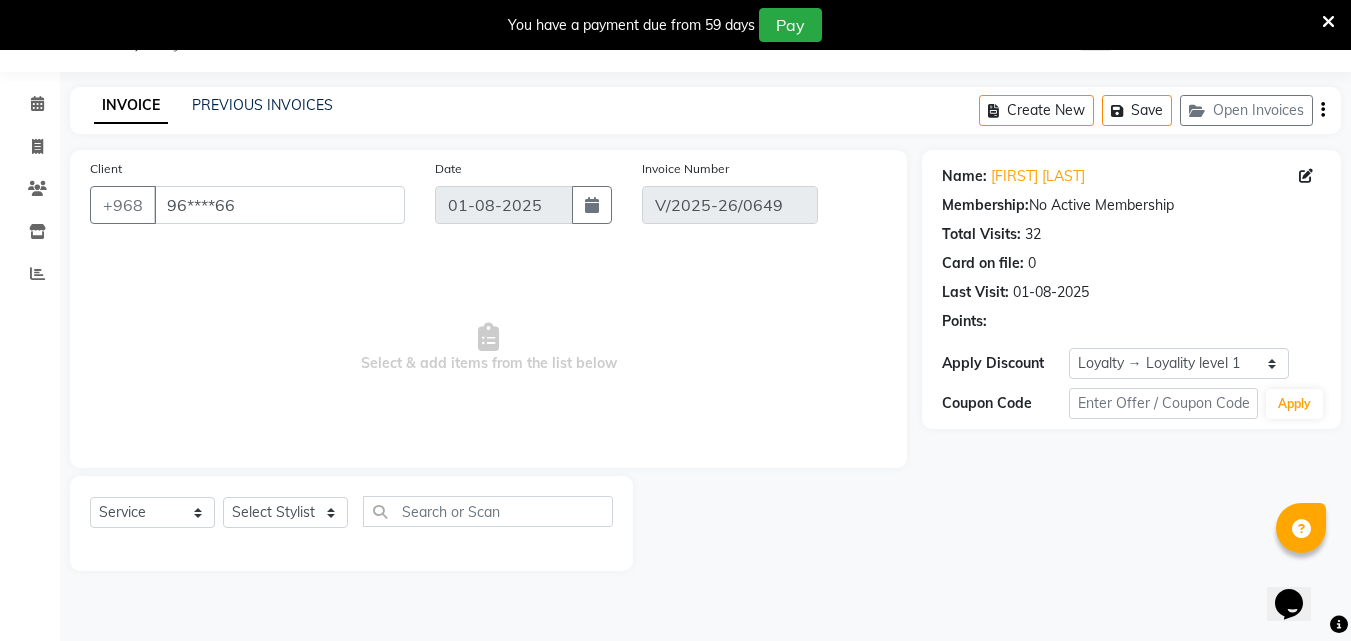 select on "select" 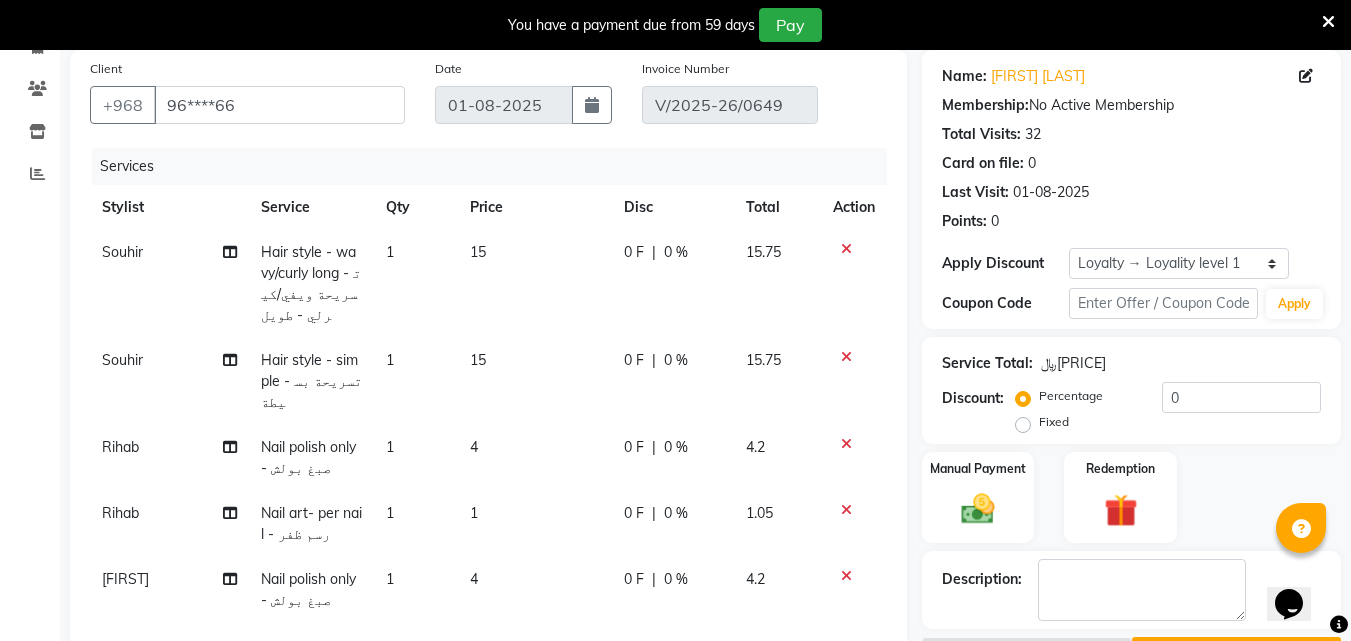 scroll, scrollTop: 353, scrollLeft: 0, axis: vertical 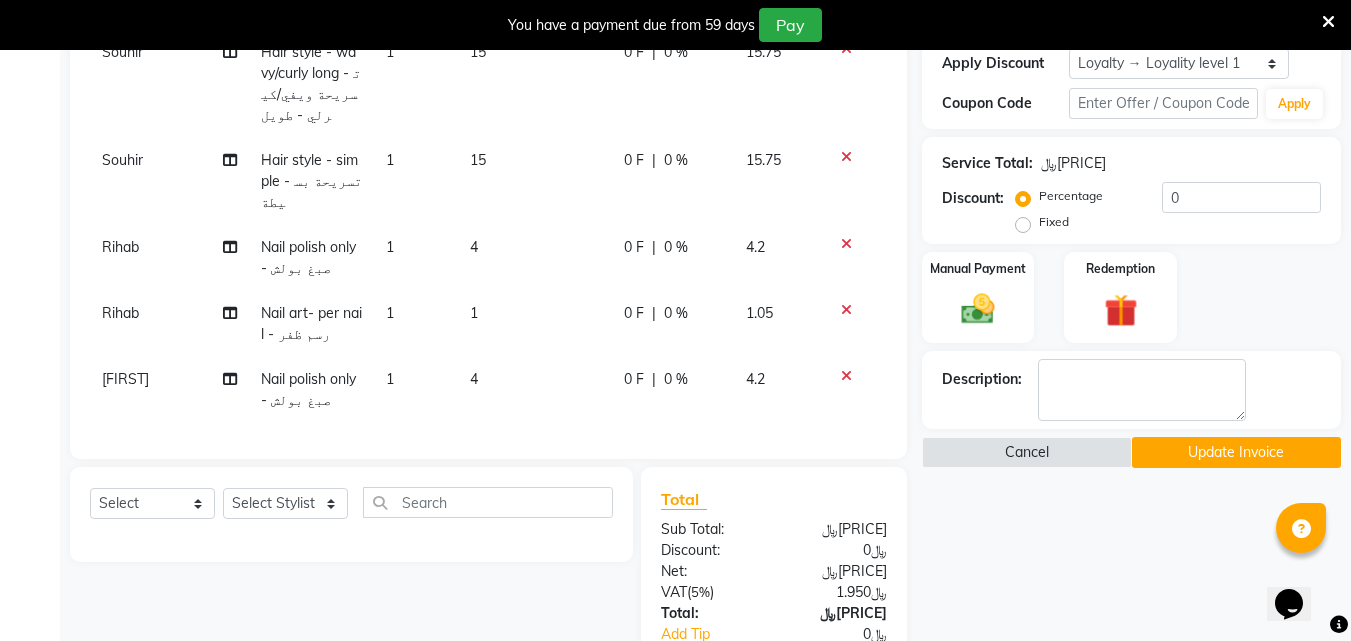 click on "Update Invoice" 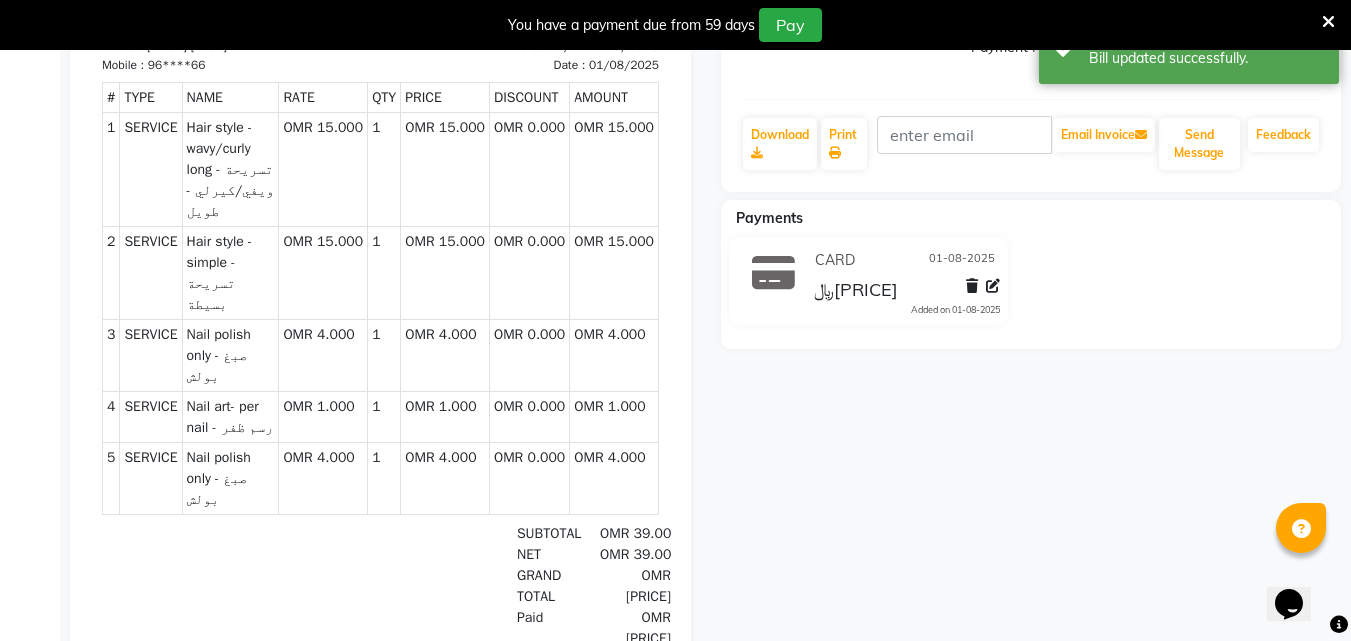 scroll, scrollTop: 53, scrollLeft: 0, axis: vertical 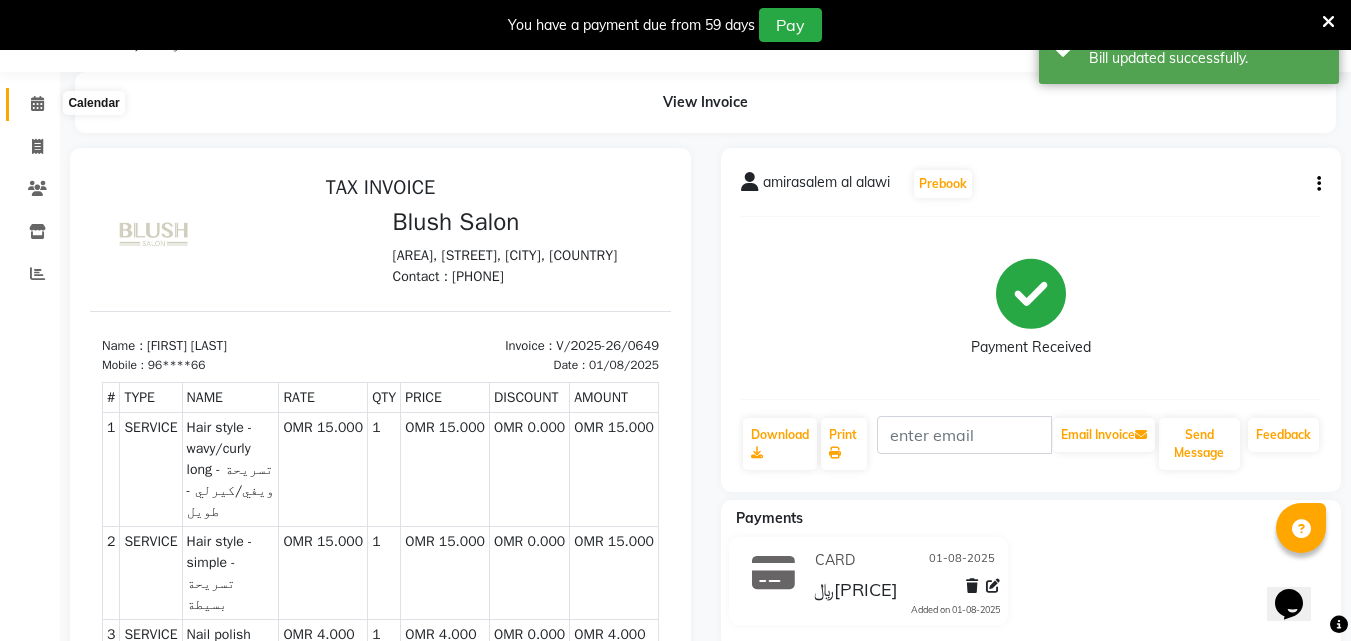 click 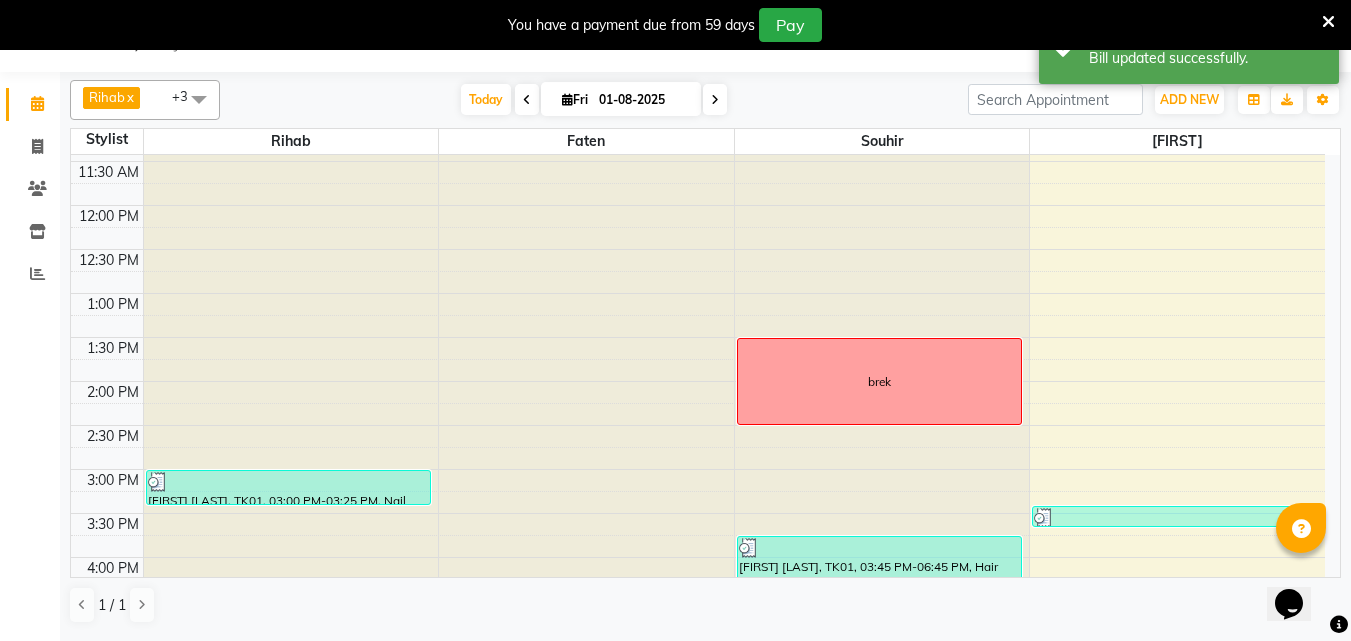 scroll, scrollTop: 1200, scrollLeft: 0, axis: vertical 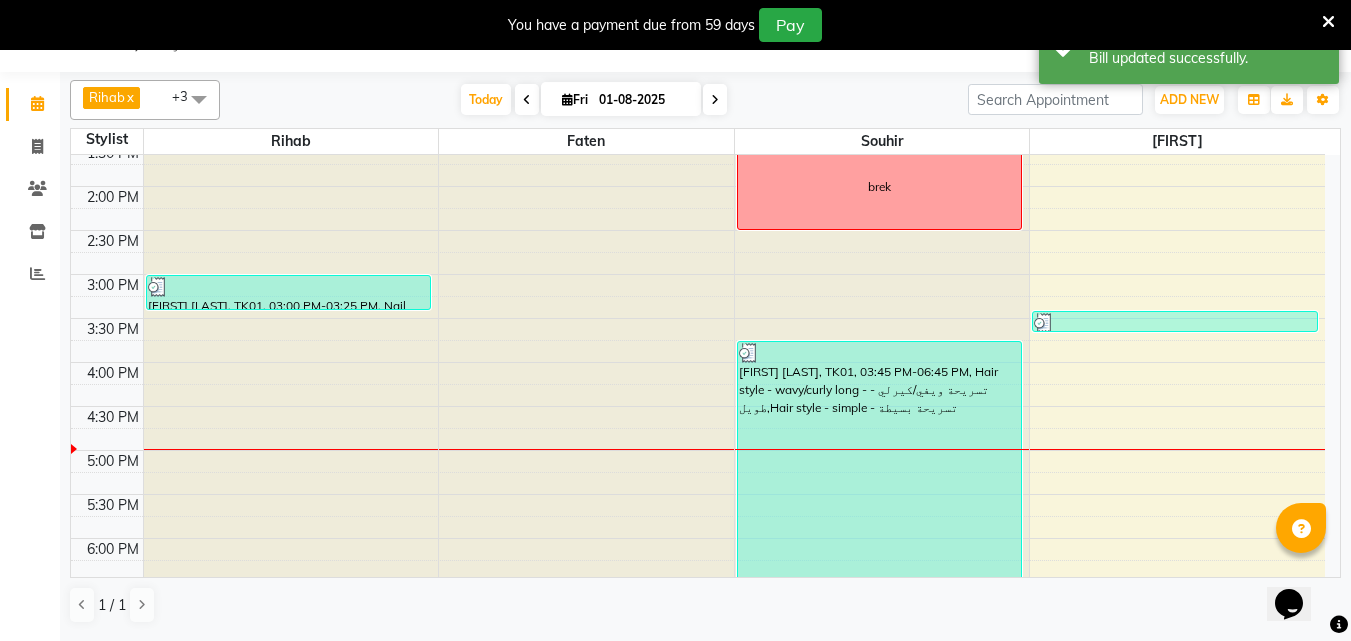 click at bounding box center [288, 287] 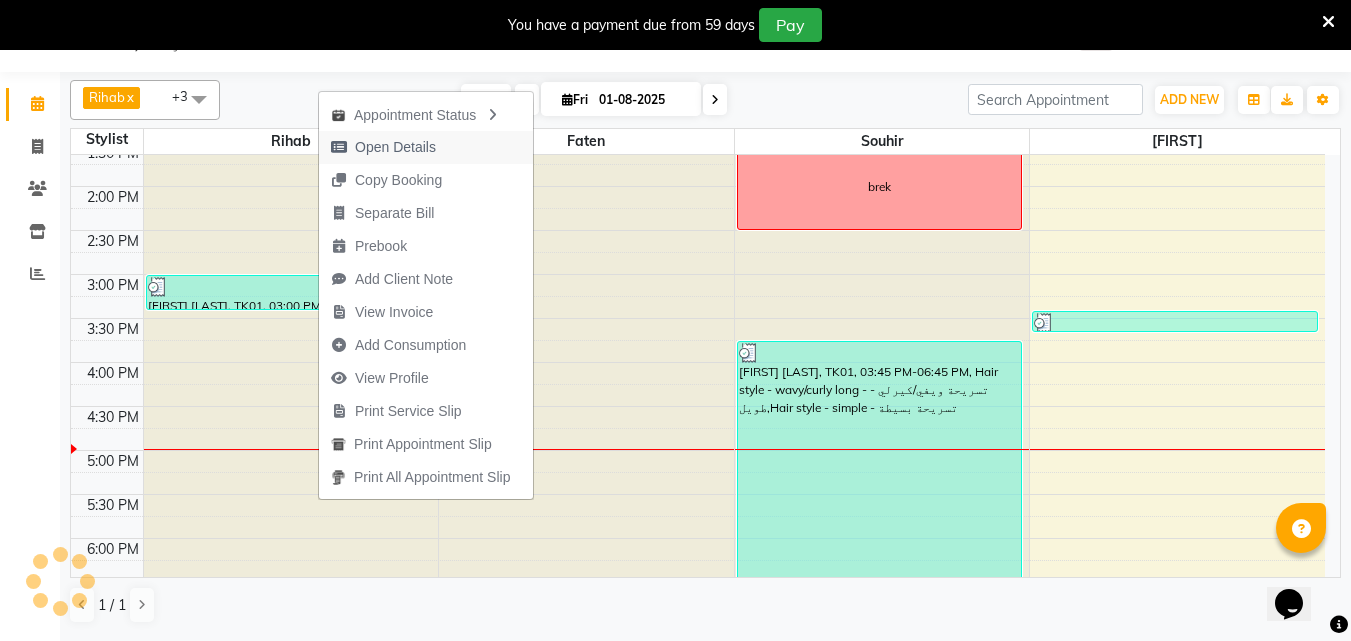 click on "Open Details" at bounding box center [395, 147] 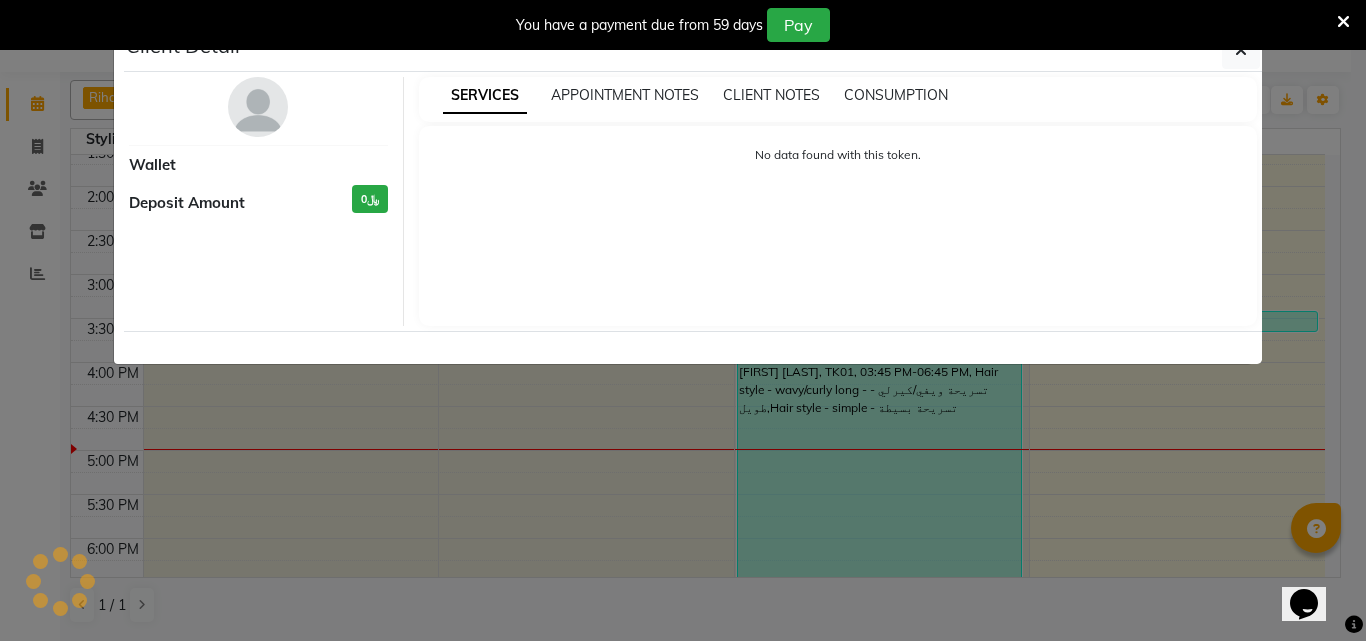 select on "3" 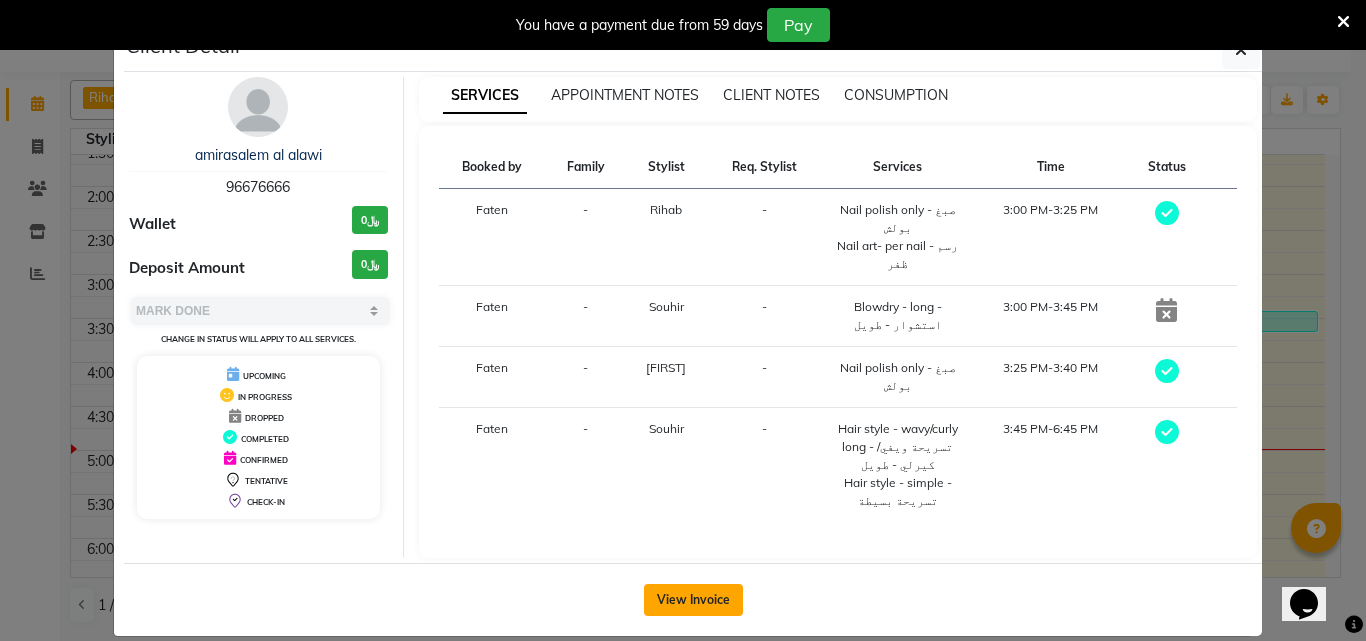 click on "View Invoice" 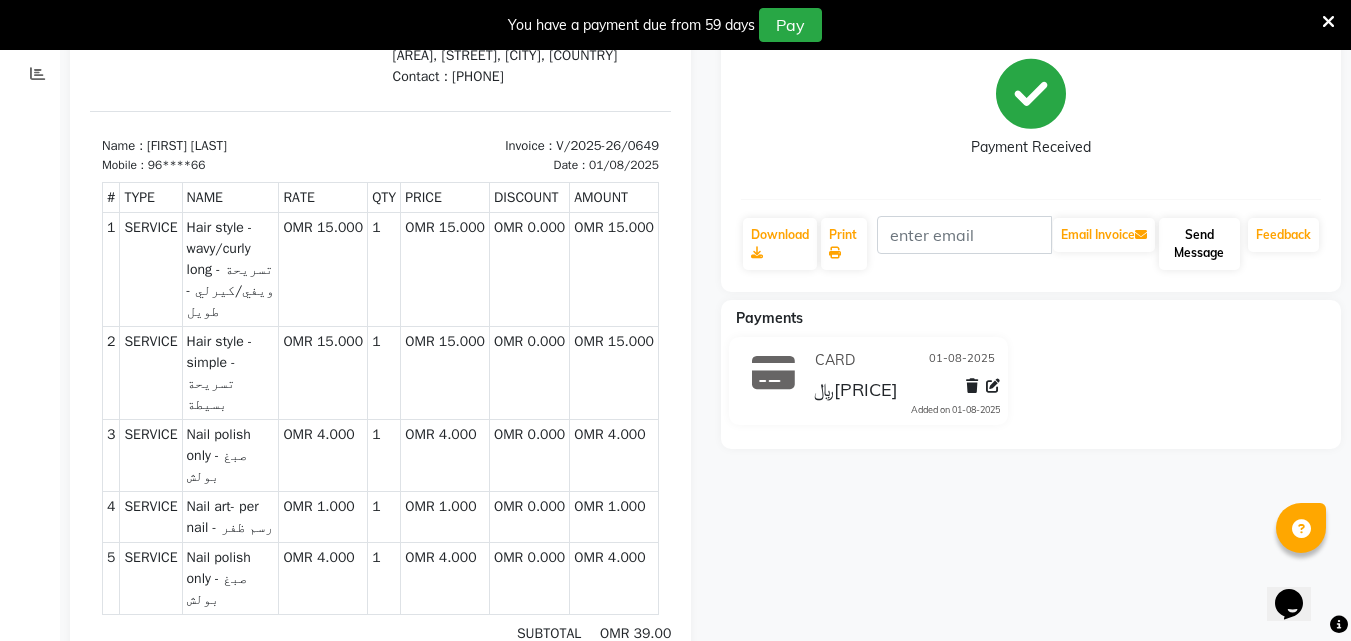 scroll, scrollTop: 153, scrollLeft: 0, axis: vertical 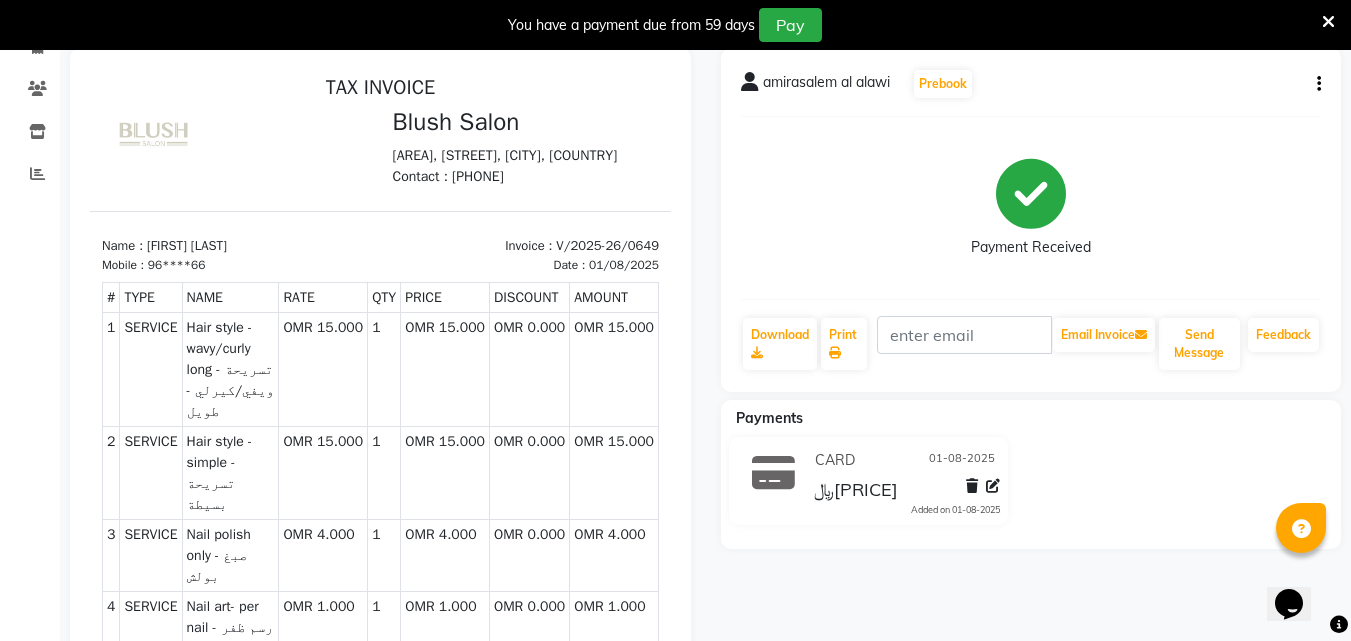 click on "[FIRST] [LAST]  Prebook   Payment Received  Download  Print   Email Invoice   Send Message Feedback" 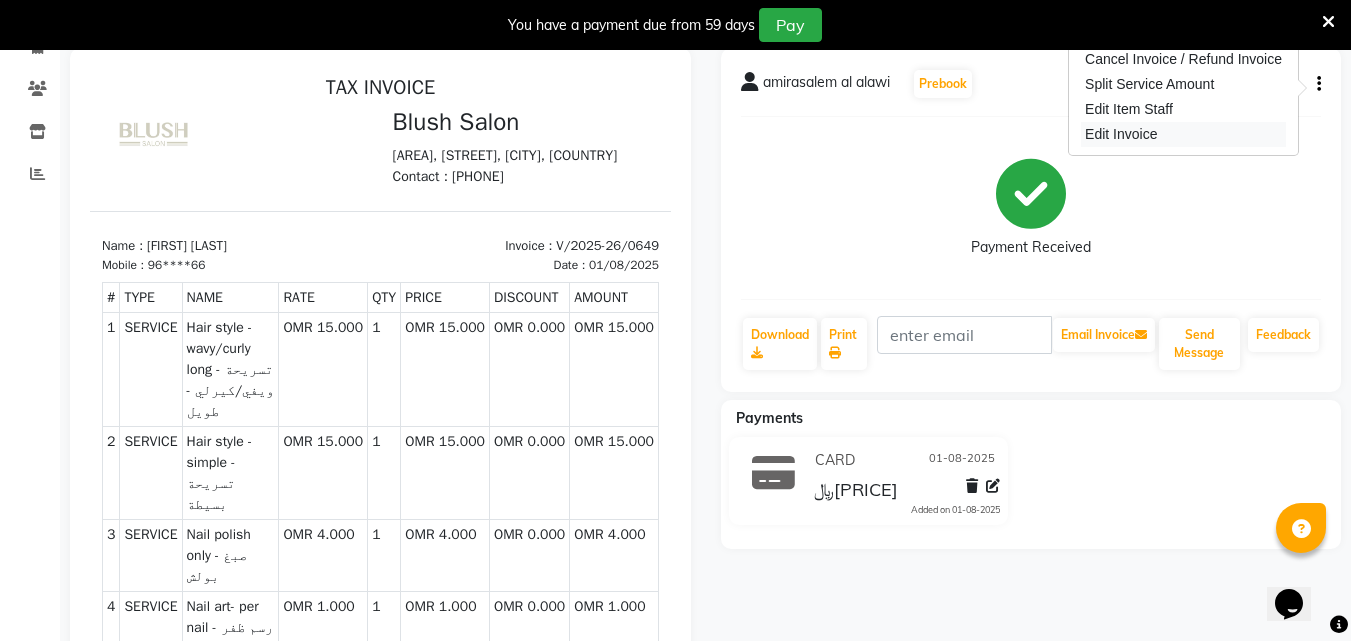 click on "Edit Invoice" at bounding box center [1183, 134] 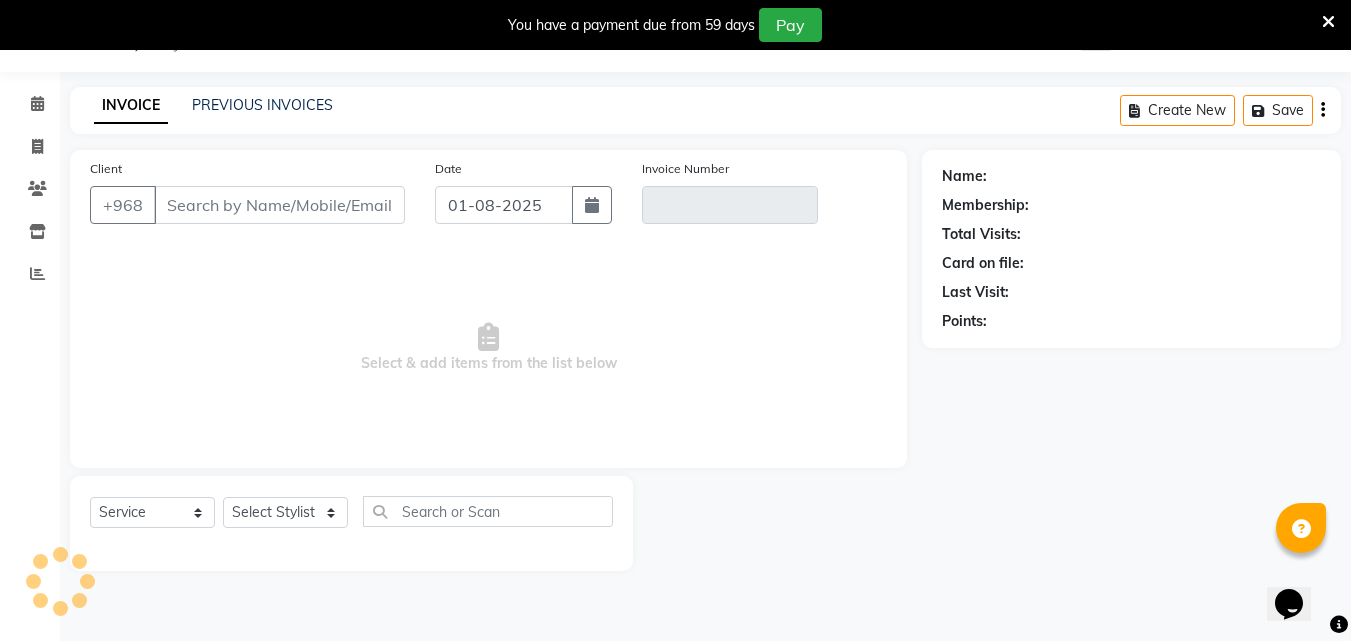 scroll, scrollTop: 53, scrollLeft: 0, axis: vertical 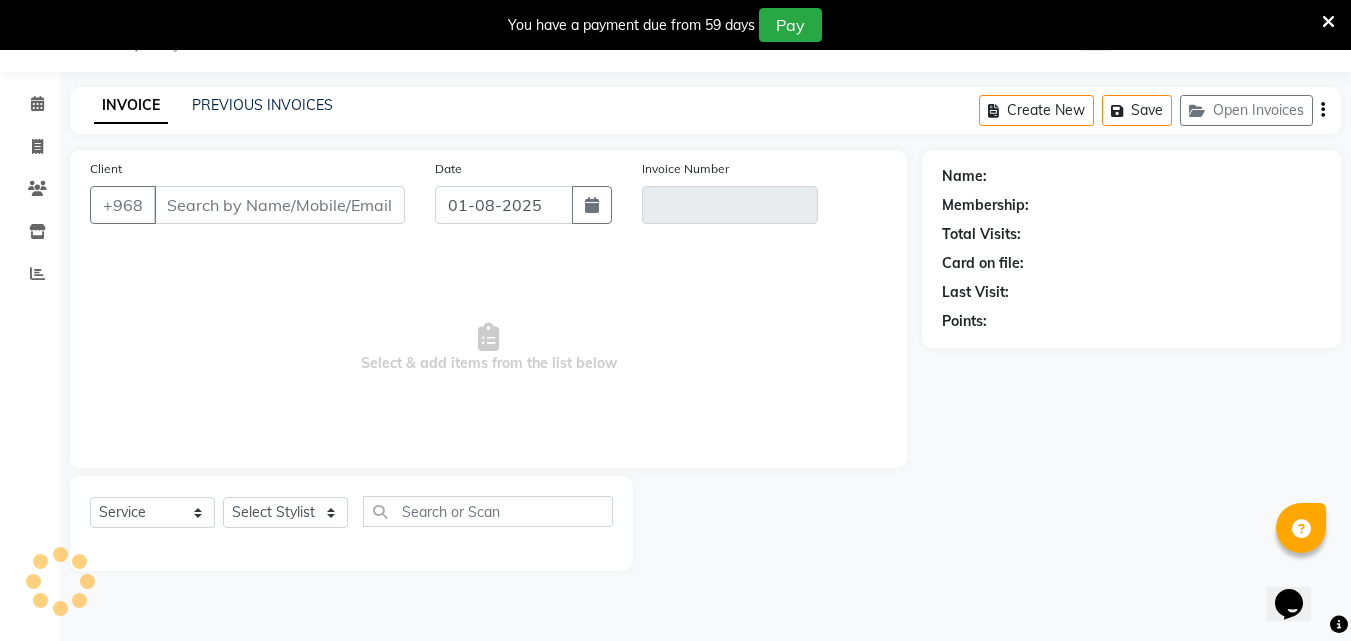 type on "96****66" 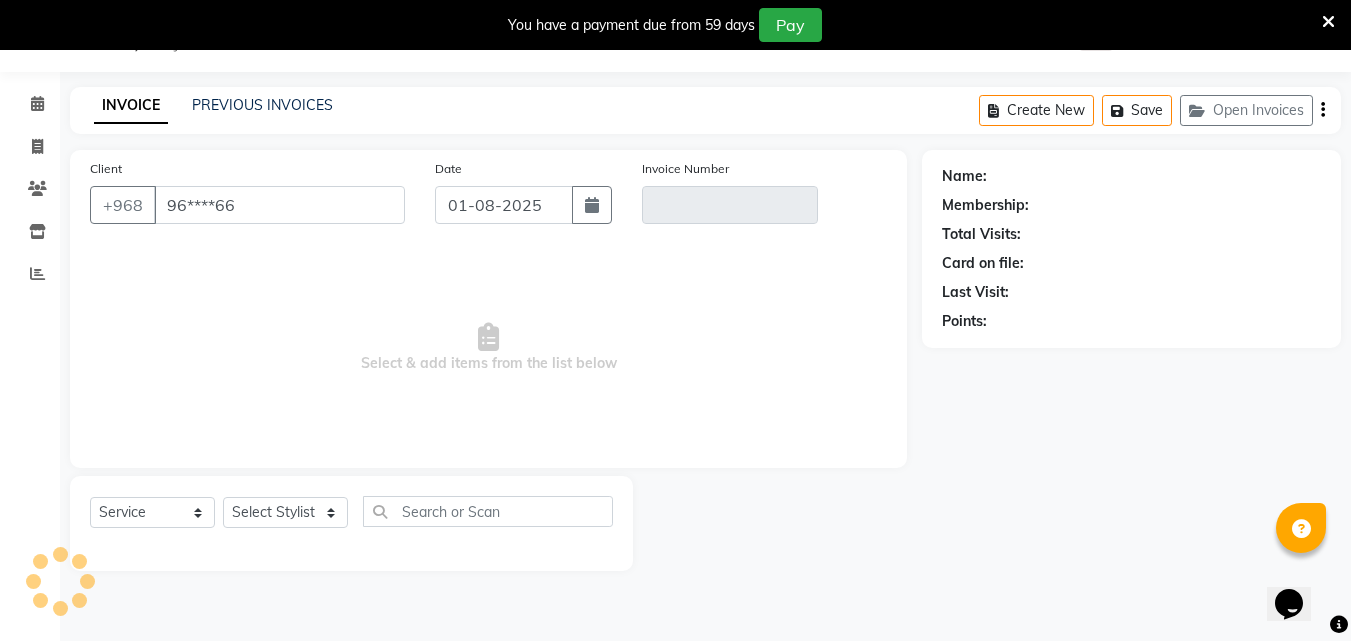 type on "V/2025-26/0649" 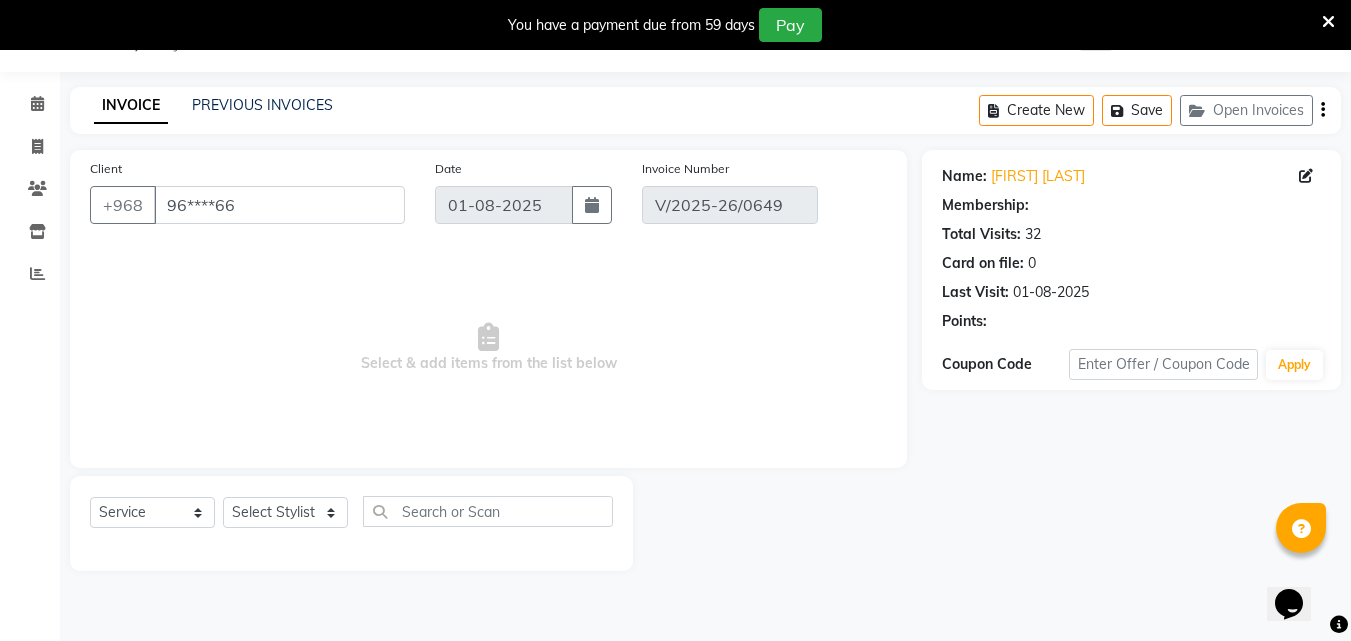 select on "1: Object" 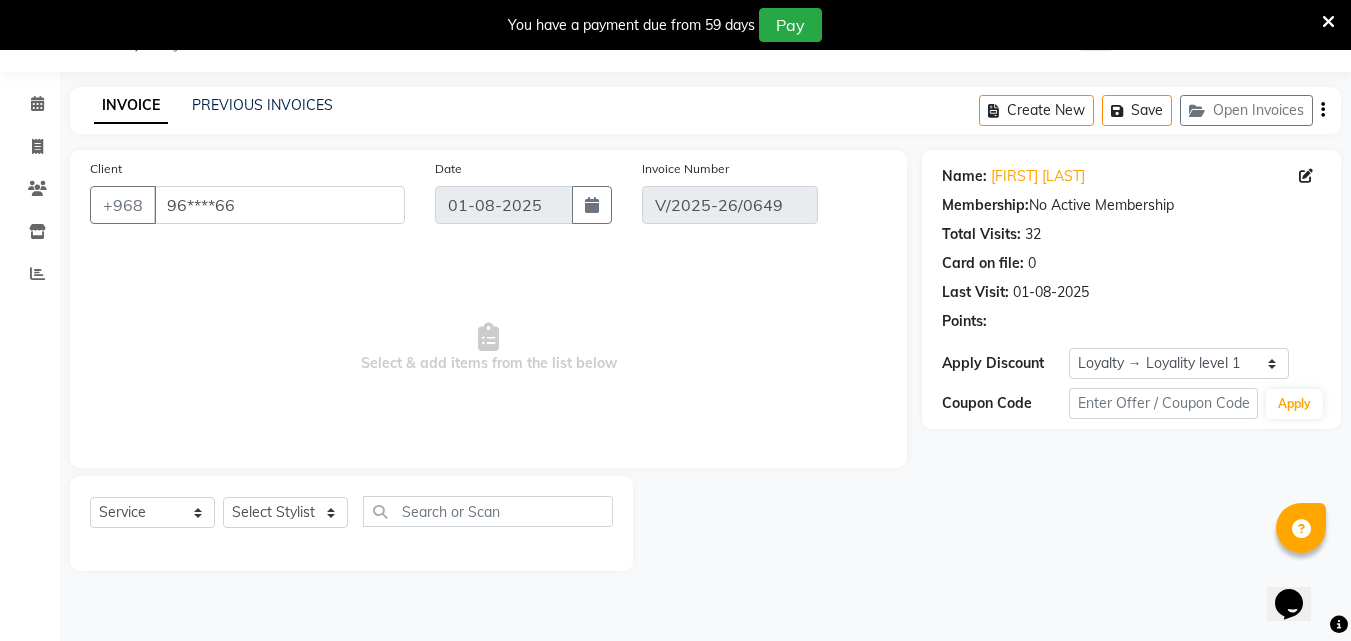 select on "select" 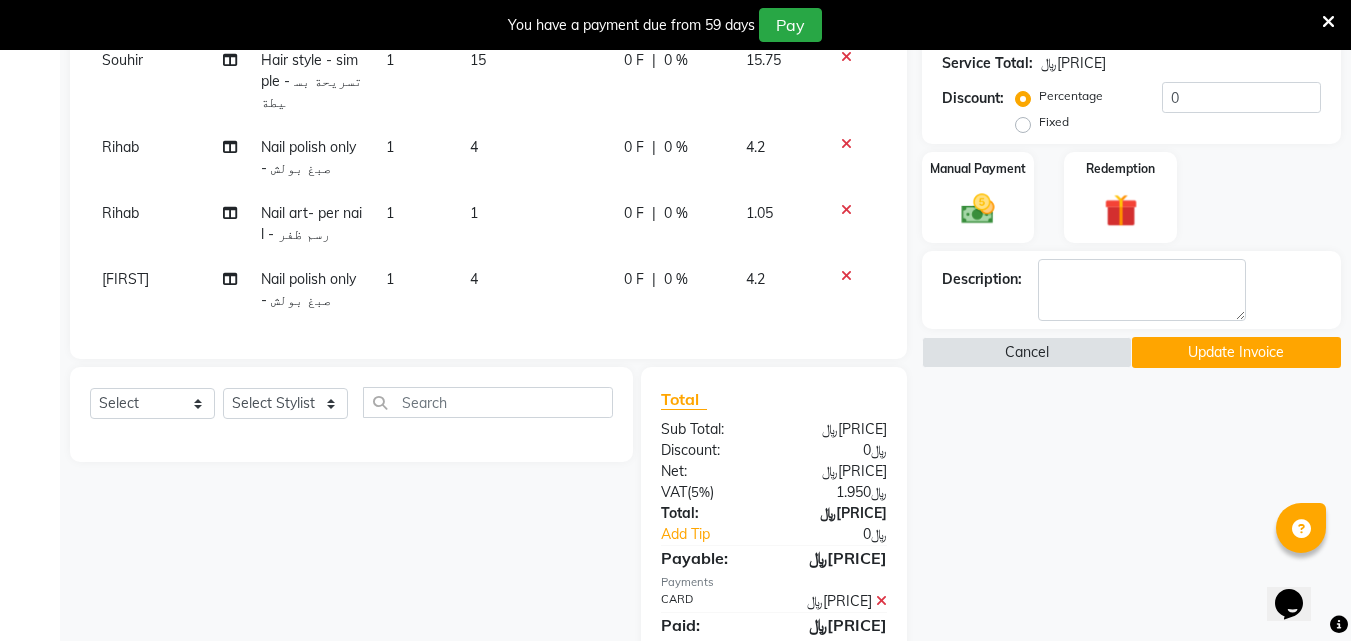 scroll, scrollTop: 353, scrollLeft: 0, axis: vertical 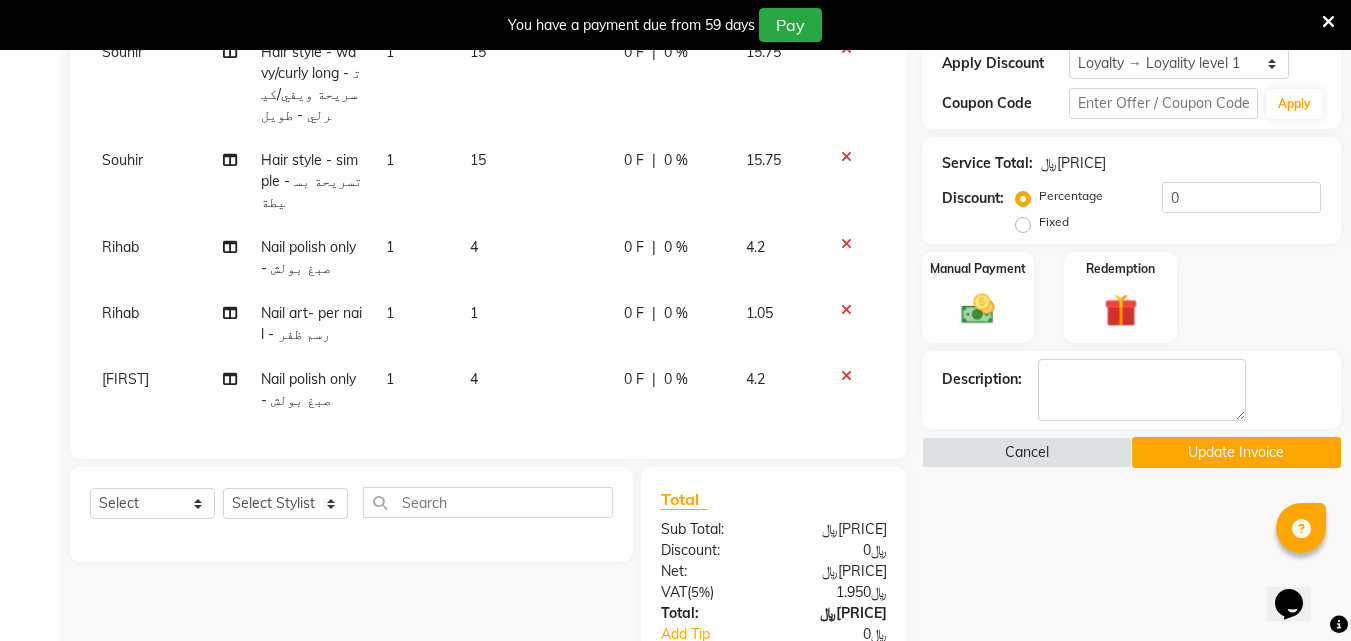 click on "Update Invoice" 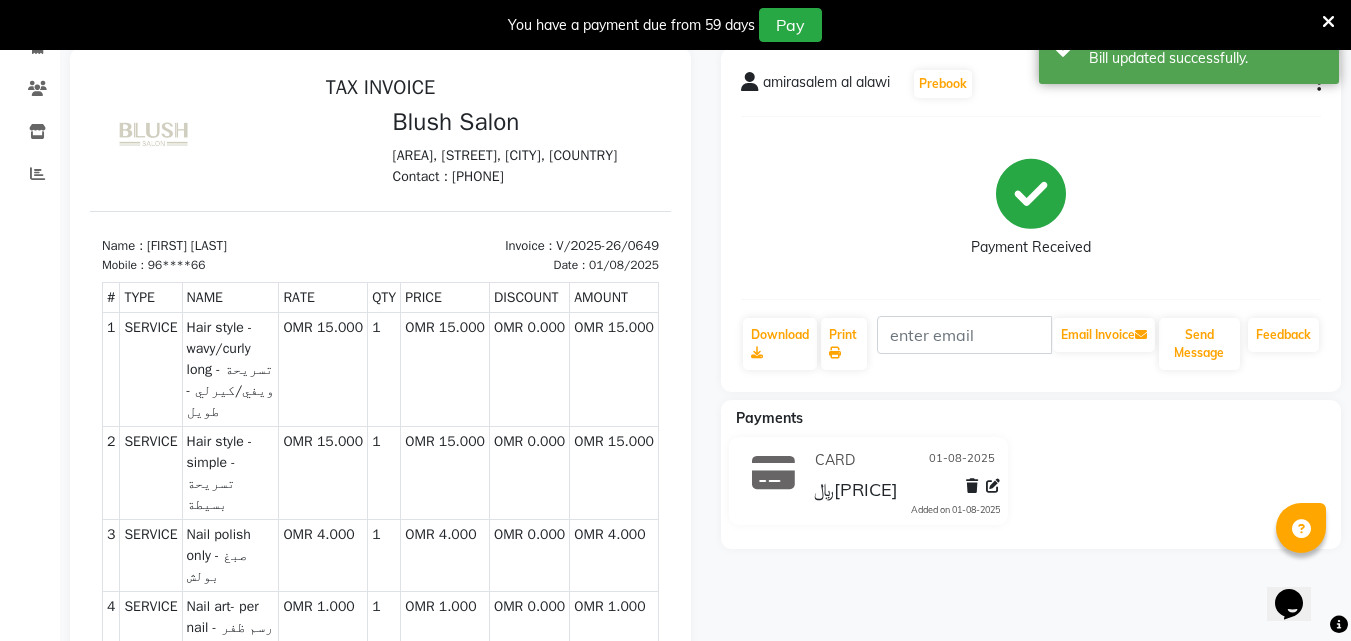 scroll, scrollTop: 0, scrollLeft: 0, axis: both 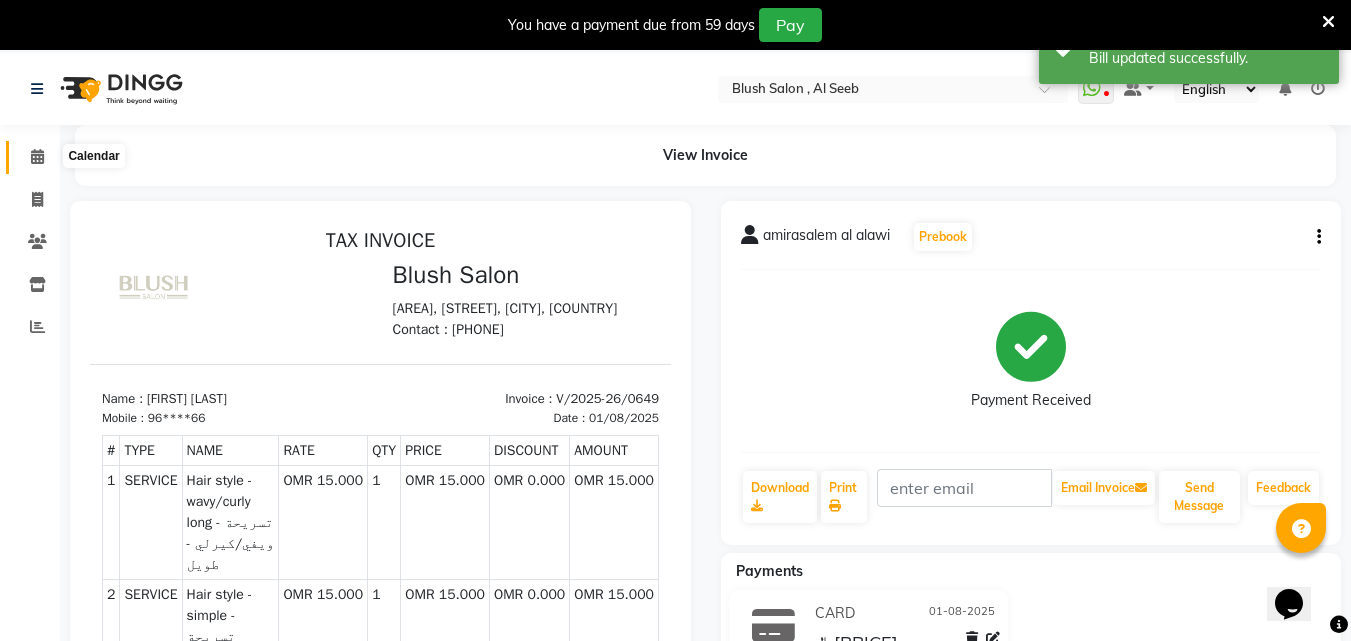 click 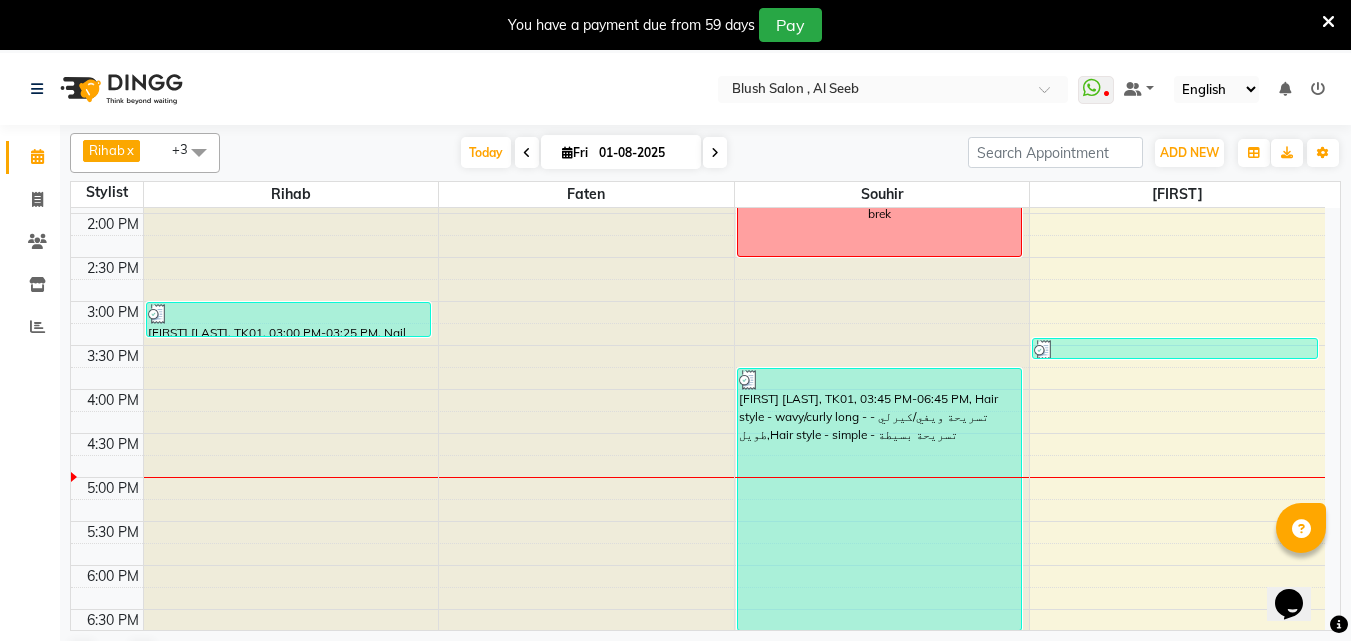 scroll, scrollTop: 1229, scrollLeft: 0, axis: vertical 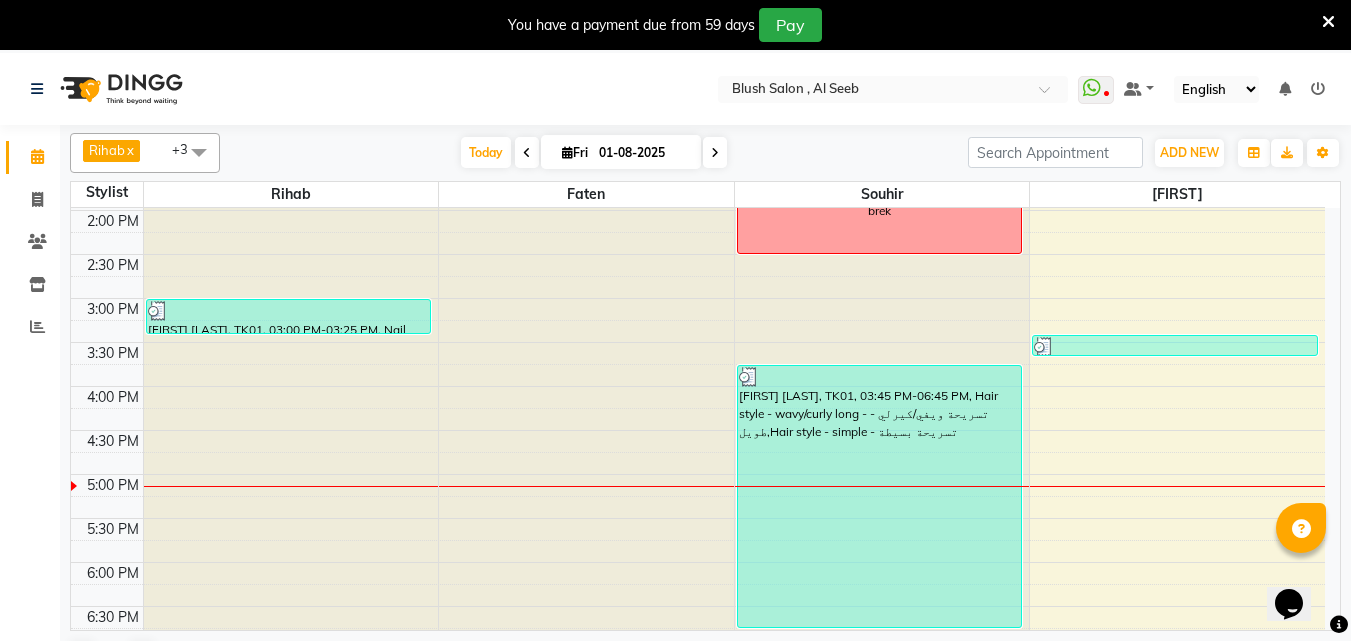click at bounding box center (715, 153) 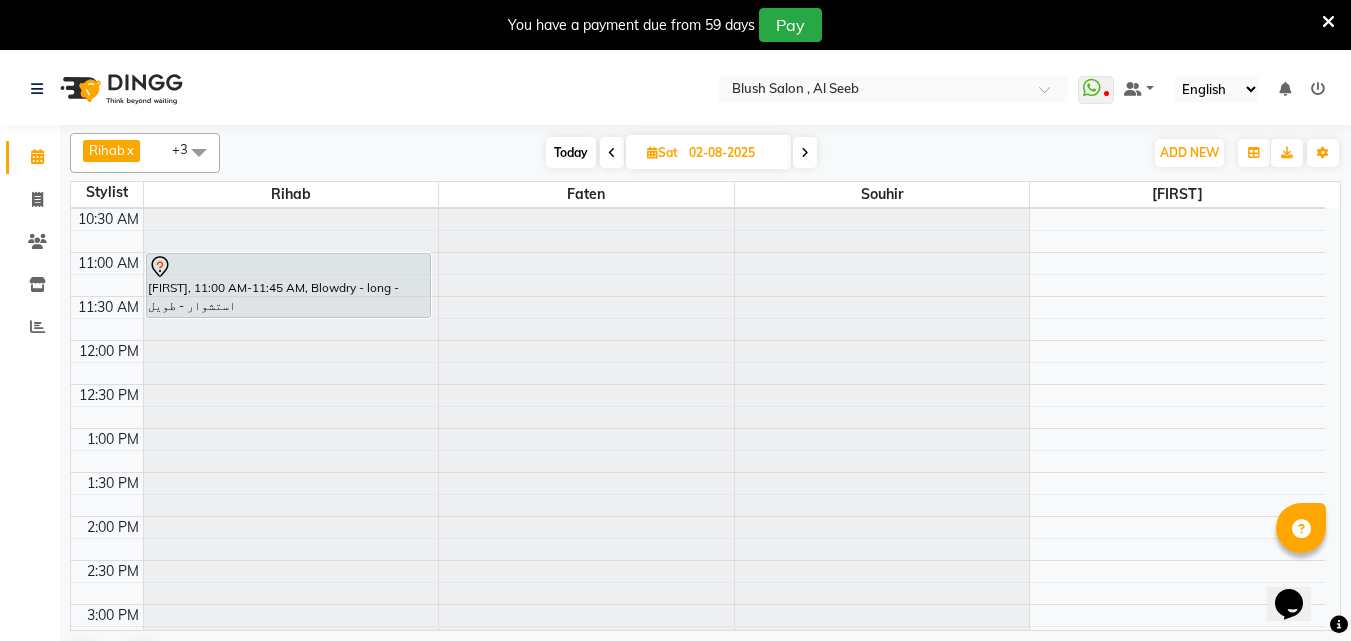 scroll, scrollTop: 889, scrollLeft: 0, axis: vertical 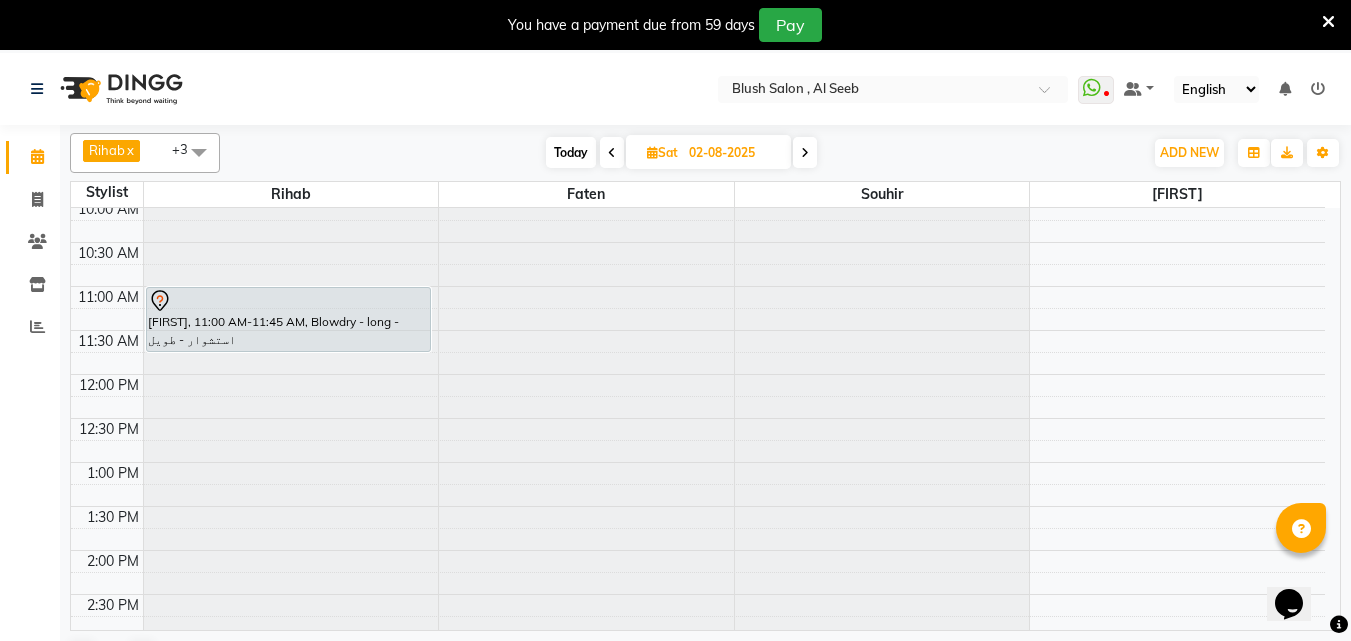 click at bounding box center (805, 153) 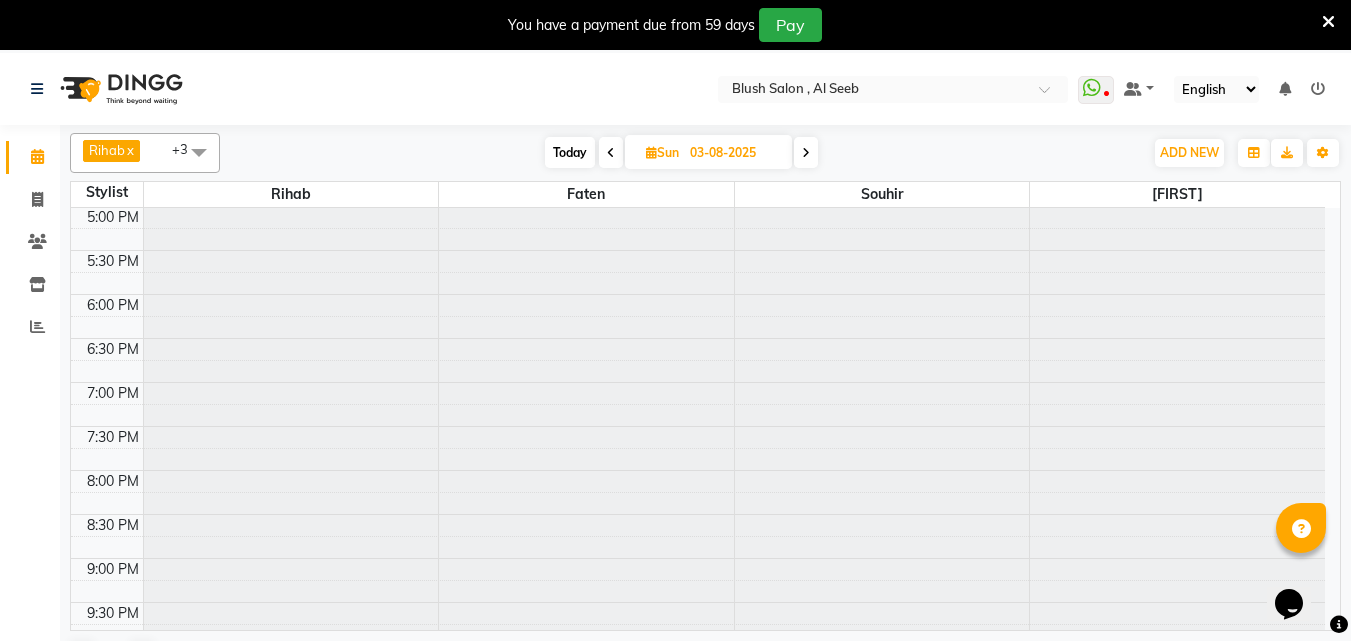 scroll, scrollTop: 1689, scrollLeft: 0, axis: vertical 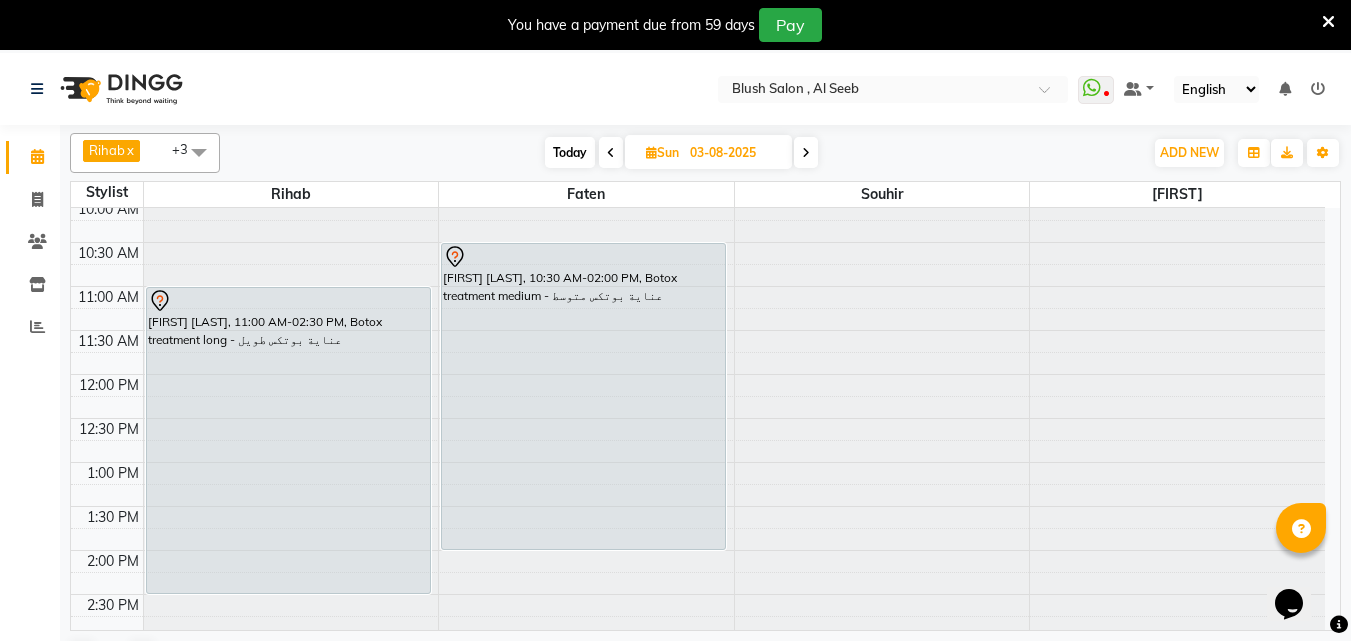 click on "[FIRST] [LAST], 11:00 AM-02:30 PM, Botox treatment long - عناية بوتكس طويل" at bounding box center [288, 440] 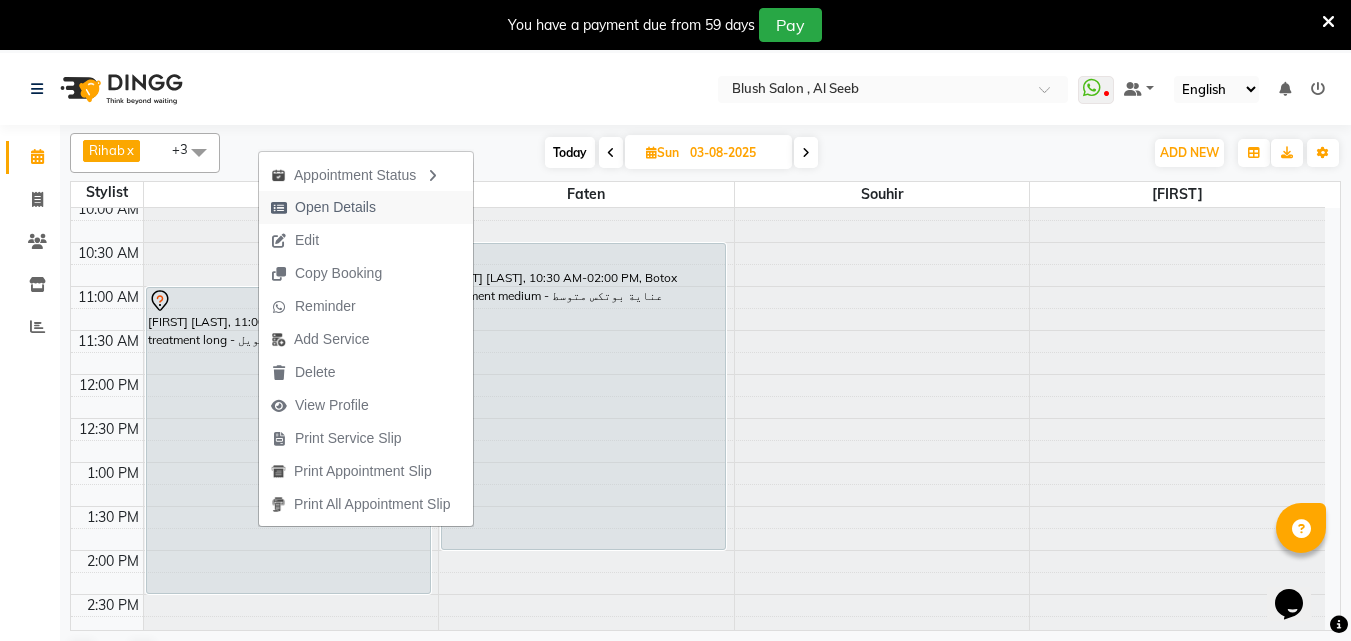 click on "Open Details" at bounding box center (335, 207) 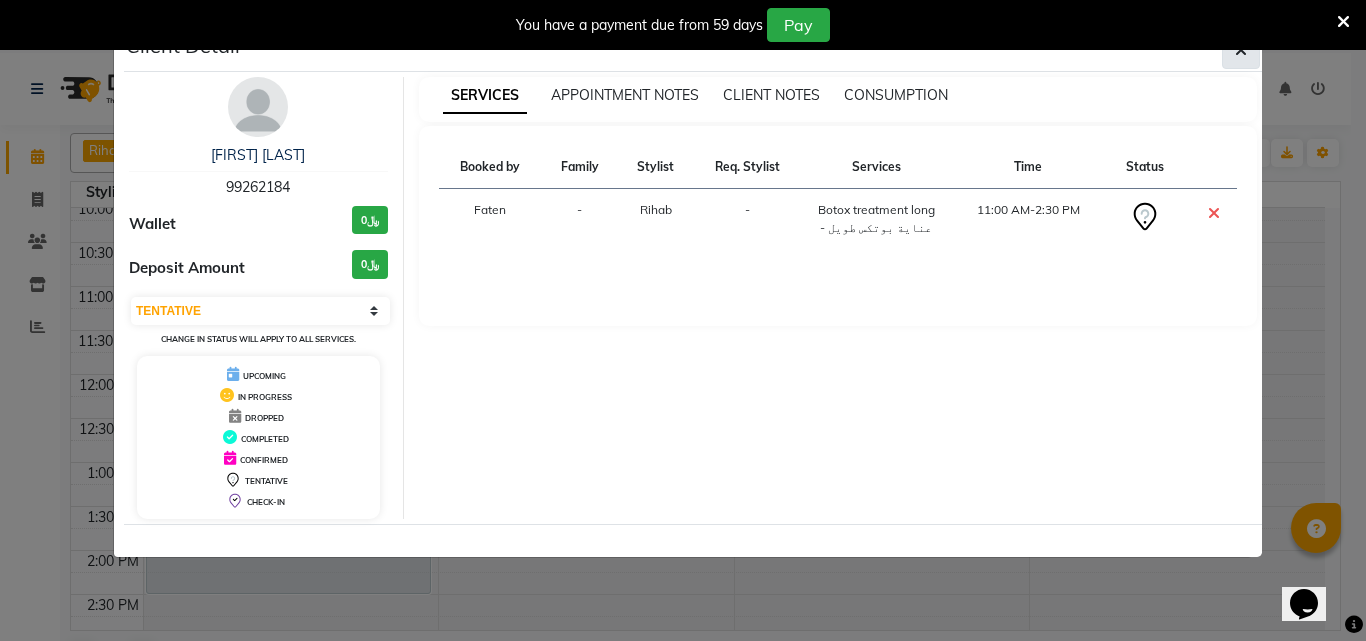 click 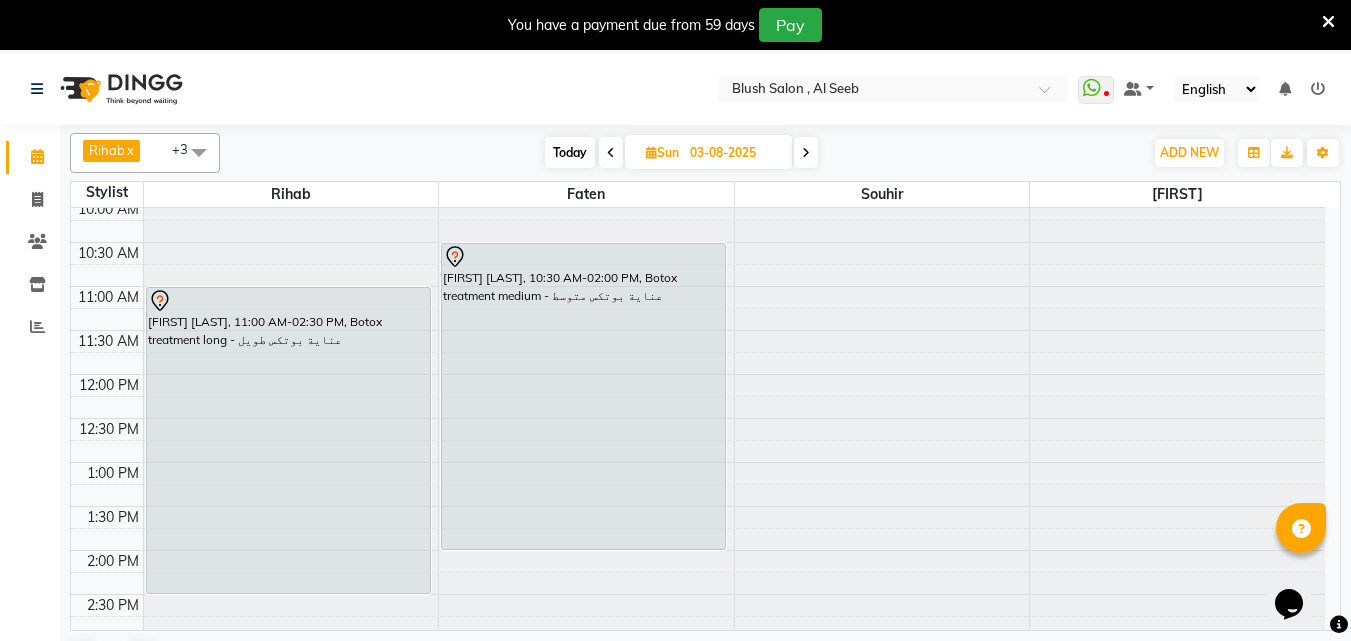 click at bounding box center [288, 301] 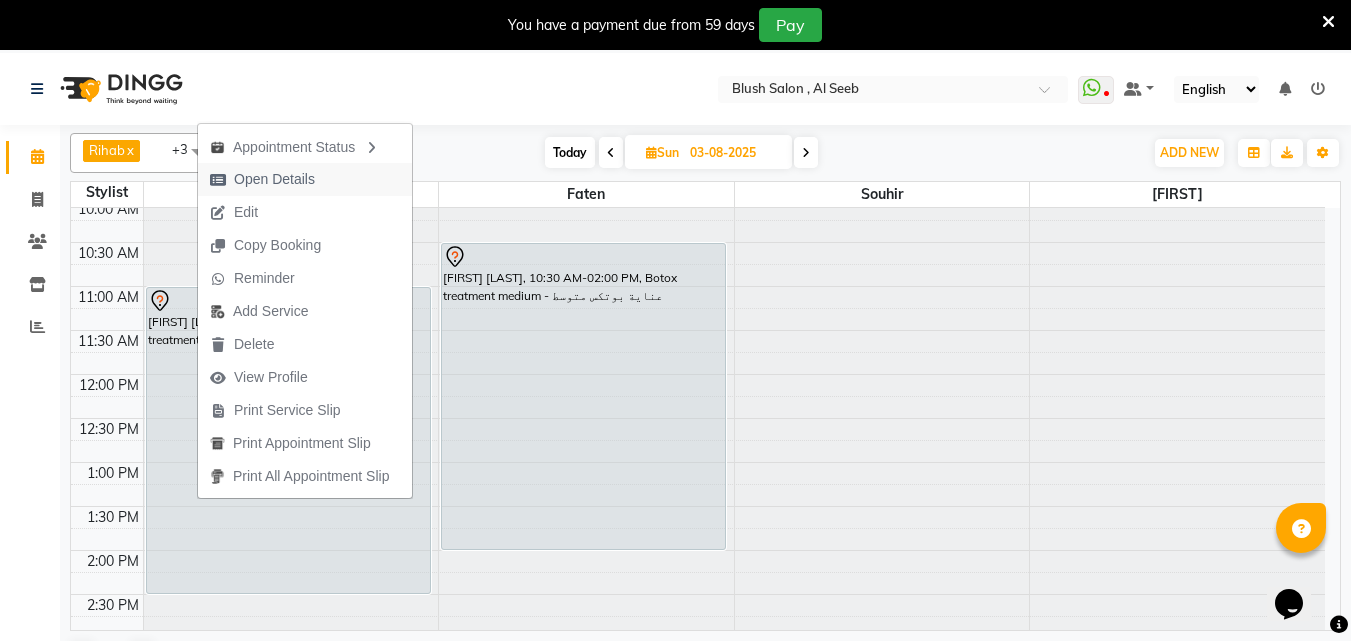 click on "Open Details" at bounding box center (274, 179) 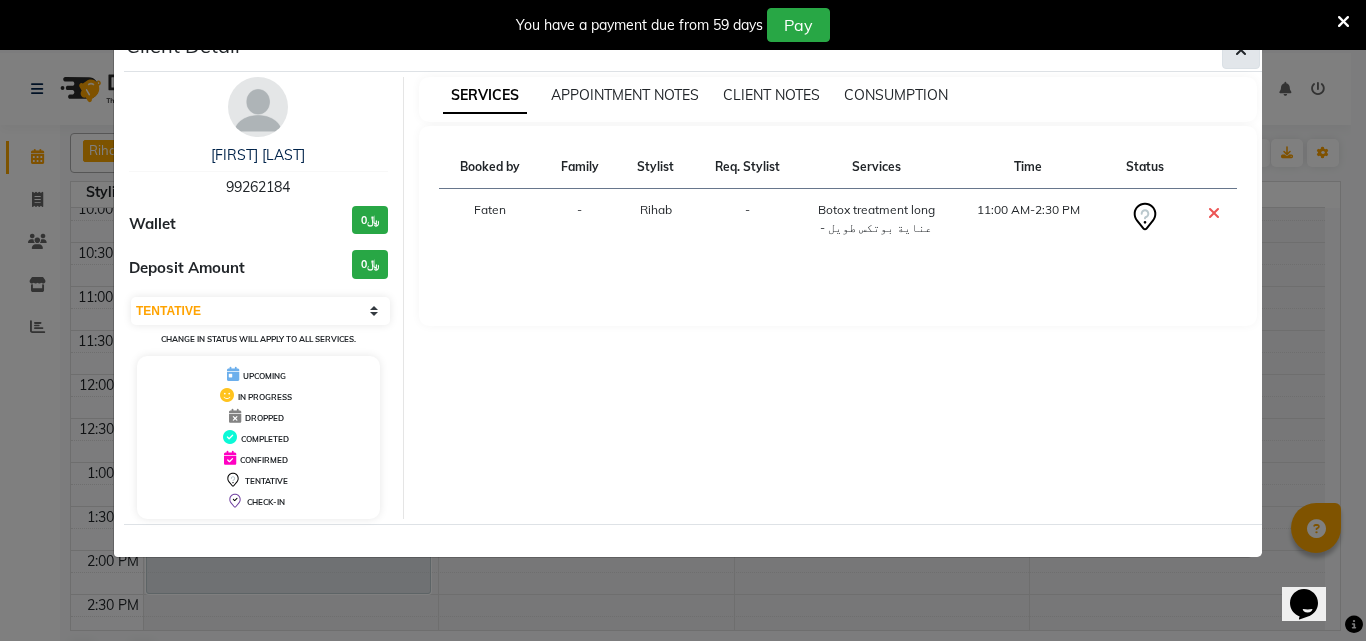 click 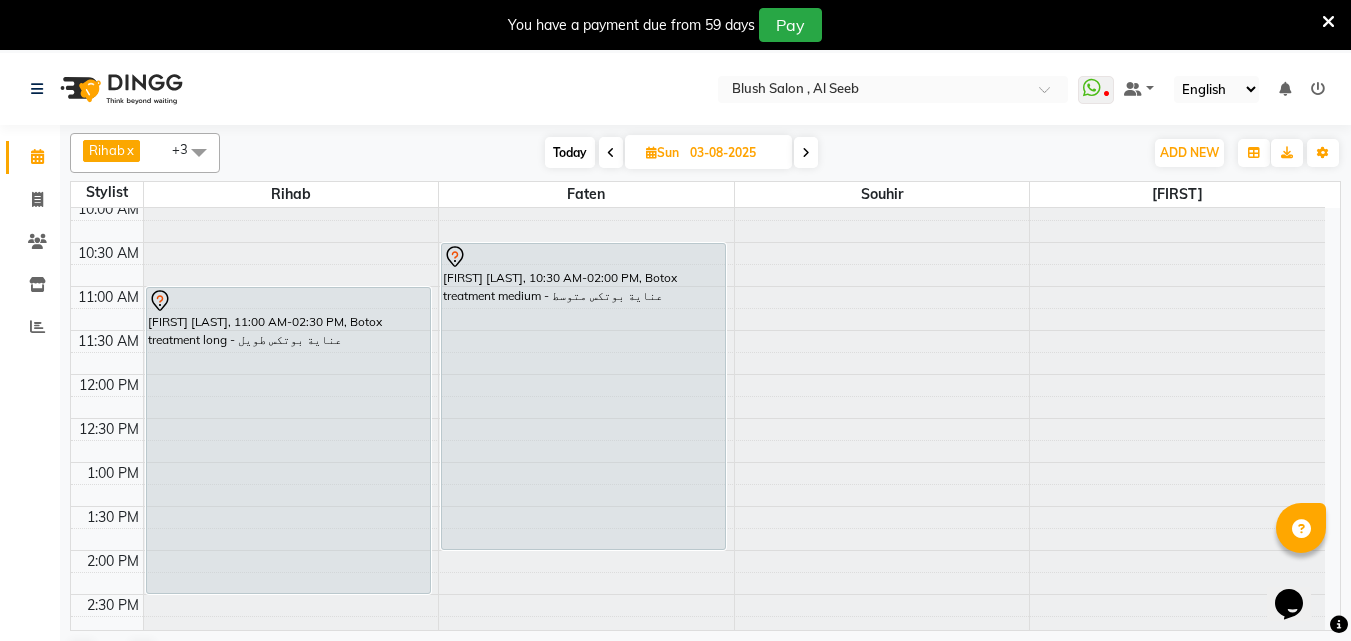 click at bounding box center [806, 153] 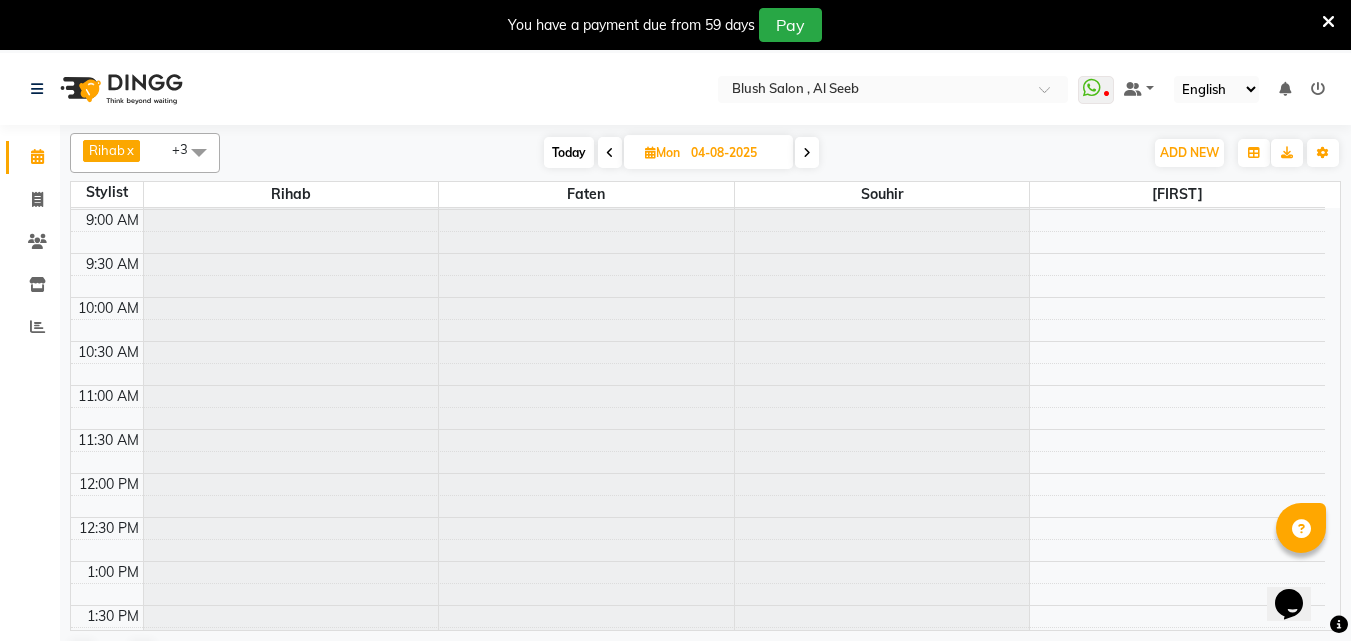 scroll, scrollTop: 789, scrollLeft: 0, axis: vertical 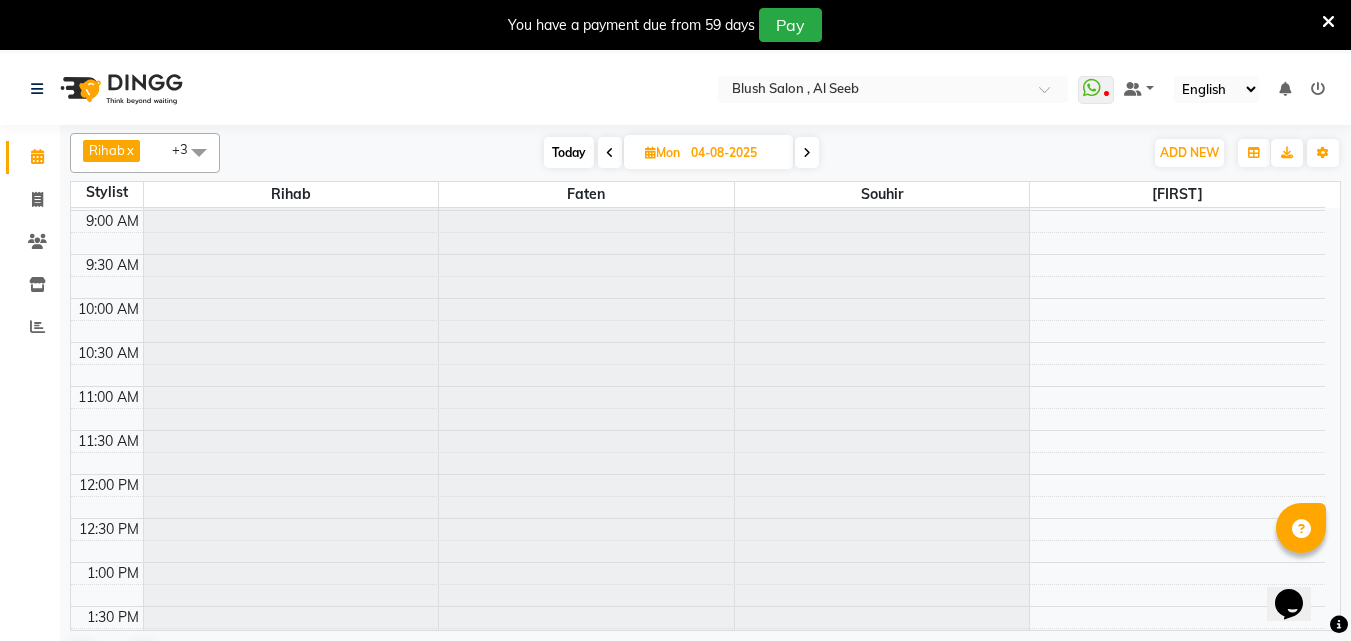 click at bounding box center [807, 153] 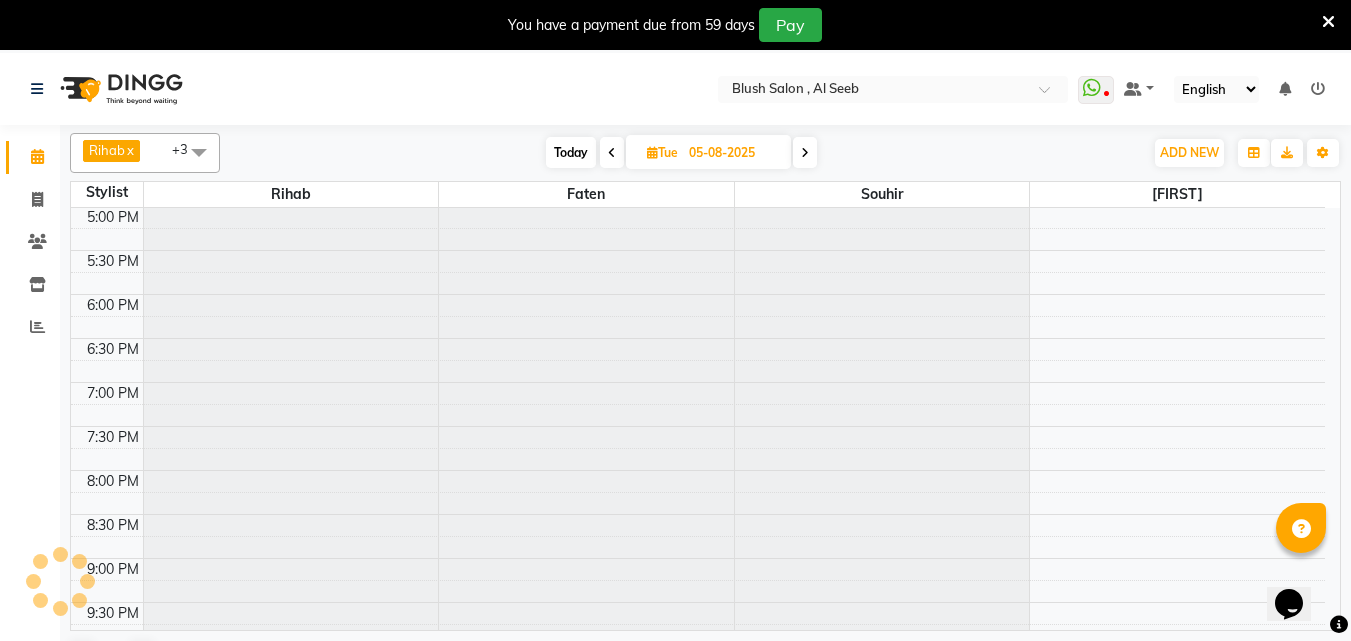 click at bounding box center (805, 153) 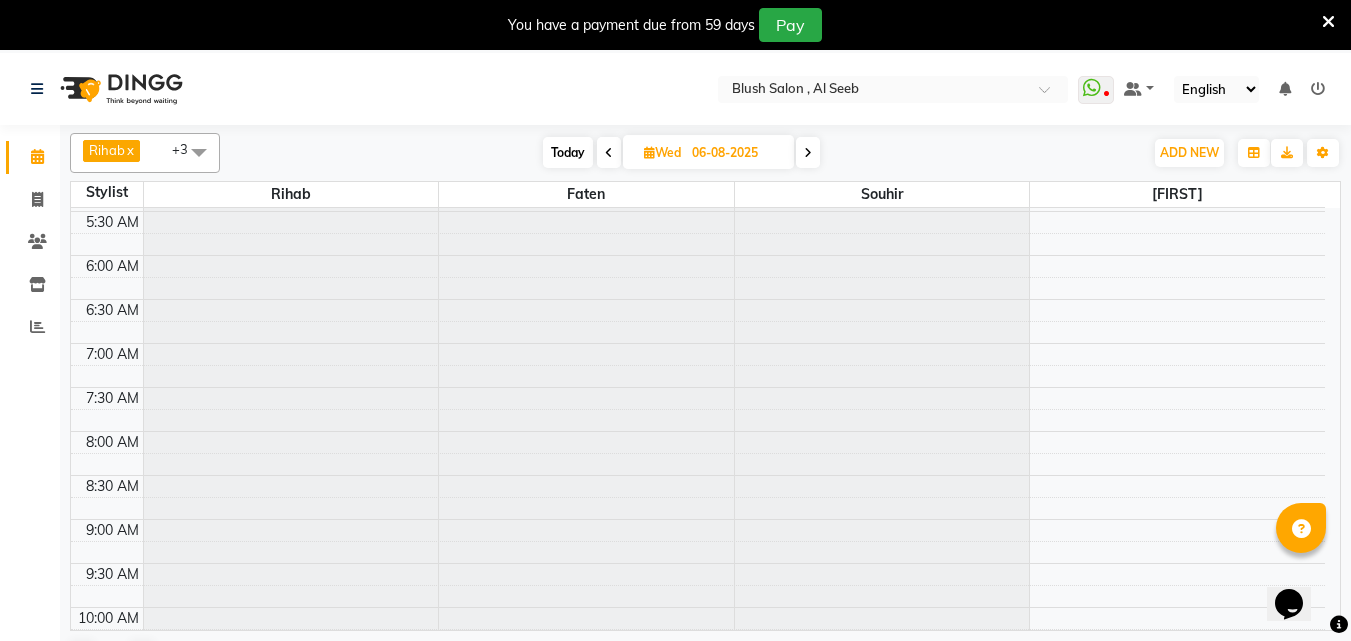scroll, scrollTop: 429, scrollLeft: 0, axis: vertical 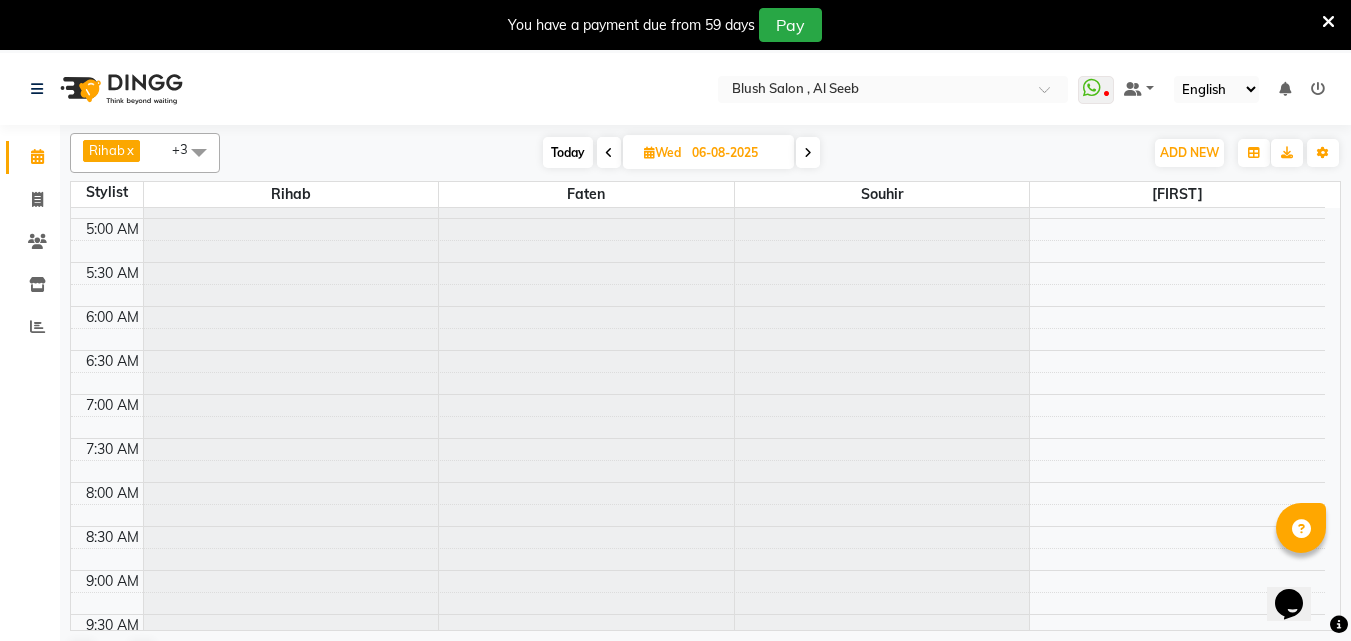 click on "Today" at bounding box center [568, 152] 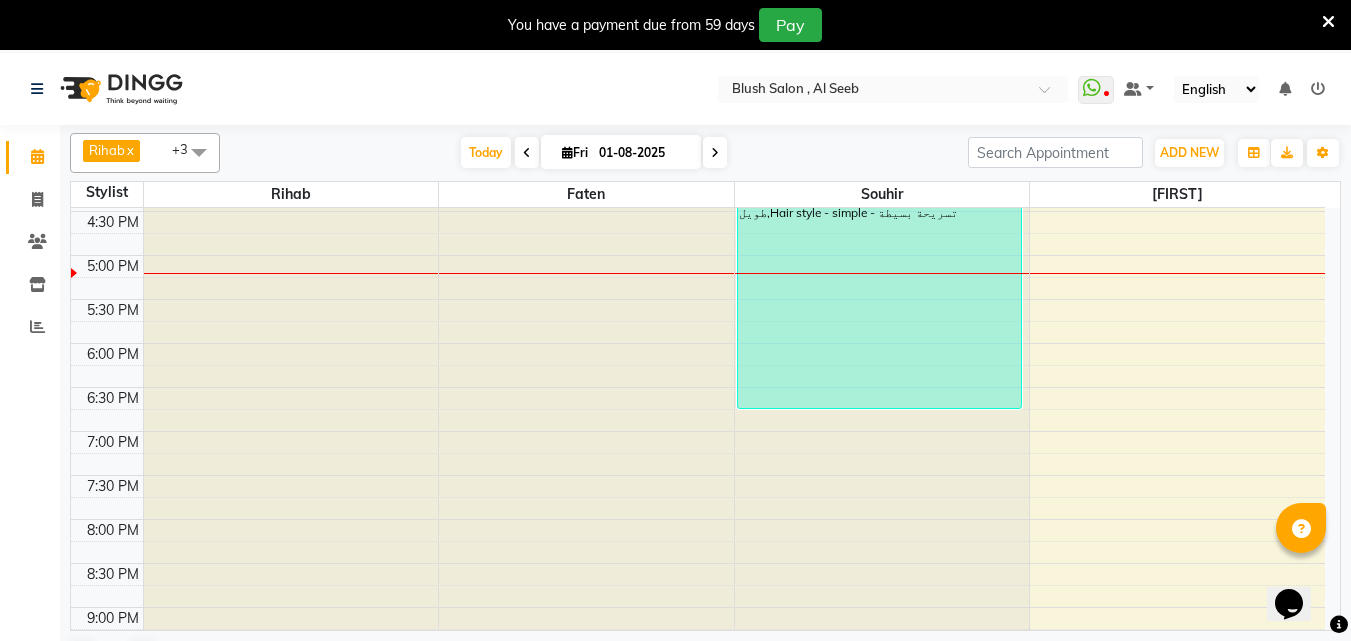 scroll, scrollTop: 1389, scrollLeft: 0, axis: vertical 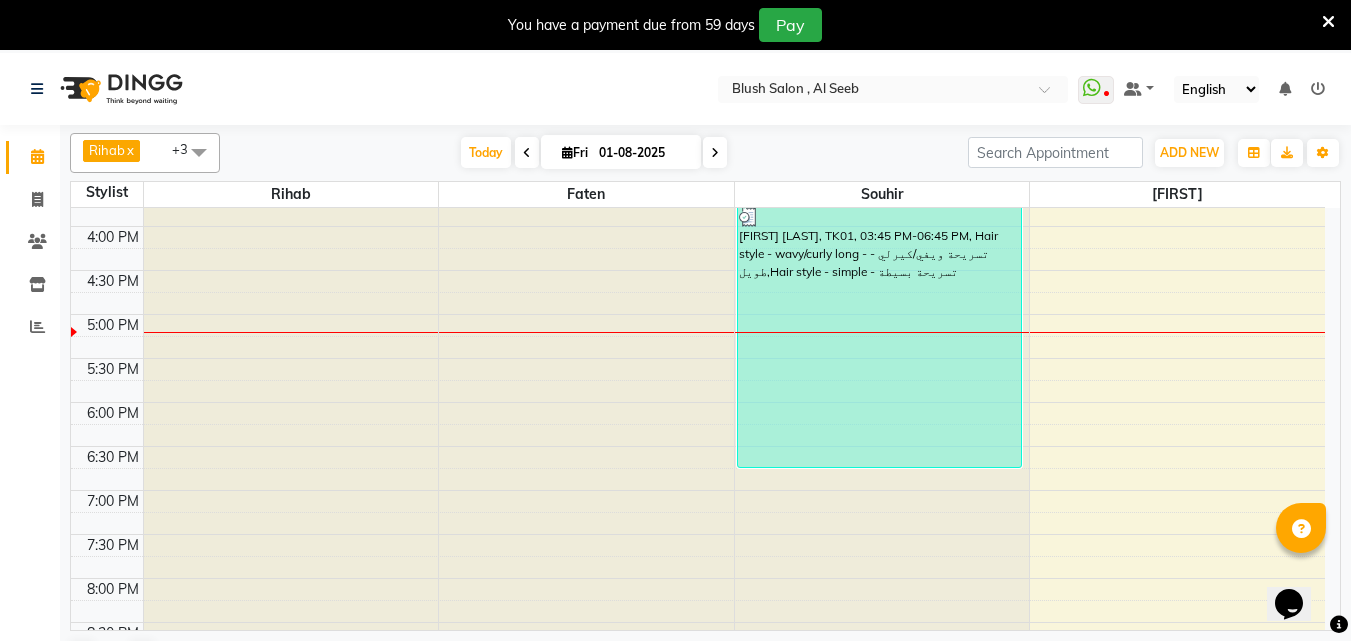 click at bounding box center [715, 153] 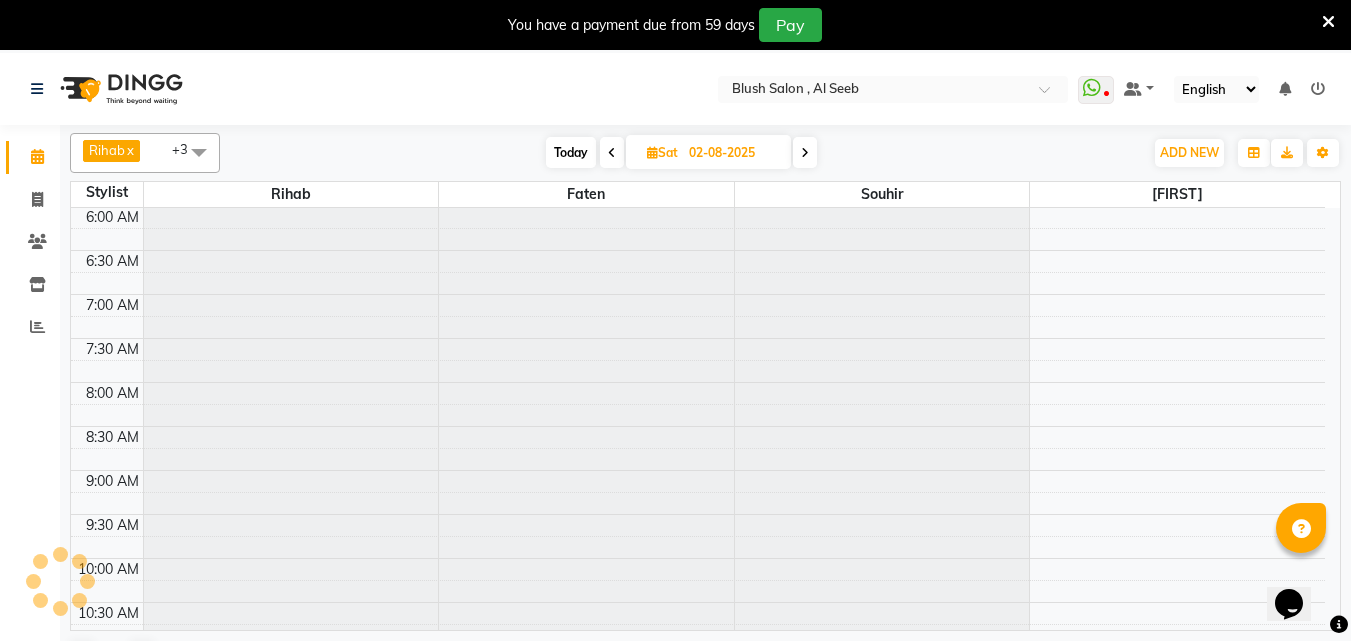 scroll, scrollTop: 1497, scrollLeft: 0, axis: vertical 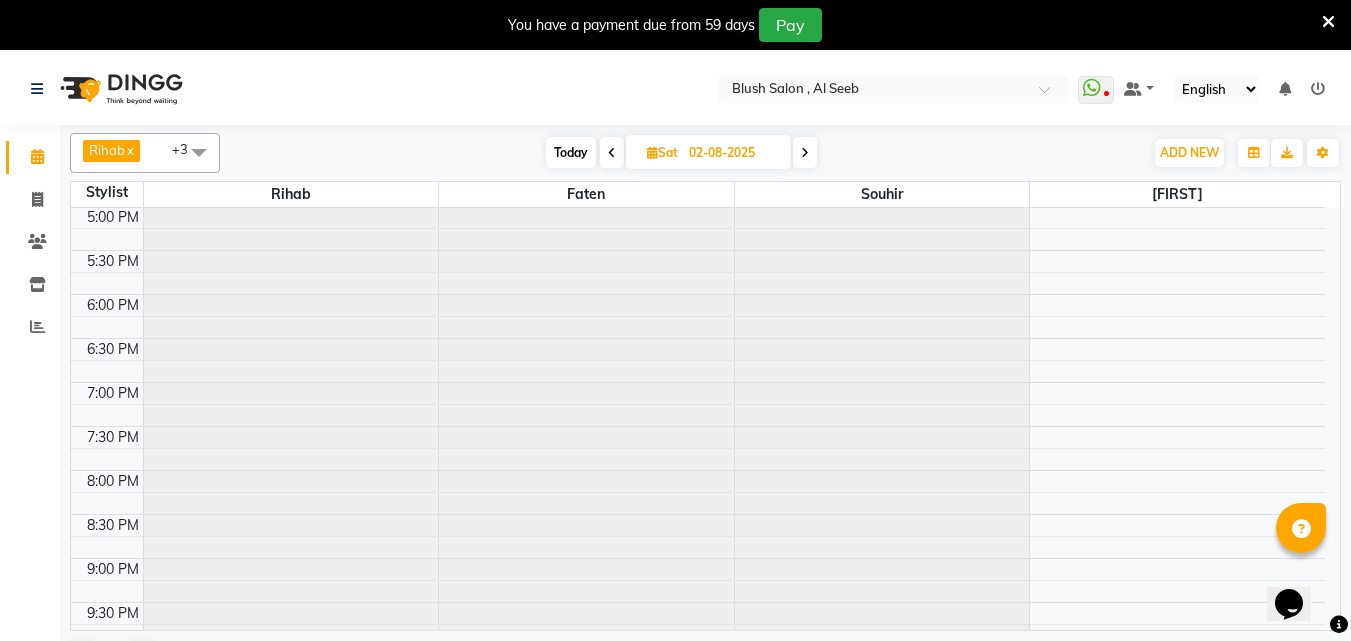 click at bounding box center (805, 153) 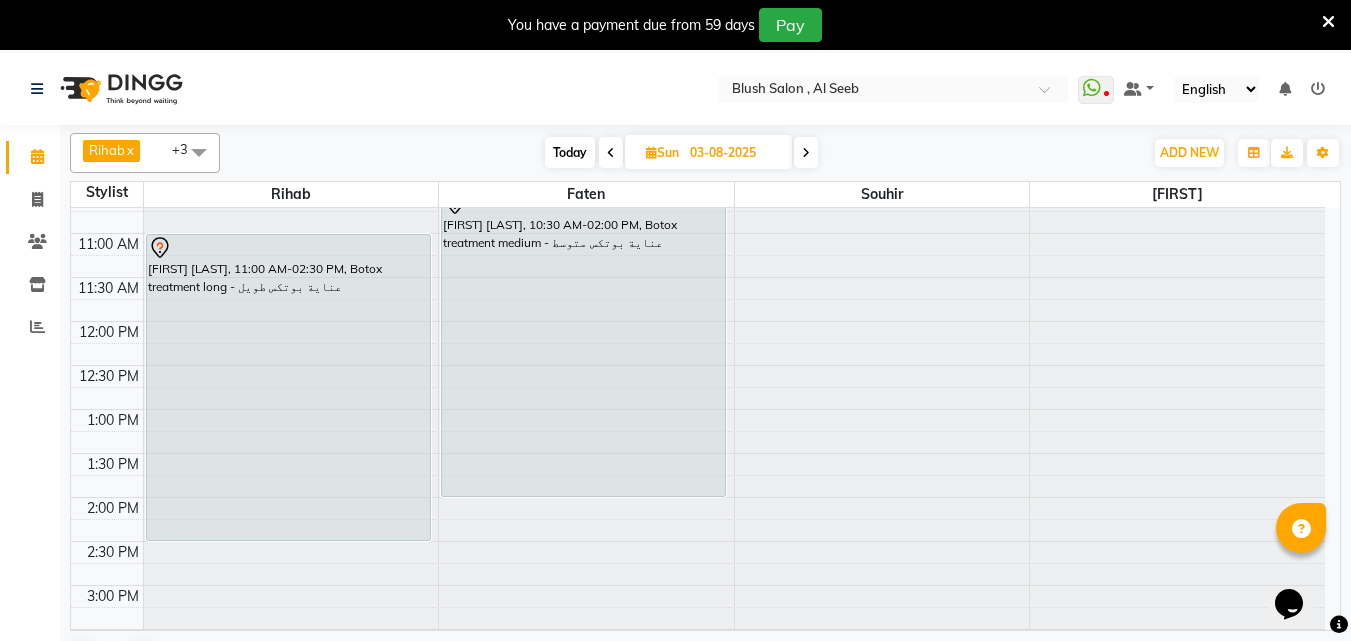 scroll, scrollTop: 897, scrollLeft: 0, axis: vertical 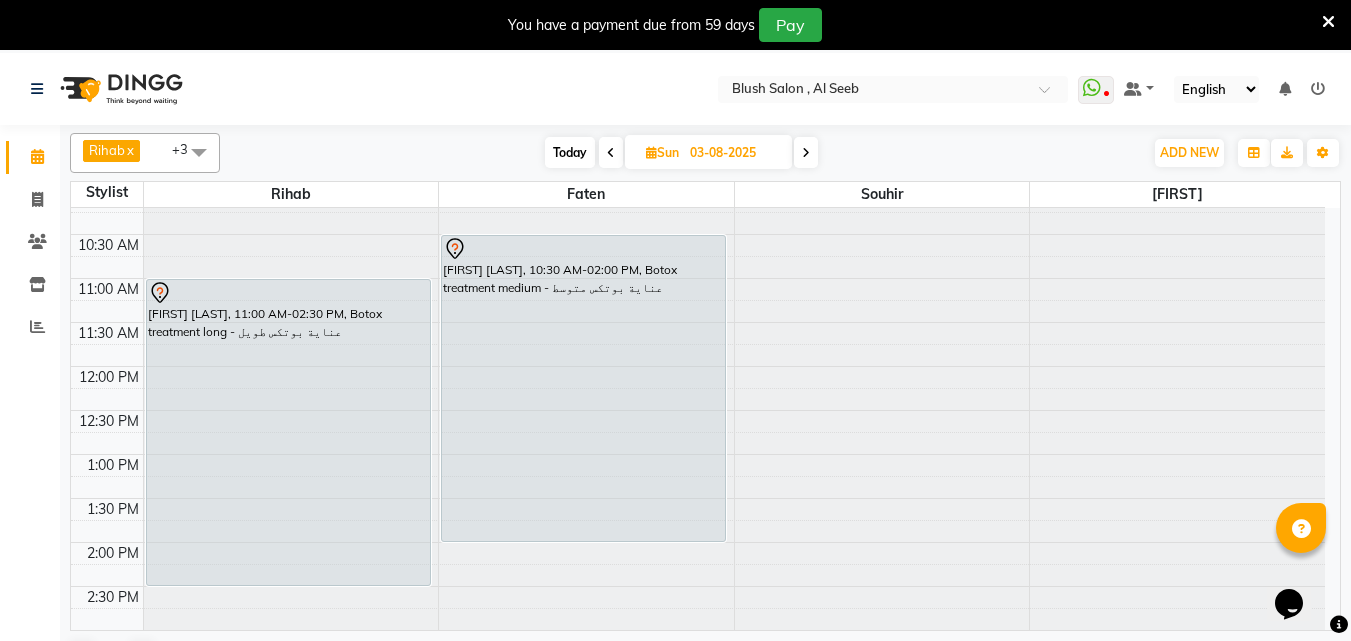 click at bounding box center (806, 152) 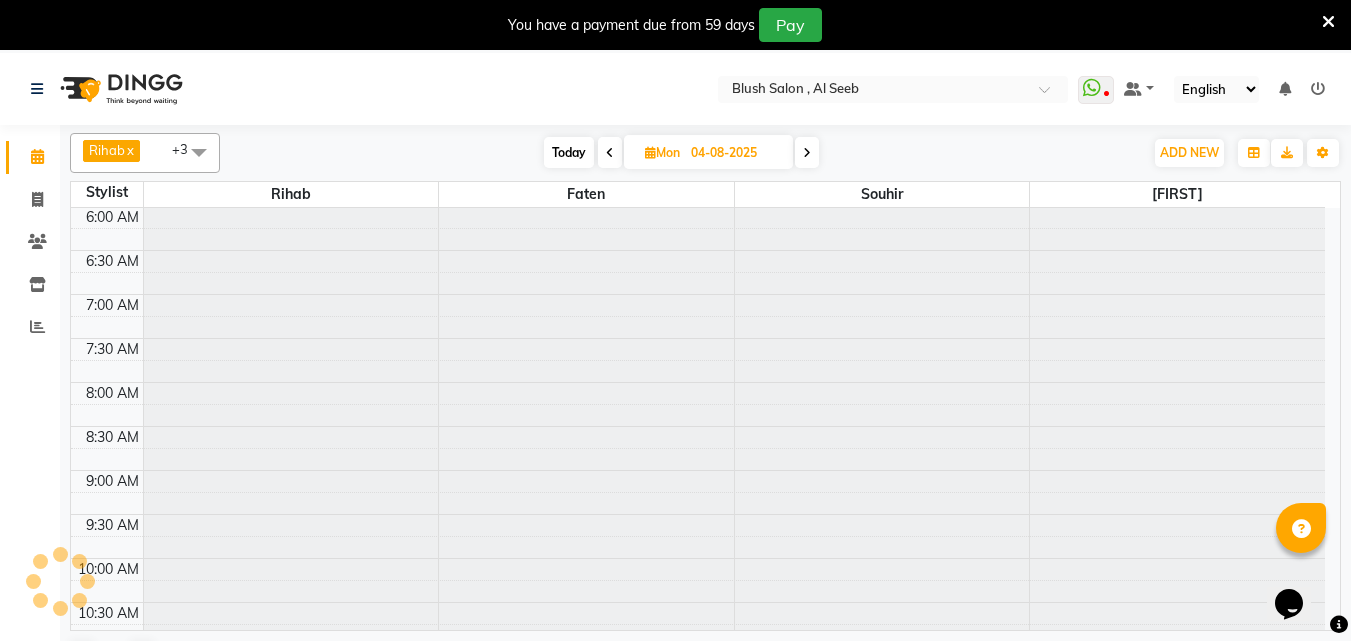 scroll, scrollTop: 1497, scrollLeft: 0, axis: vertical 